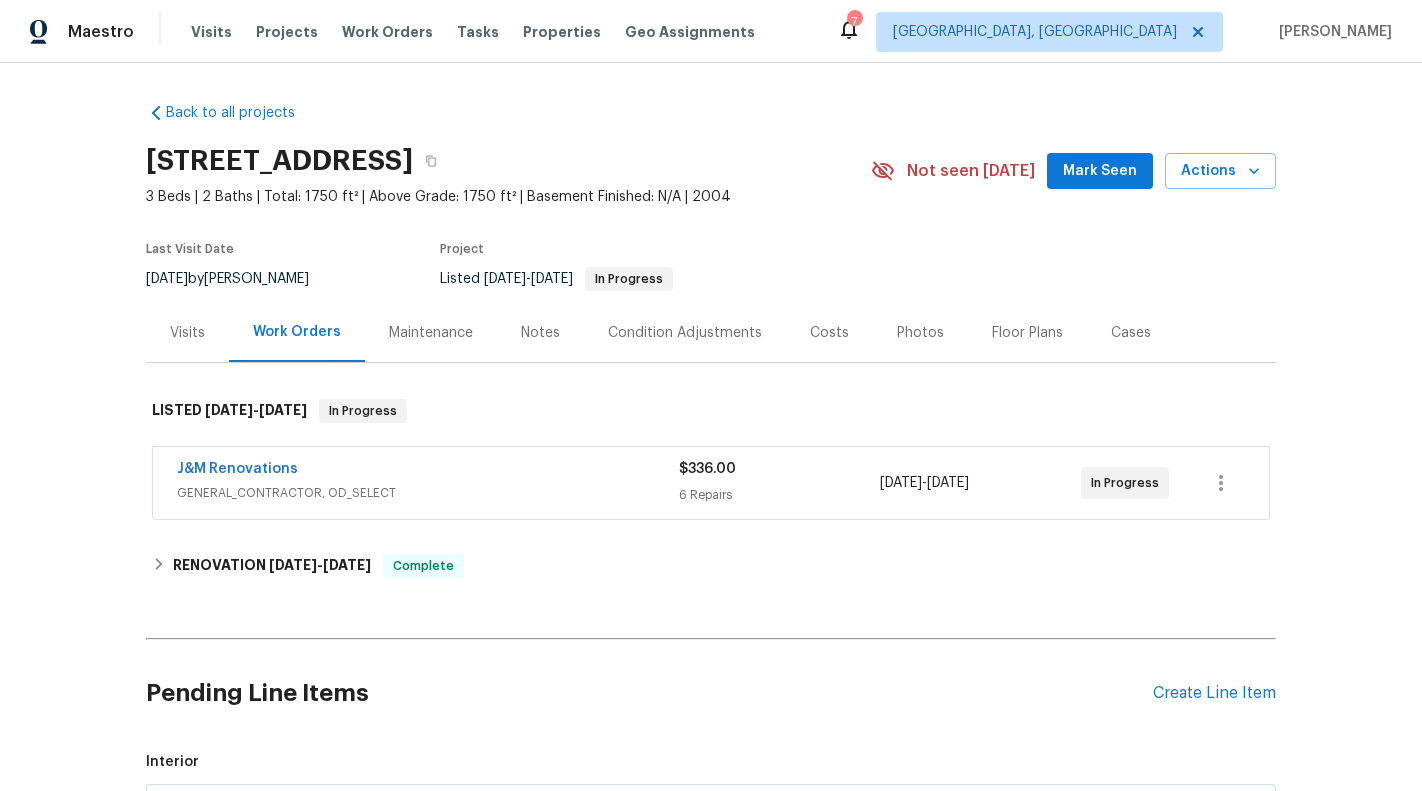 scroll, scrollTop: 0, scrollLeft: 0, axis: both 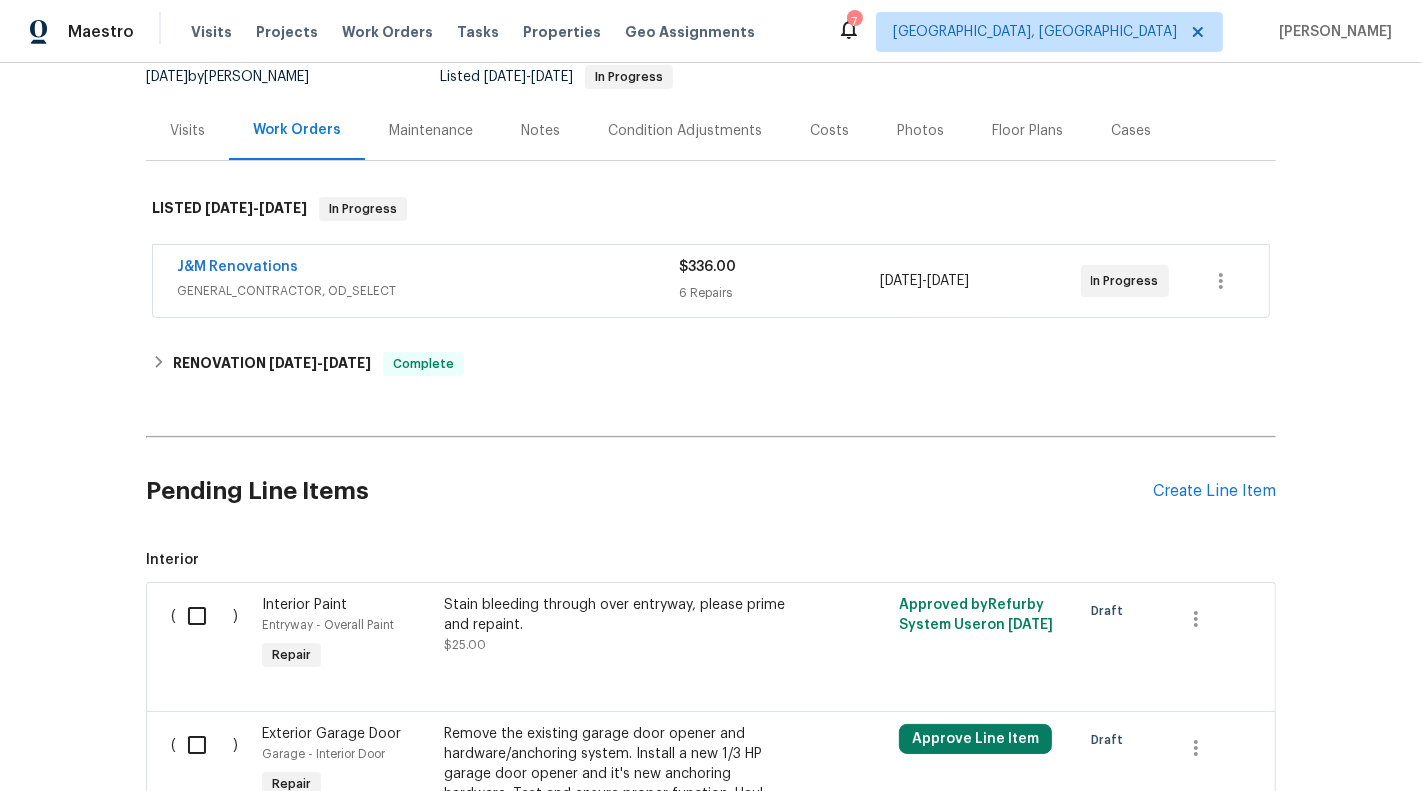 click on "Visits" at bounding box center [187, 130] 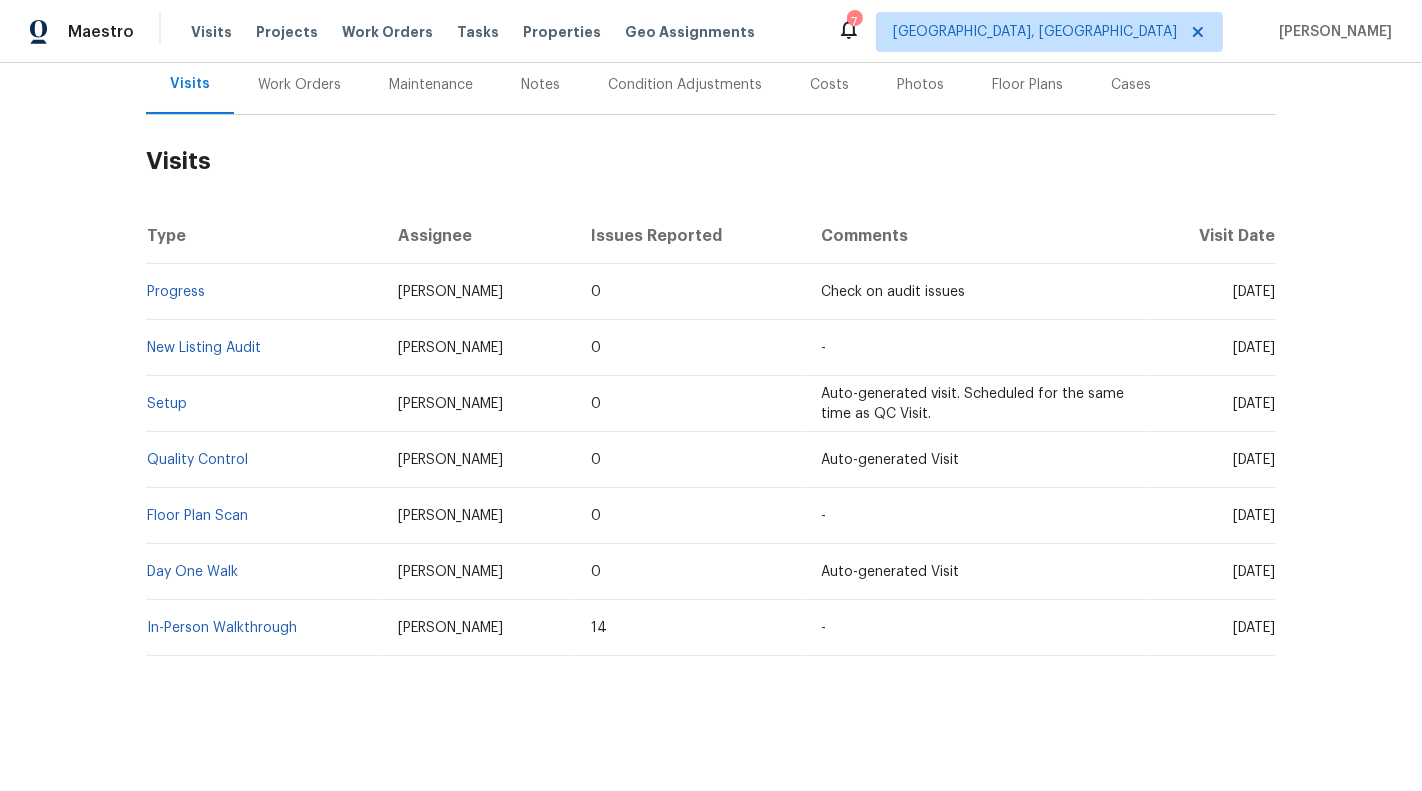 scroll, scrollTop: 0, scrollLeft: 0, axis: both 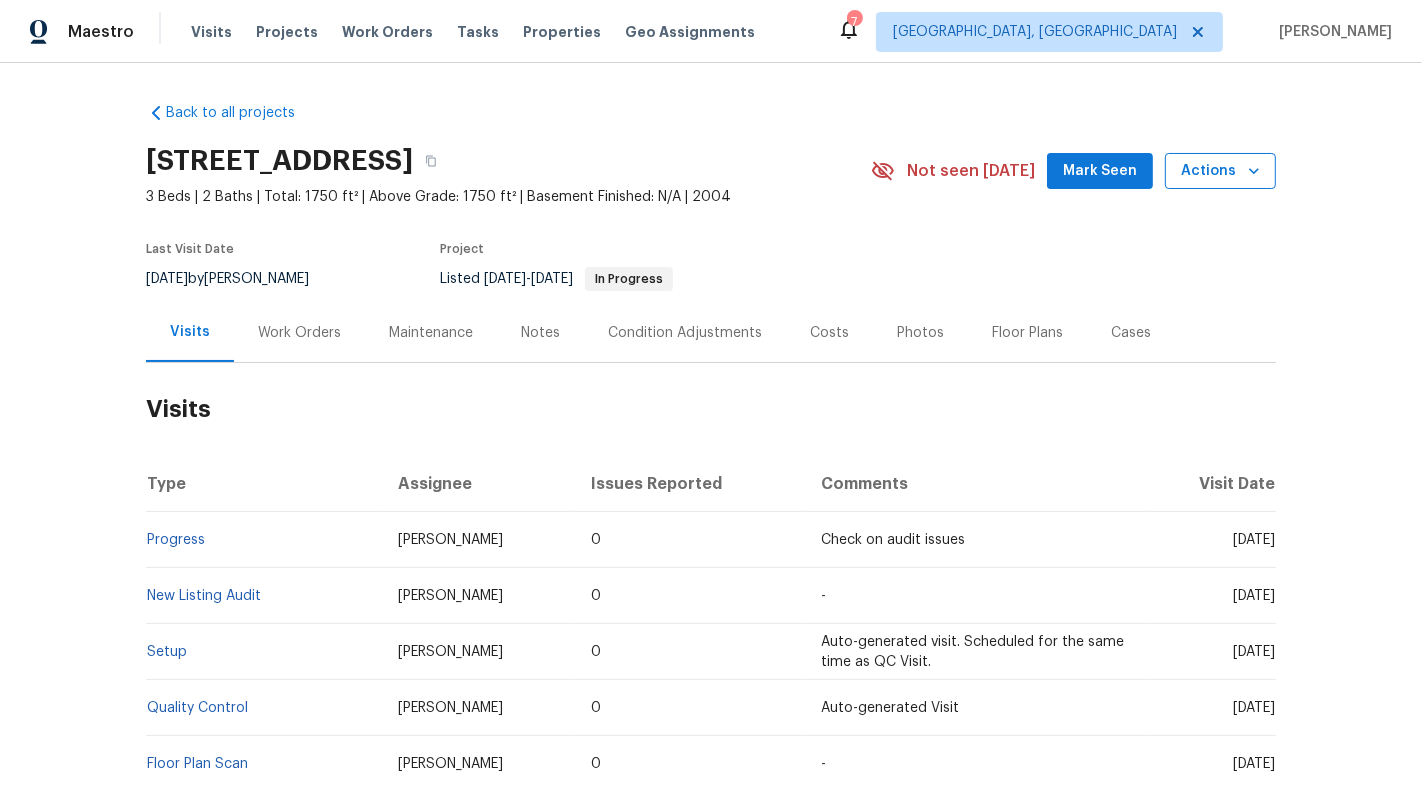 click on "Actions" at bounding box center (1220, 171) 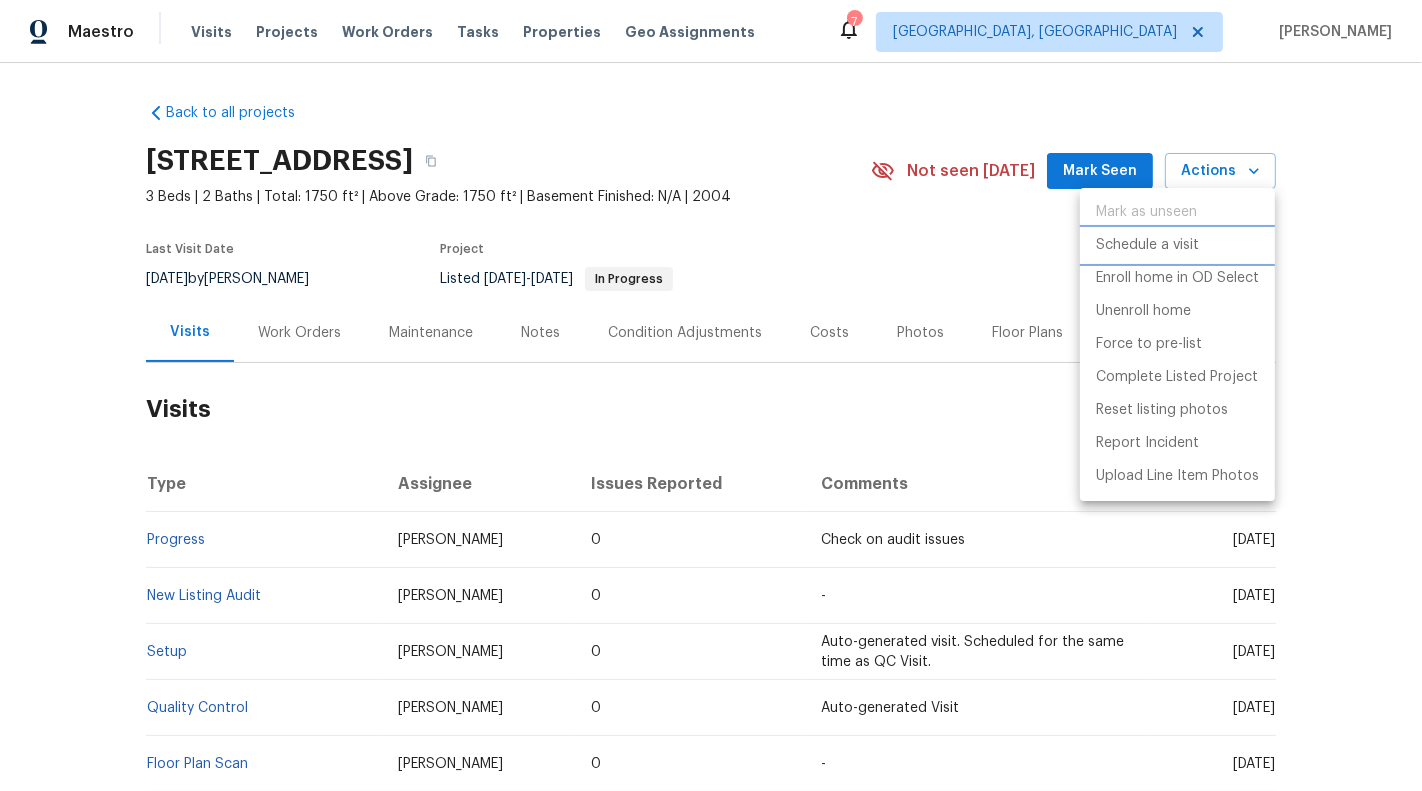 click on "Schedule a visit" at bounding box center (1147, 245) 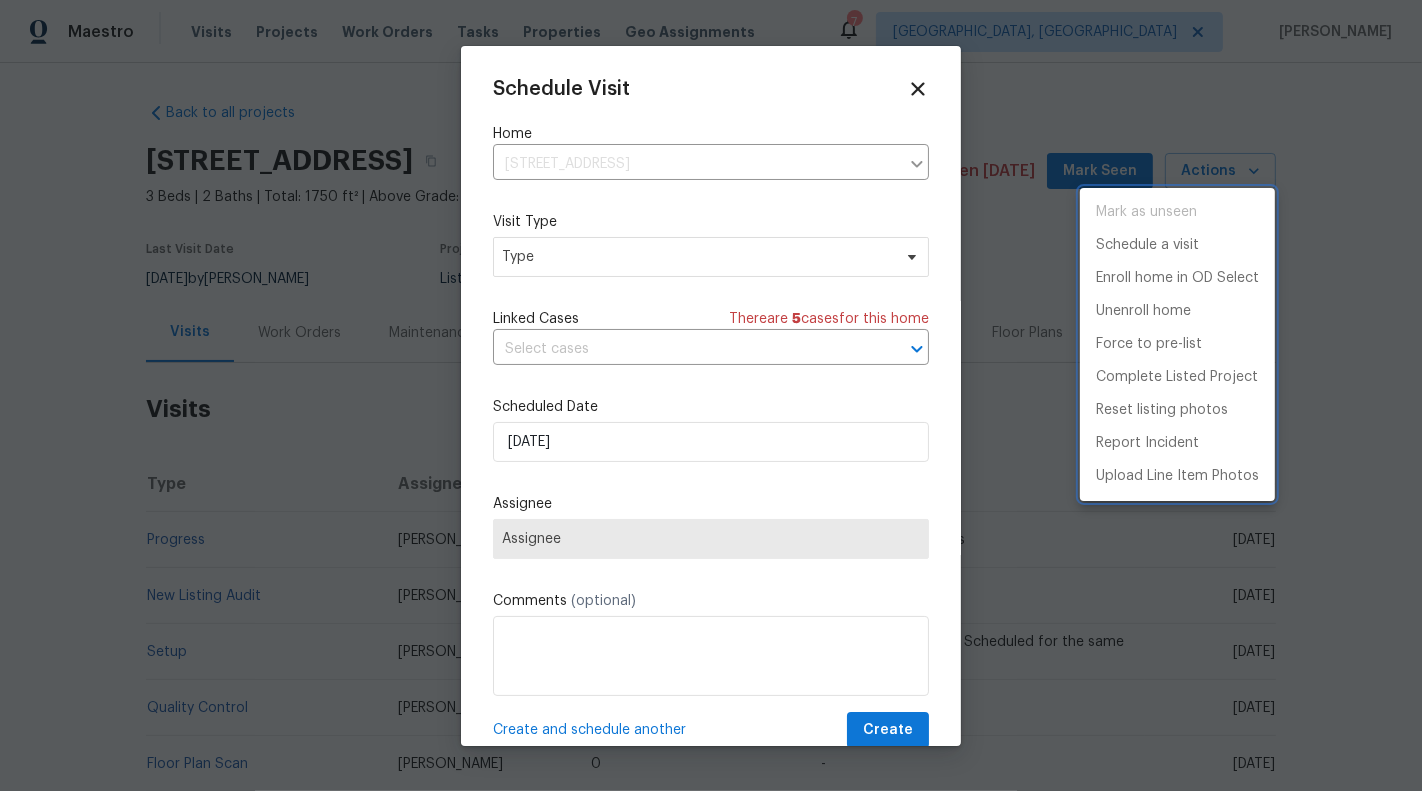 click at bounding box center (711, 395) 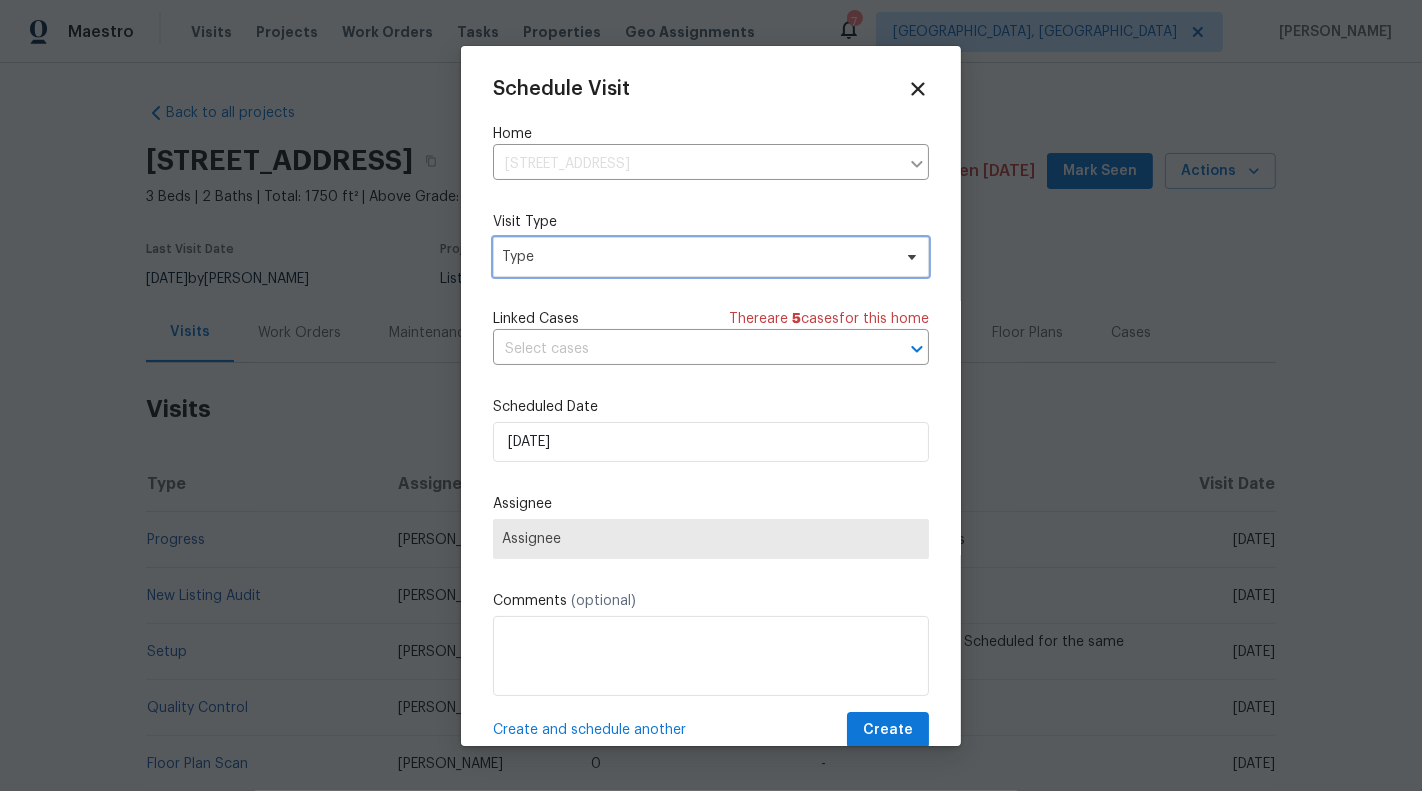 click on "Type" at bounding box center [696, 257] 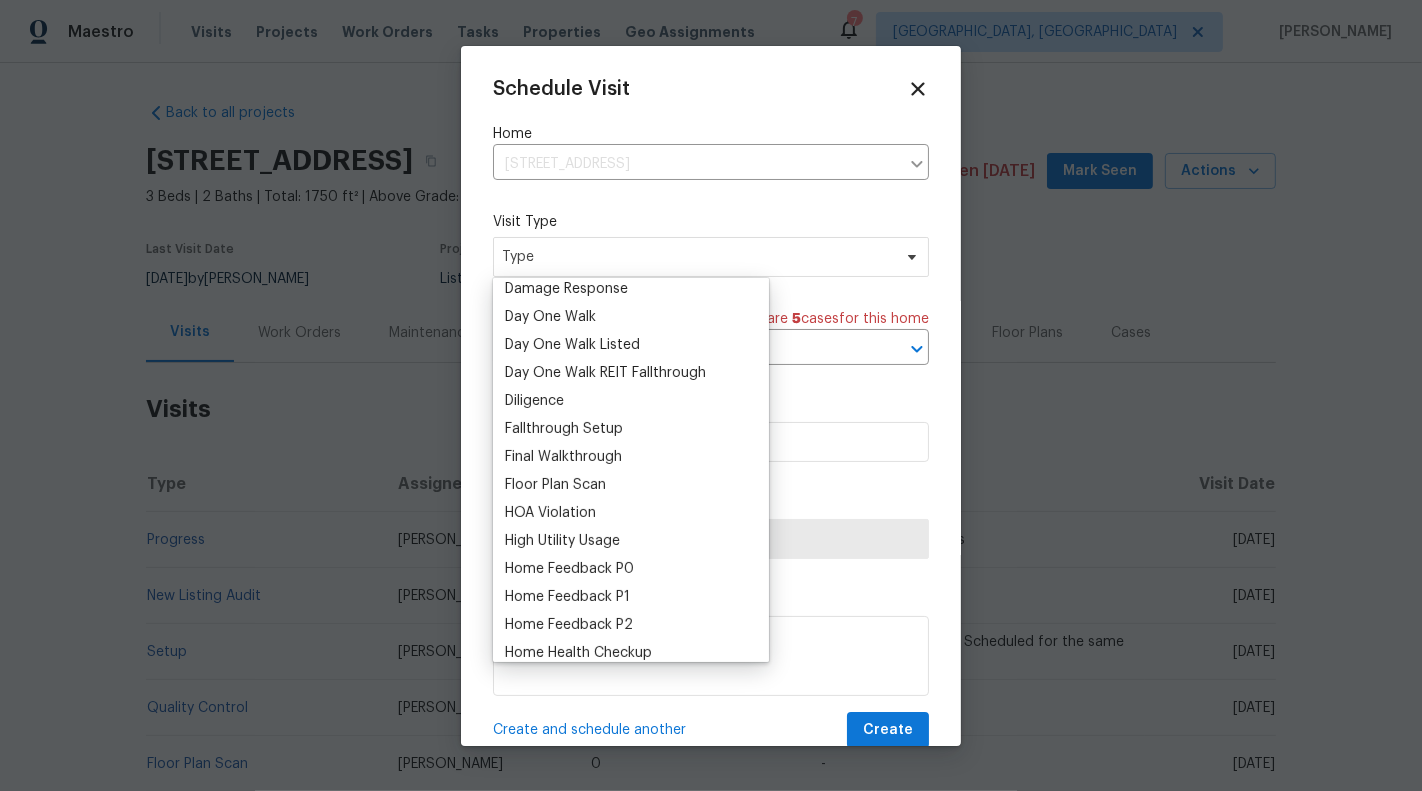 scroll, scrollTop: 360, scrollLeft: 0, axis: vertical 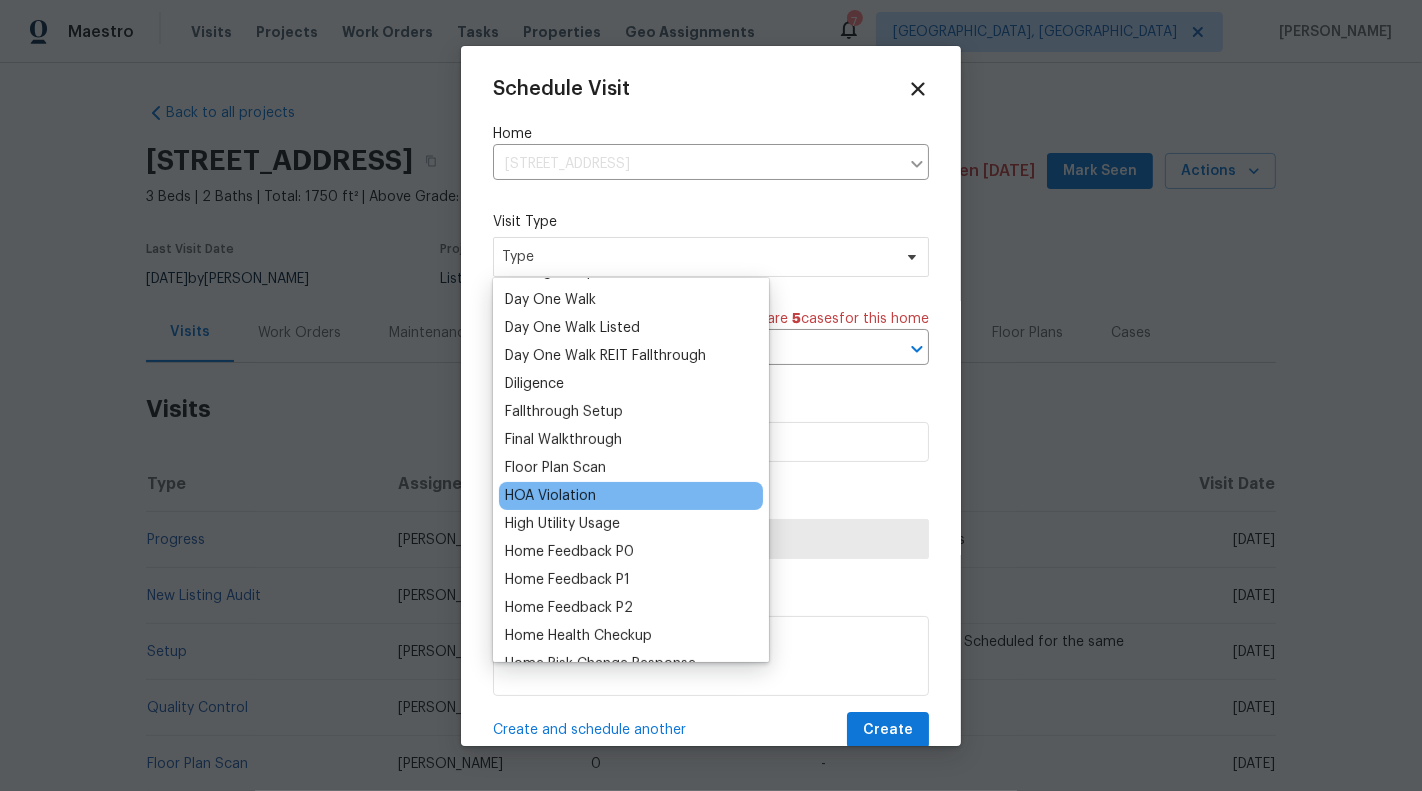 click on "HOA Violation" at bounding box center [631, 496] 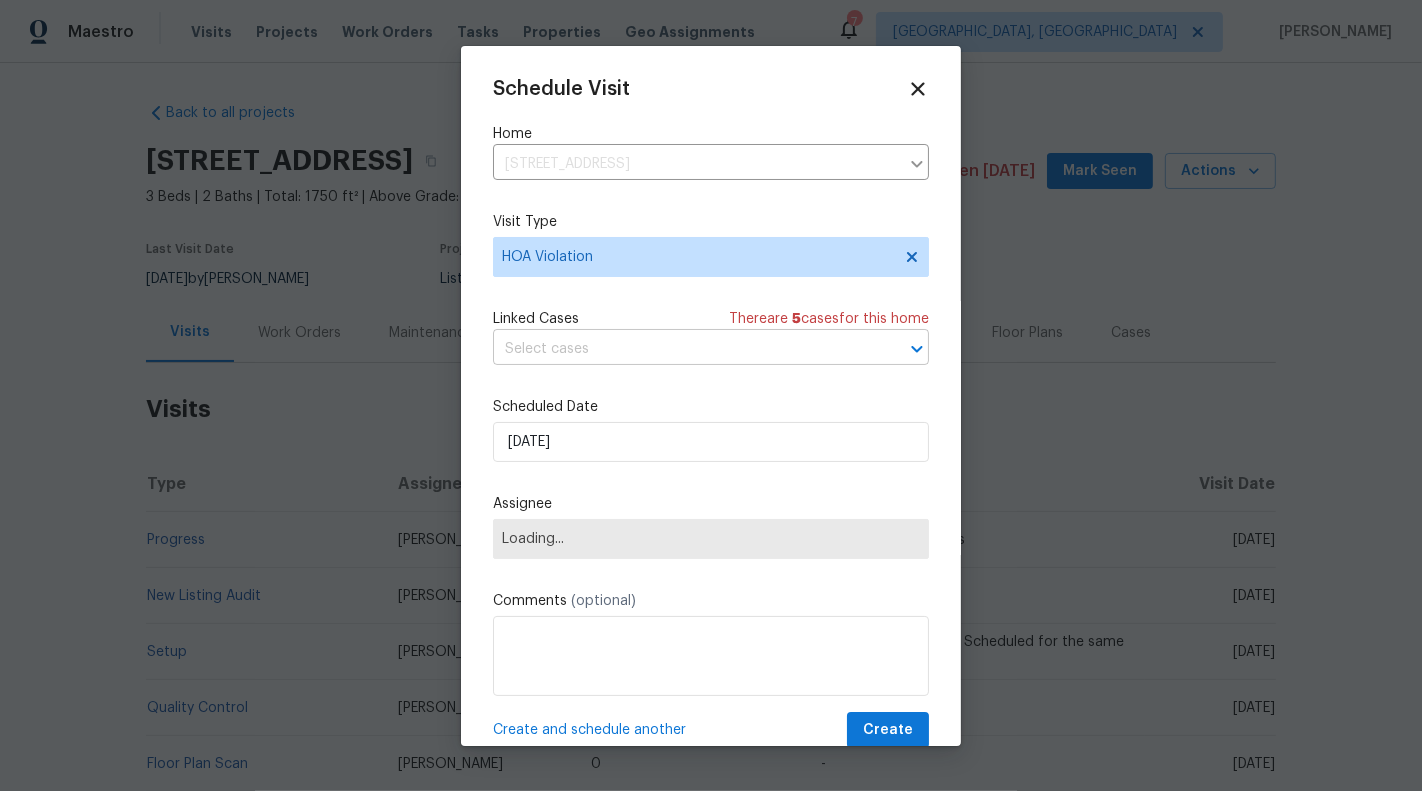 click at bounding box center [683, 349] 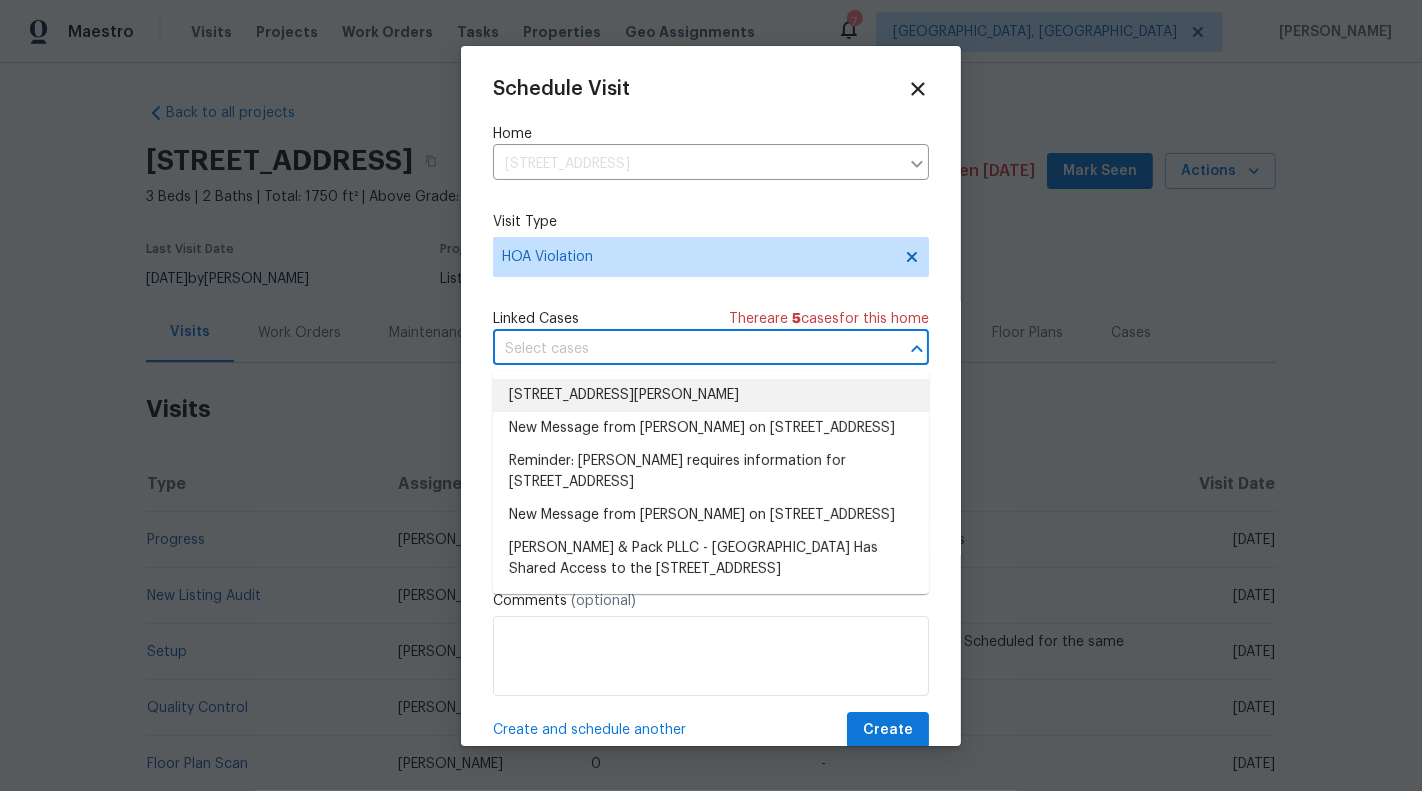 click at bounding box center [683, 349] 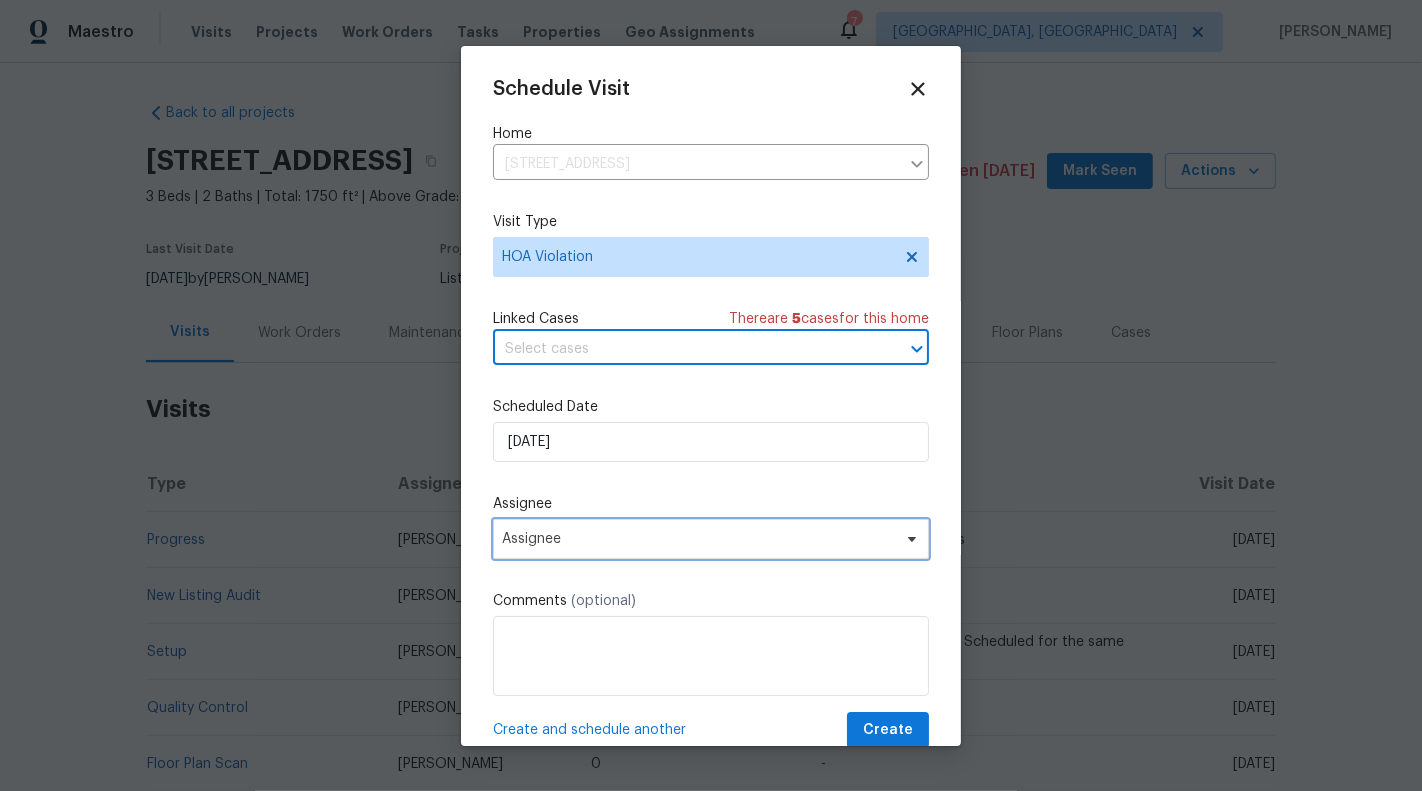 click on "Assignee" at bounding box center (698, 539) 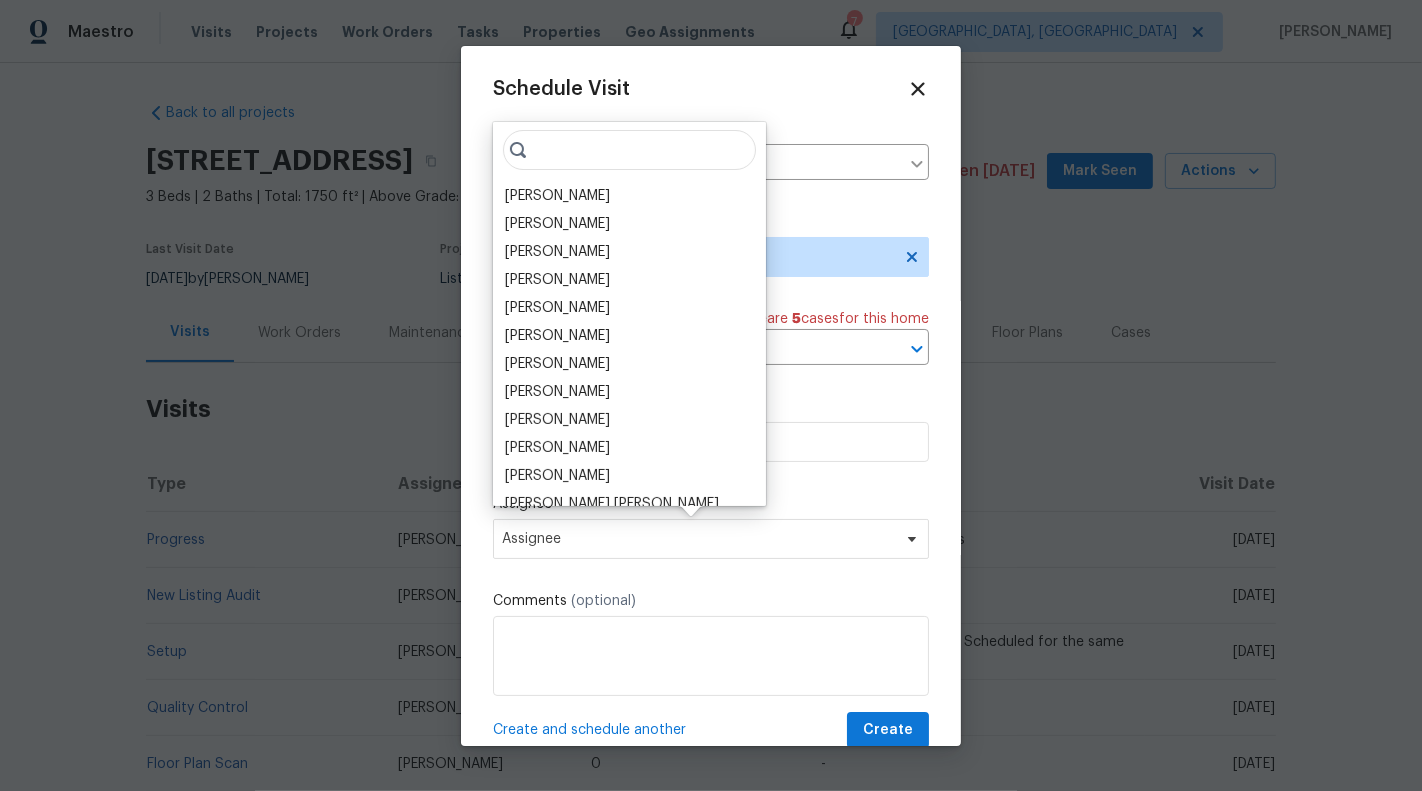 click on "Ken Romain Alex Baum Greg Janiak Tracey Eberhardt Ryan Craven Ryan Carder Ryan Williams Terry Tullar Jon Enberg Wayne Putnam Vinodh Kumar Mohammed Moshin Ali Vinod Kumar Sayali Pendse Julia O'Reilly oldaccouunt margaret collier - Temp amera kuffour - temp Brenton Moye Demetria Simmons-Blocker Jermain Lawrence Chaunte Waiters Madison Williamson Rajnish Srinivasan Becky Trayler Gopinath R Victor Robbins Breanna Farr Vinitha E Kamryn Timm N Sai Adithya Sreenath AB Sarath Mohan Degan Goettl Mark Zacharias Julienne Manansala Lauren Deangelis Sowmiya S Hepsiba Raj Vijaya S Prabhu Raja Sivaprakash Settu Michael Jackson Tim Hochradel Taylor Bowen Sofia Araiza Spencer Crowley Brandon Wallace Angie Marie Zasadny Khyber Rooney hannah johnson Natalie Woods Stefanie Armijo Frank Parks Jakub Budzynski Joseph Callinan Kalaivani K MANIKANDAN M Sanjai Gunaraj Prem Kumar Bastian Wieck Rubric System User Casey Stewart Arvind Raj M Isabel Sangeetha Ireland Divya Dharshini V Esmeralda Silva Roll-Call System User Joanne Yun" at bounding box center (629, 314) 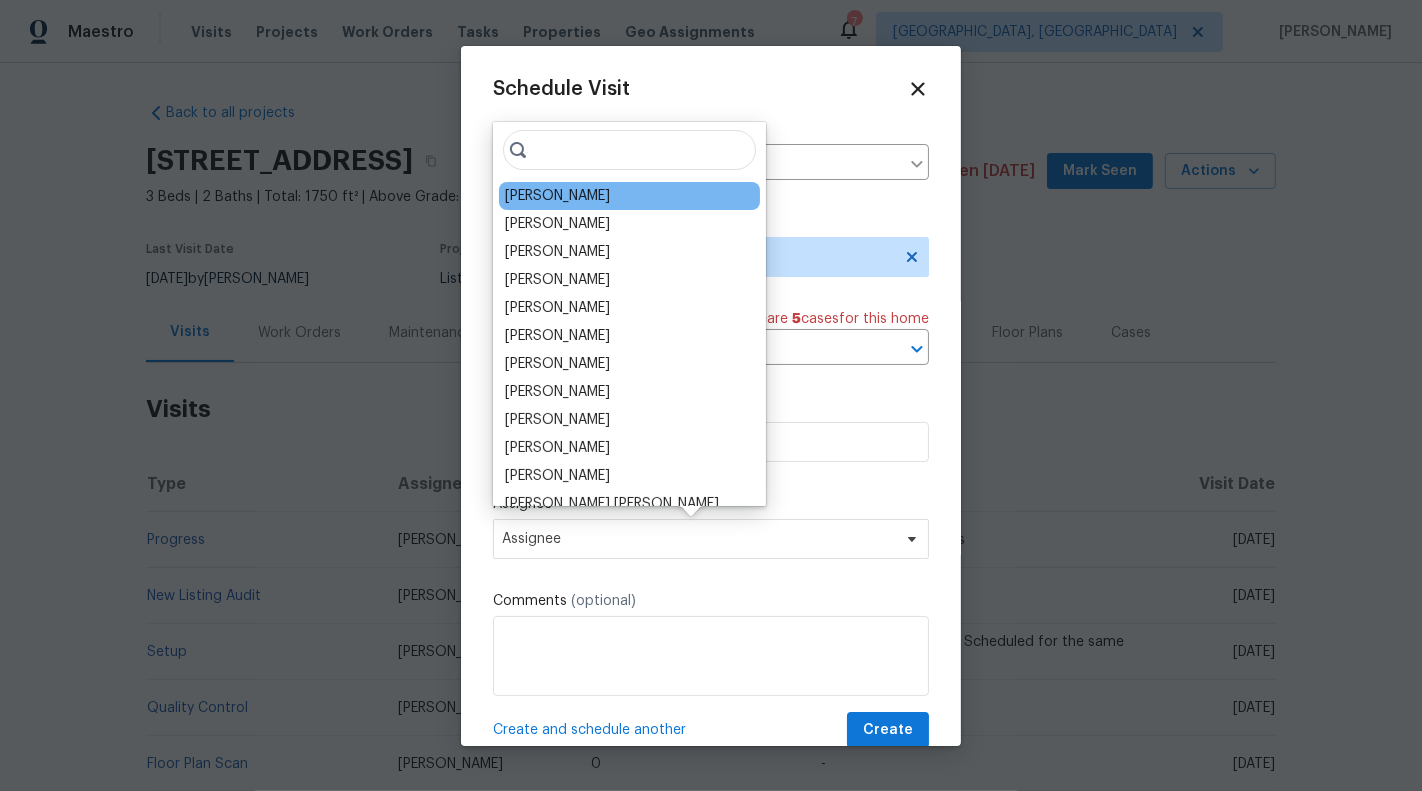 click on "Ken Romain" at bounding box center (557, 196) 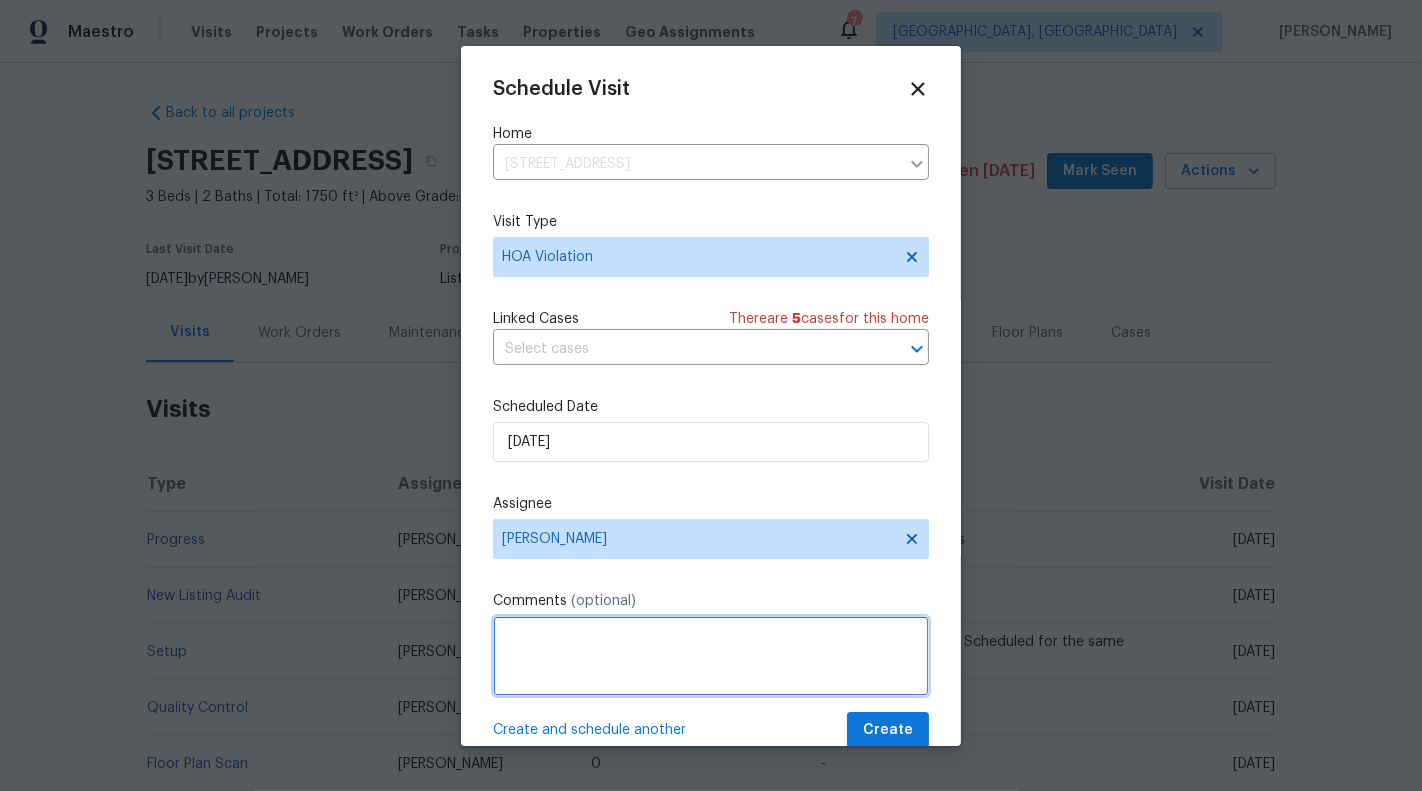 click at bounding box center (711, 656) 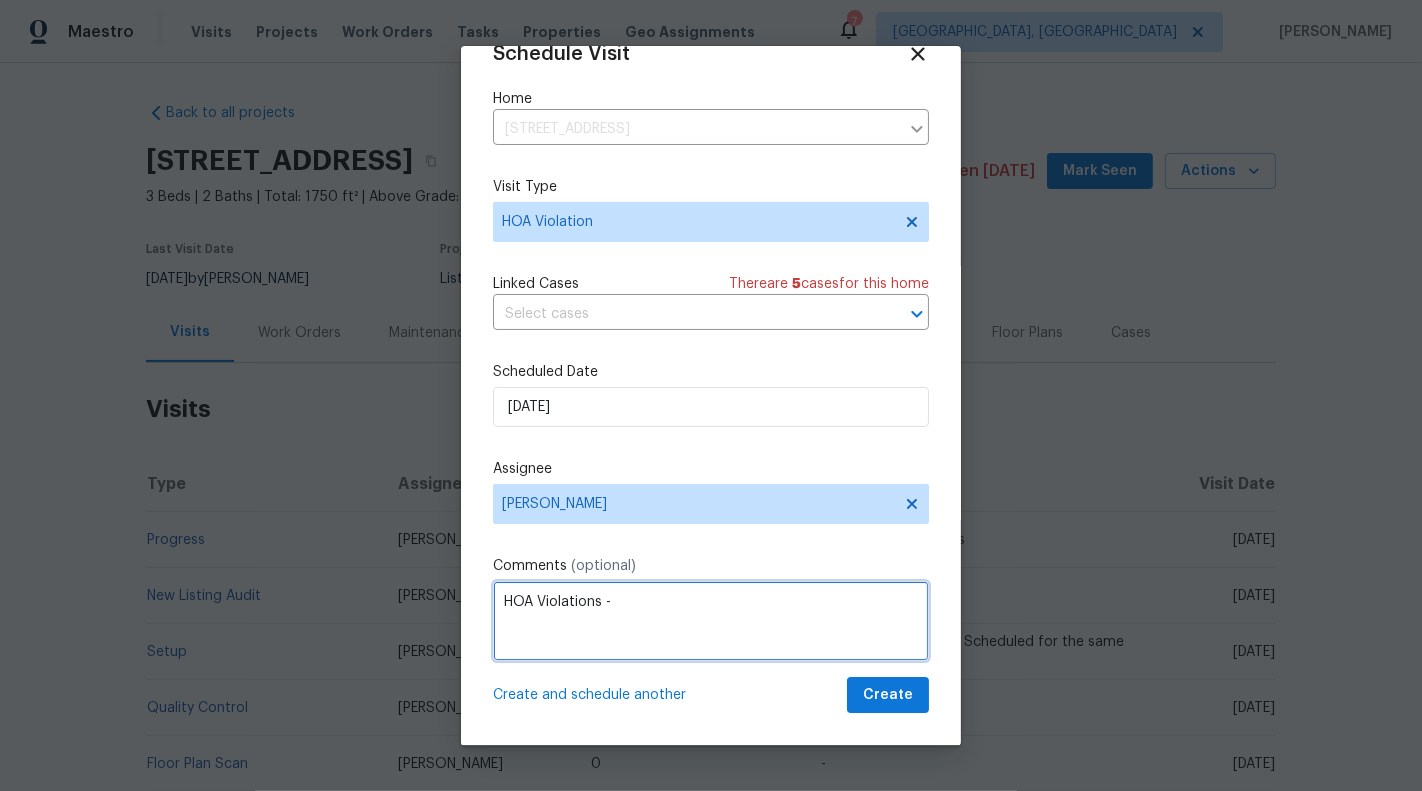 paste on "Please make sure your trash cans are stored out of sight of the street." 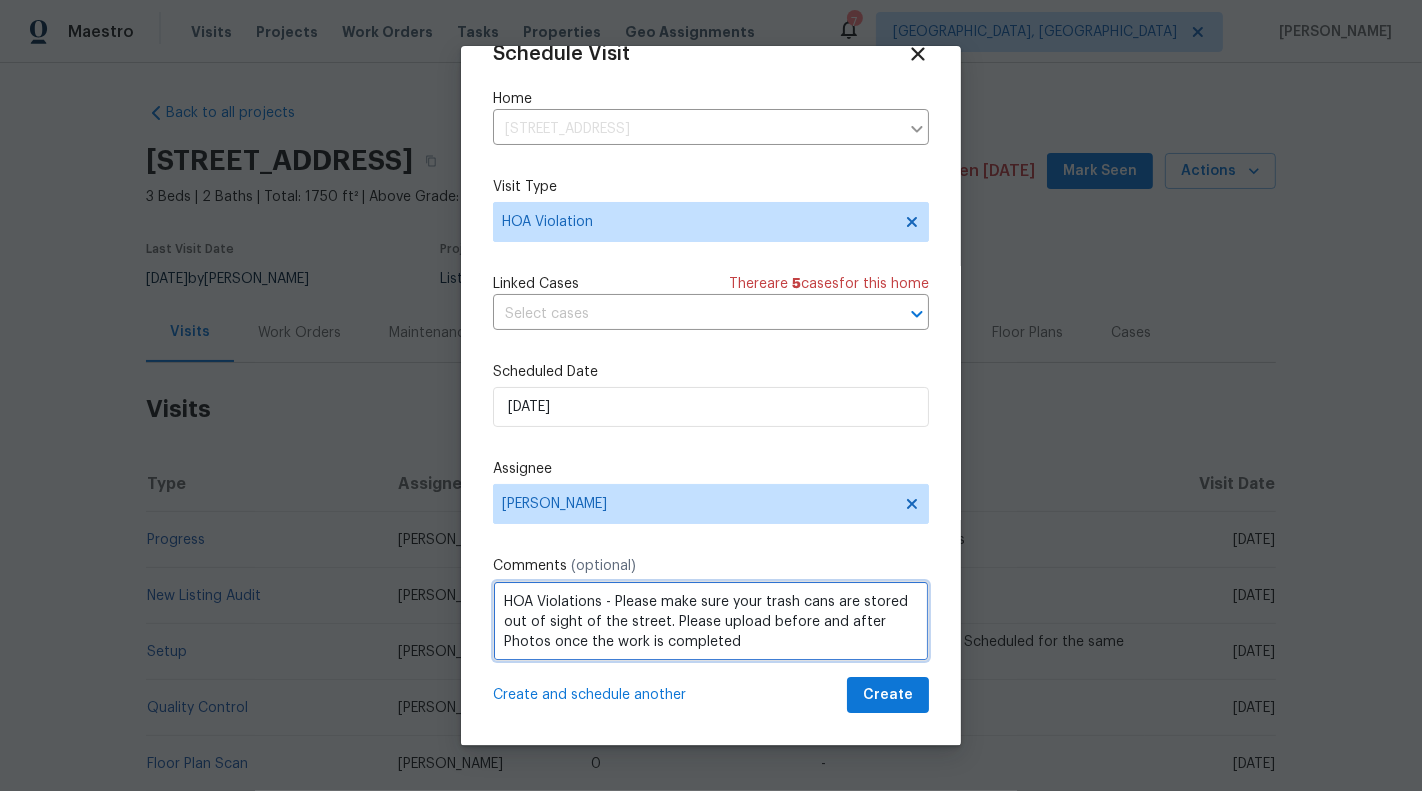 type on "HOA Violations - Please make sure your trash cans are stored out of sight of the street. Please upload before and after Photos once the work is completed" 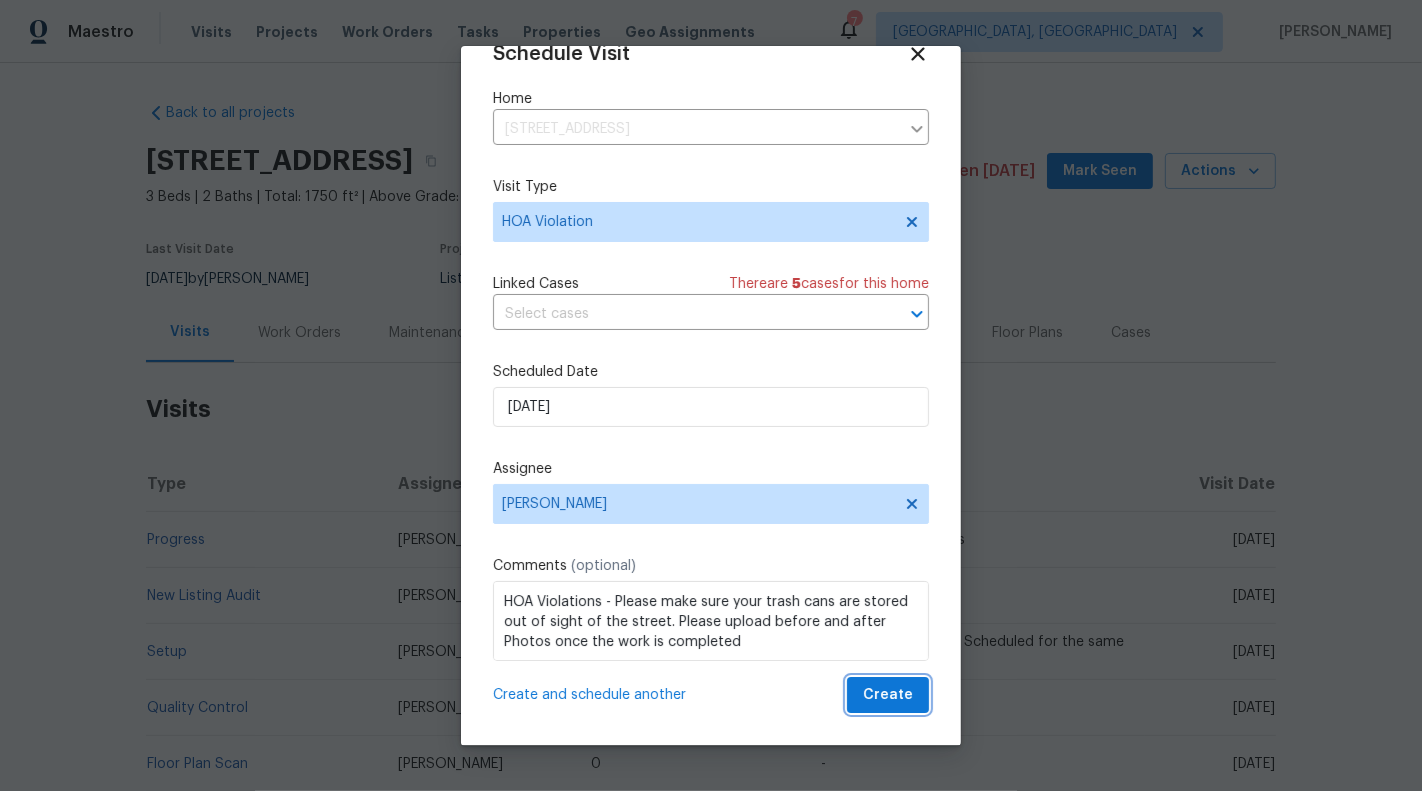 click on "Create" at bounding box center (888, 695) 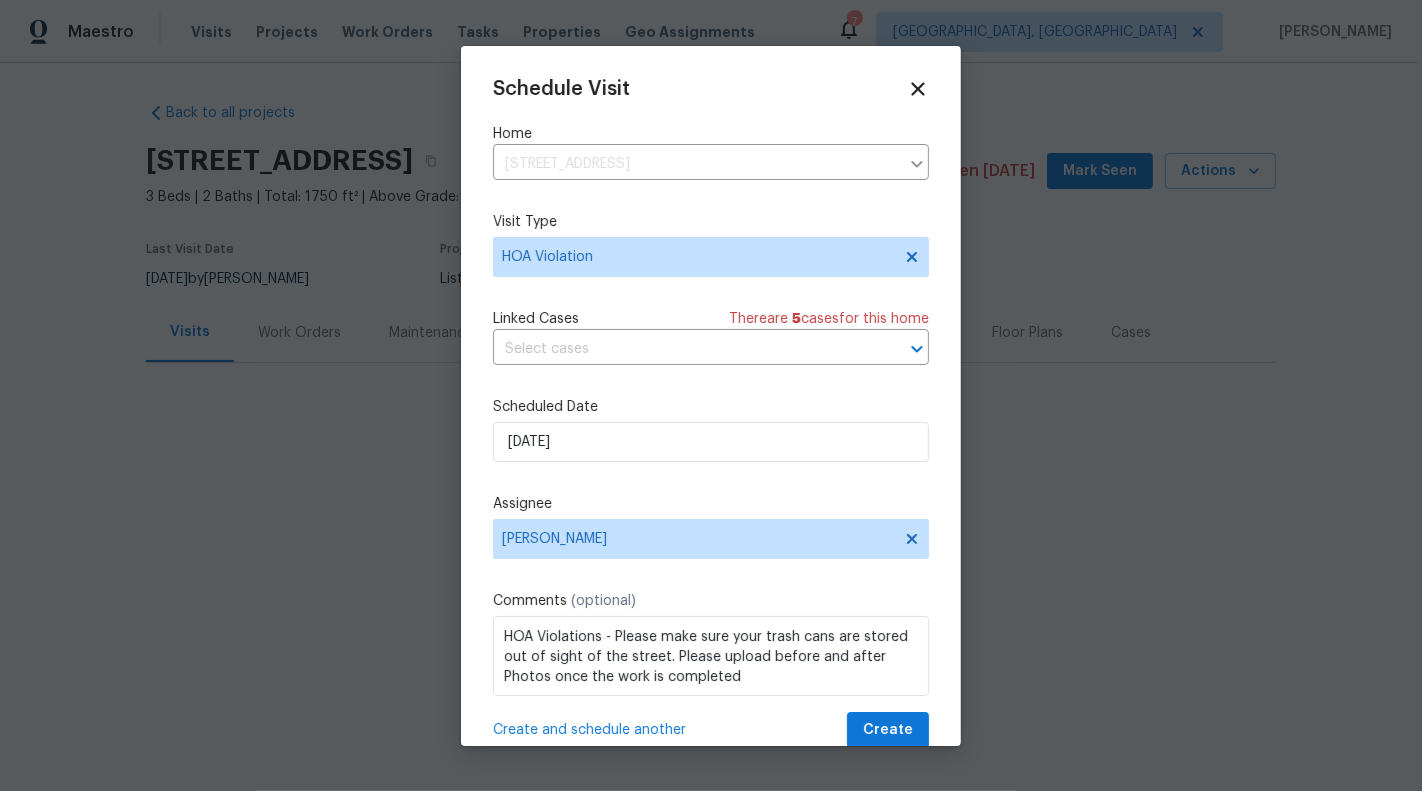scroll, scrollTop: 37, scrollLeft: 0, axis: vertical 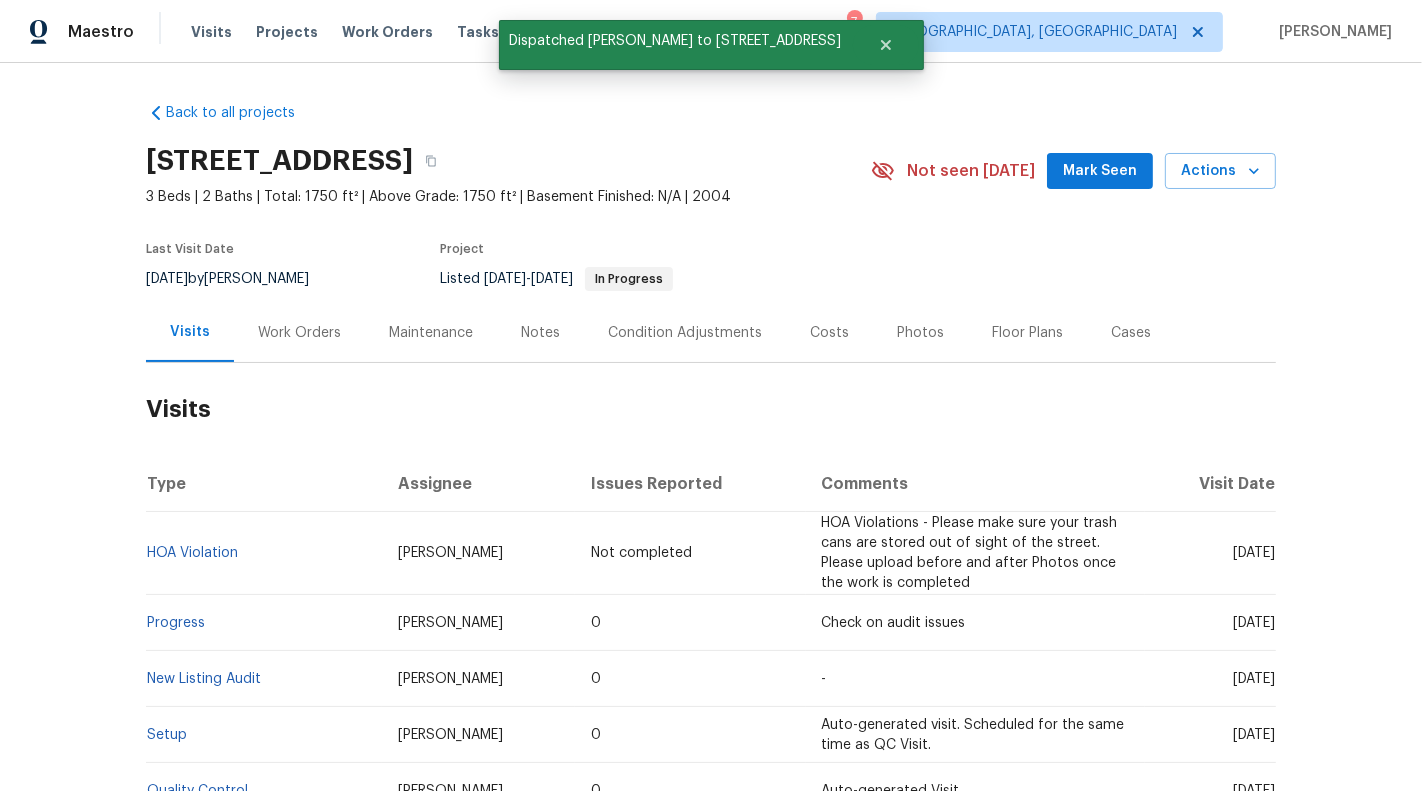 click on "Back to all projects 4489 Westhill Pl, Kernersville, NC 27284 3 Beds | 2 Baths | Total: 1750 ft² | Above Grade: 1750 ft² | Basement Finished: N/A | 2004 Not seen today Mark Seen Actions Last Visit Date 7/9/2025  by  Ken Romain   Project Listed   7/1/2025  -  7/11/2025 In Progress Visits Work Orders Maintenance Notes Condition Adjustments Costs Photos Floor Plans Cases Visits Type Assignee Issues Reported Comments Visit Date HOA Violation Ken Romain Not completed HOA Violations - Please make sure your trash cans are stored out of sight of the street. Please upload before and after Photos once the work is completed Fri, Jul 11 2025 Progress Ken Romain 0 Check on audit issues  Wed, Jul 09 2025 New Listing Audit Ryan Williams 0 - Tue, Jul 08 2025 Setup Ken Romain 0 Auto-generated visit. Scheduled for the same time as QC Visit. Sat, Jun 28 2025 Quality Control Ken Romain 0 Auto-generated Visit Sat, Jun 28 2025 Floor Plan Scan Ken Romain 0 - Sat, Jun 28 2025 Day One Walk Ken Romain 0 Auto-generated Visit 14 -" at bounding box center [711, 427] 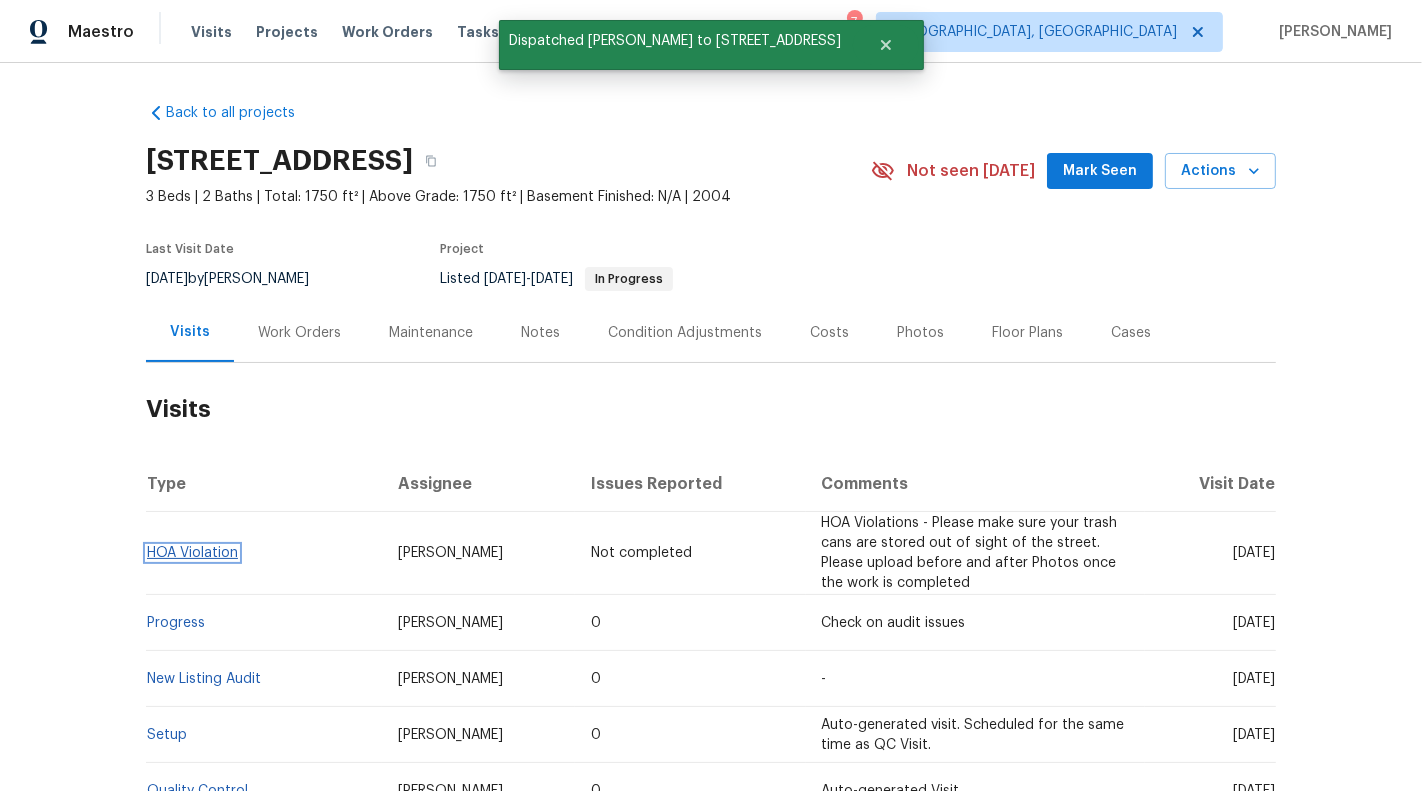 click on "HOA Violation" at bounding box center [192, 553] 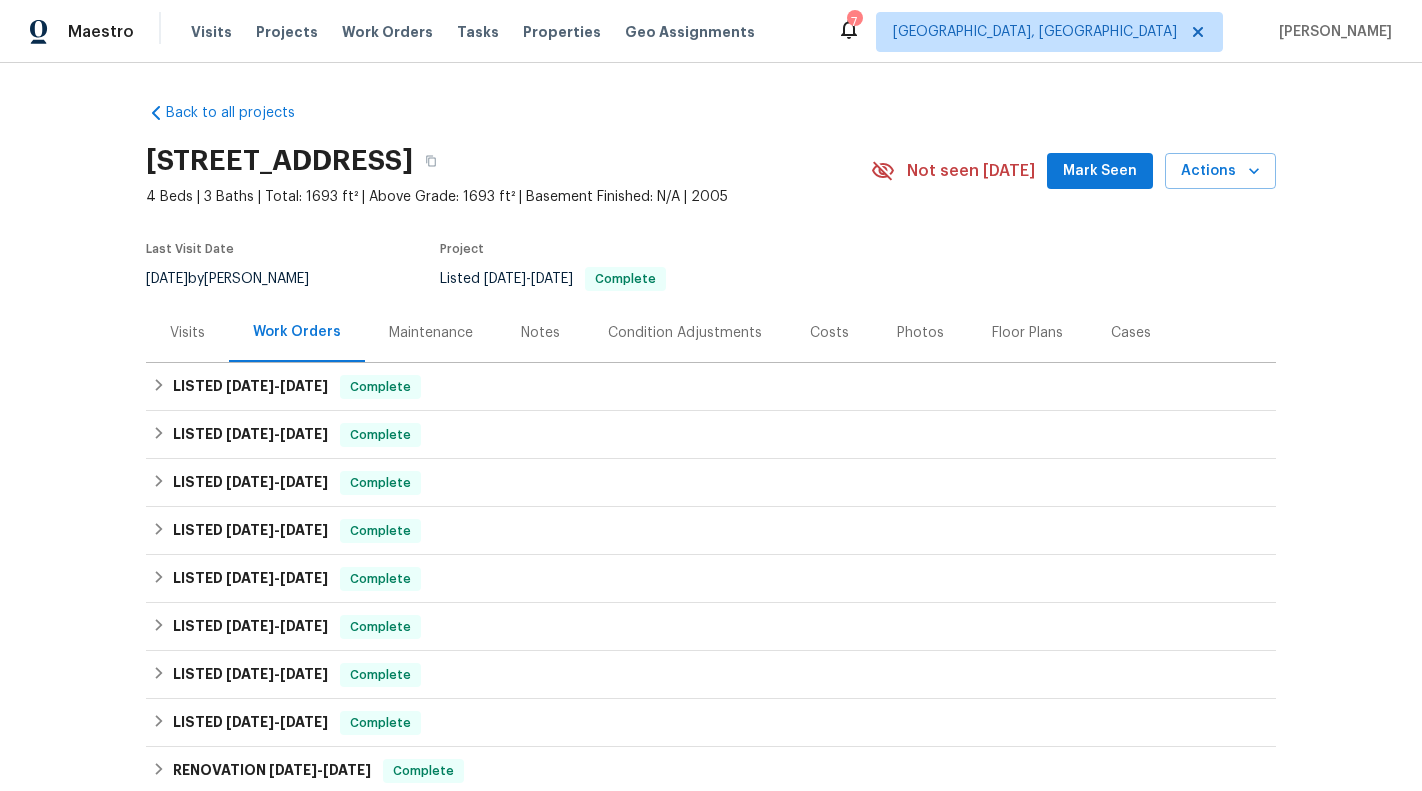 scroll, scrollTop: 0, scrollLeft: 0, axis: both 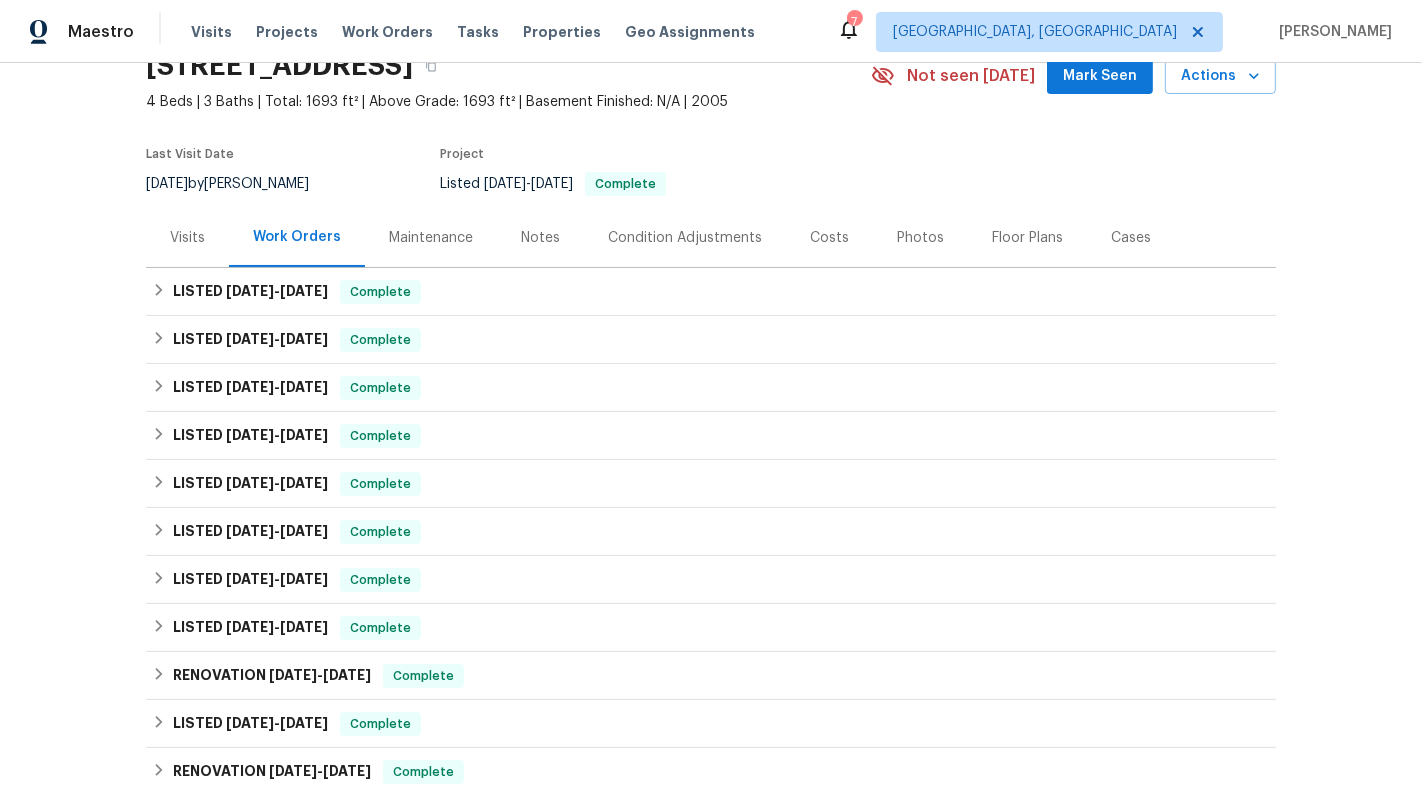 click on "Visits" at bounding box center [187, 237] 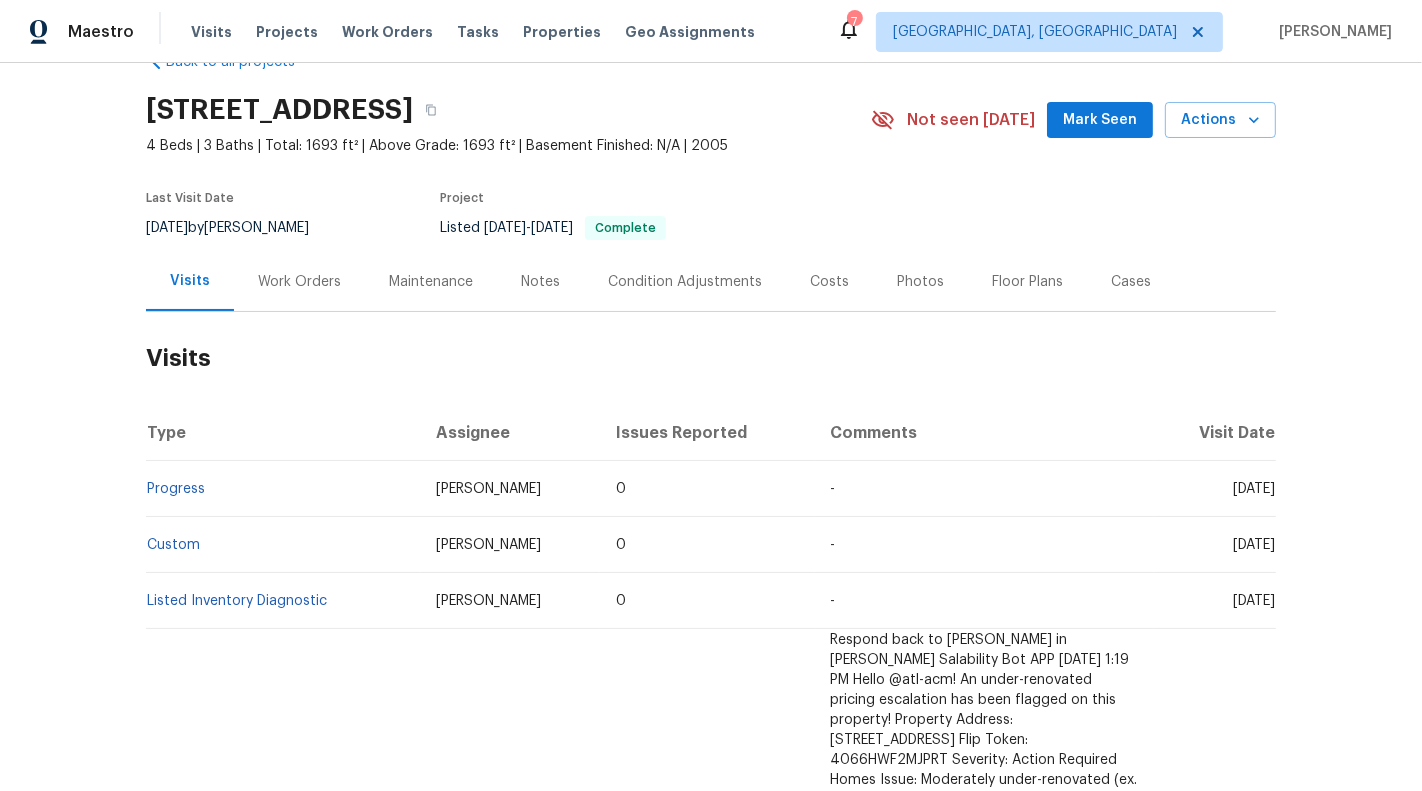 scroll, scrollTop: 53, scrollLeft: 0, axis: vertical 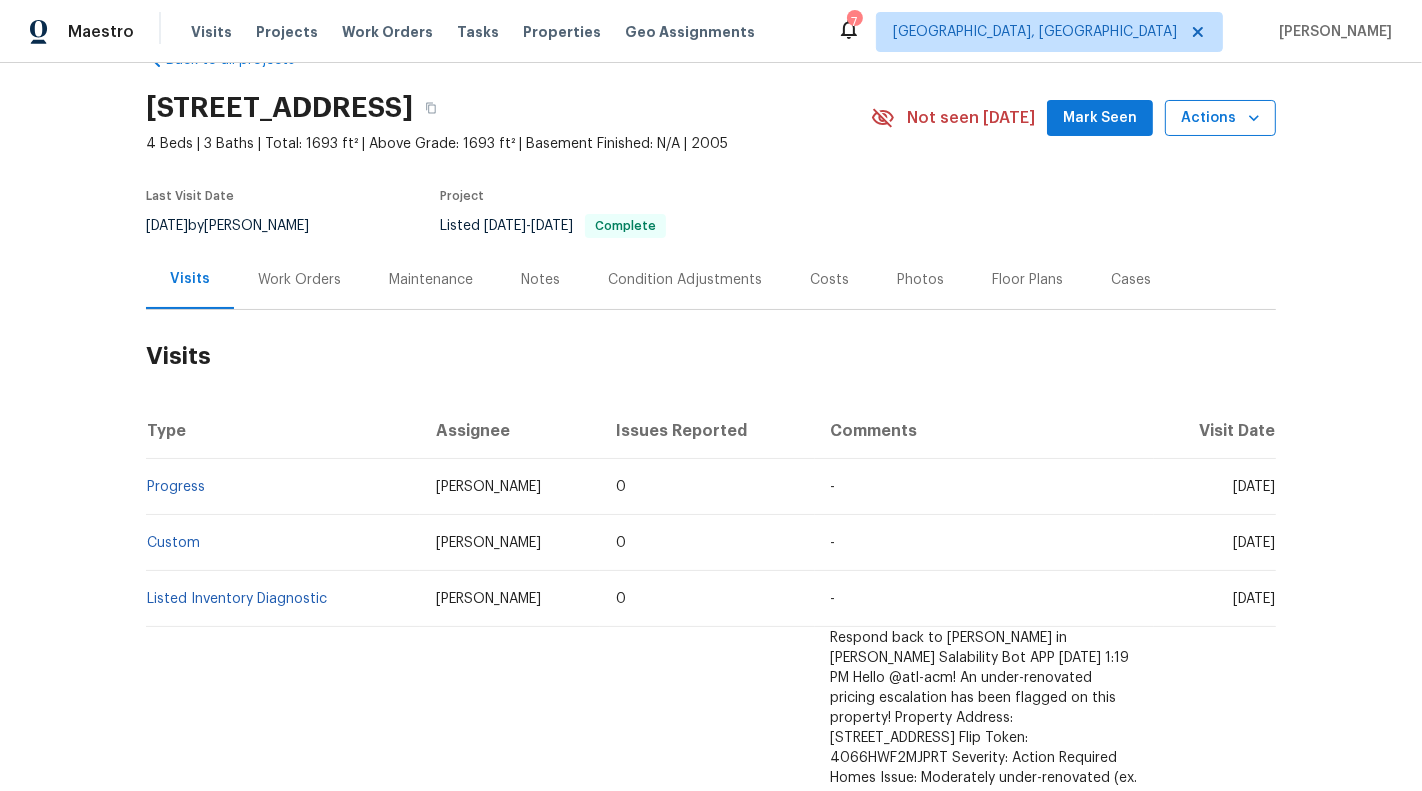 click on "Actions" at bounding box center (1220, 118) 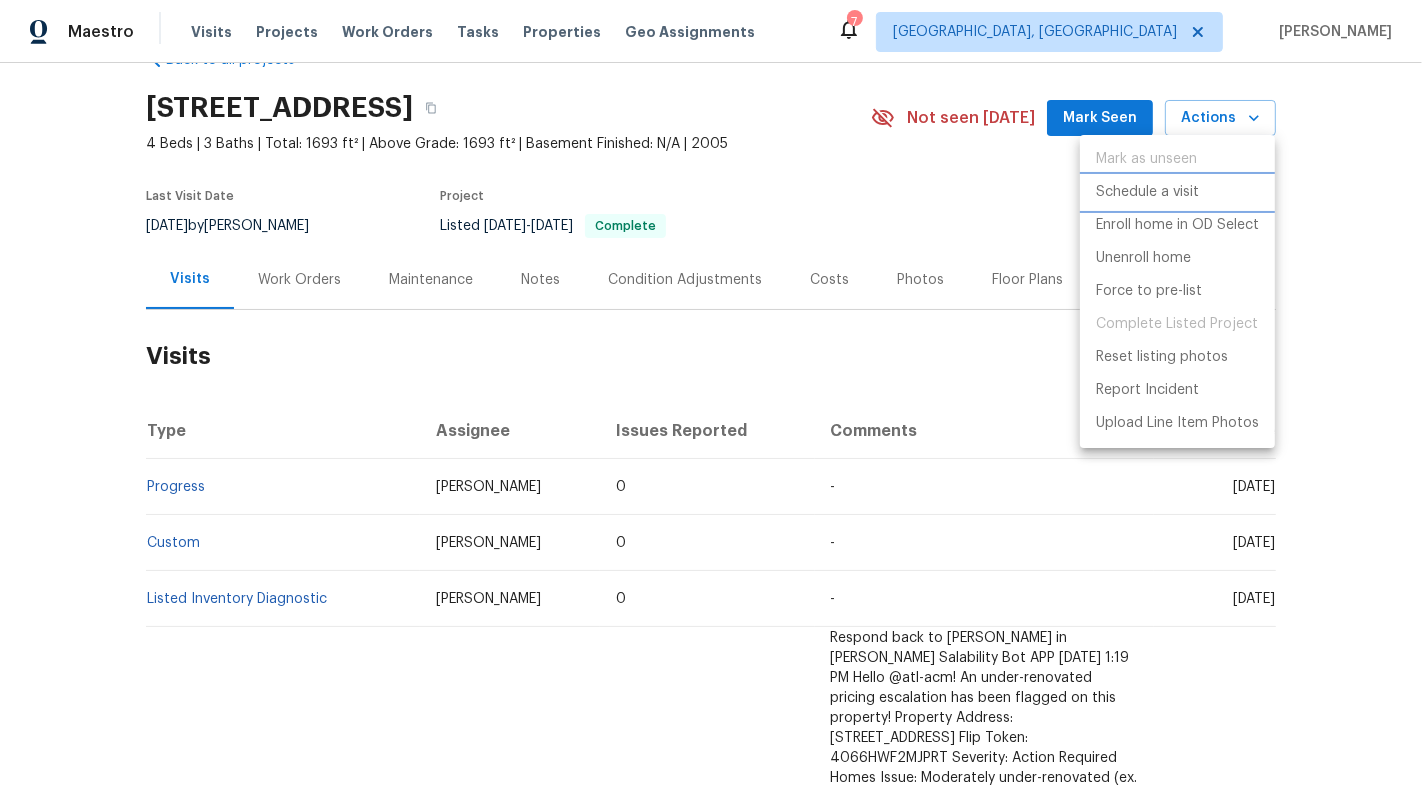 click on "Schedule a visit" at bounding box center (1147, 192) 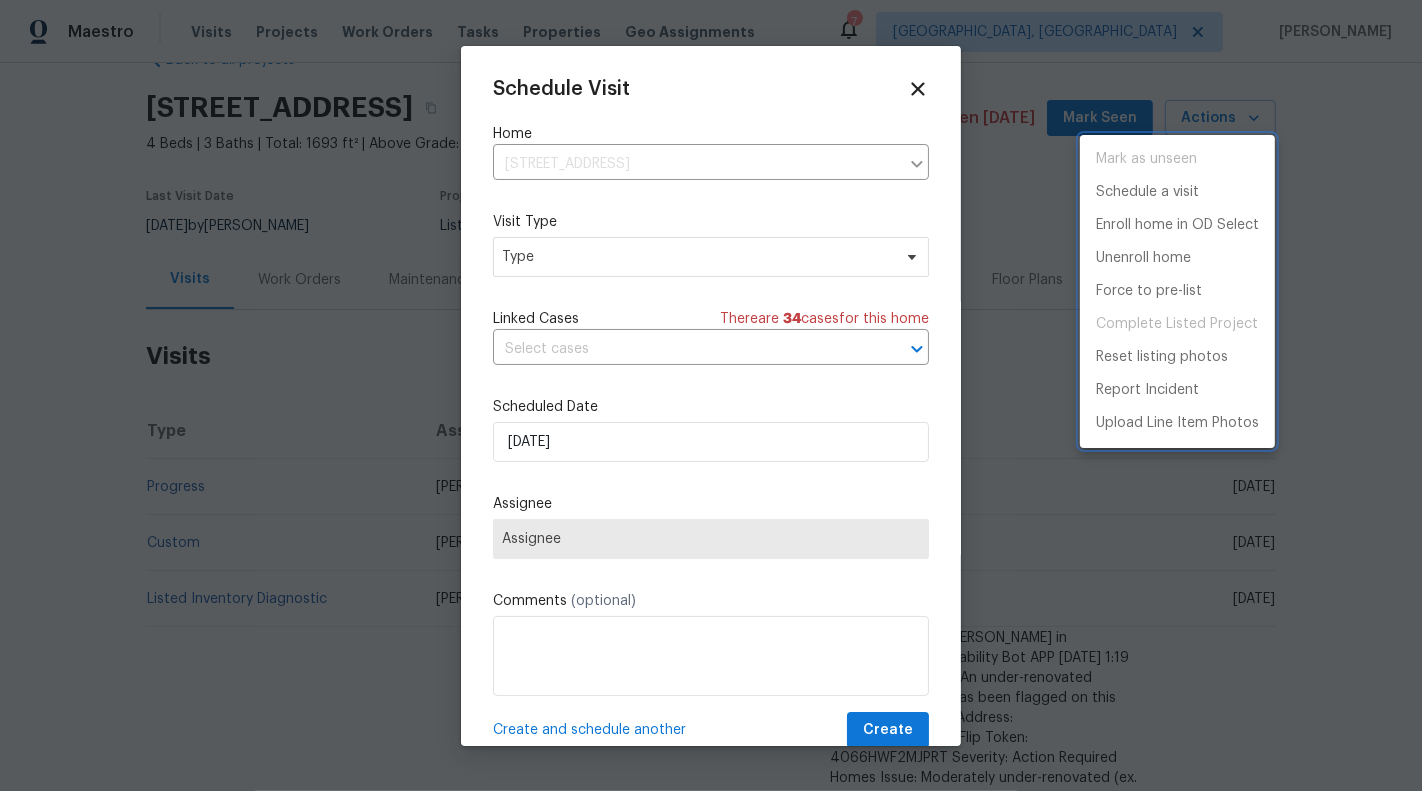 click at bounding box center (711, 395) 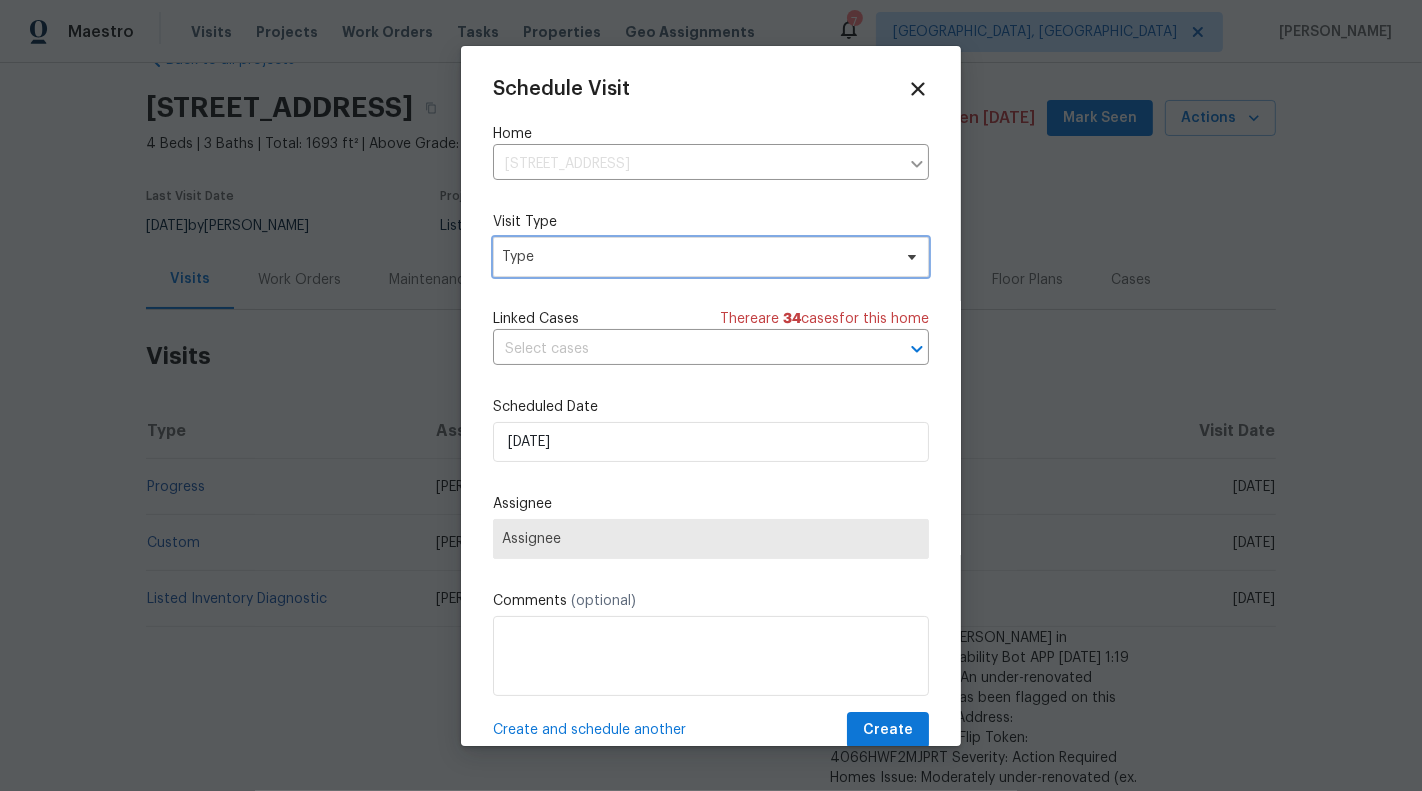 click on "Type" at bounding box center (711, 257) 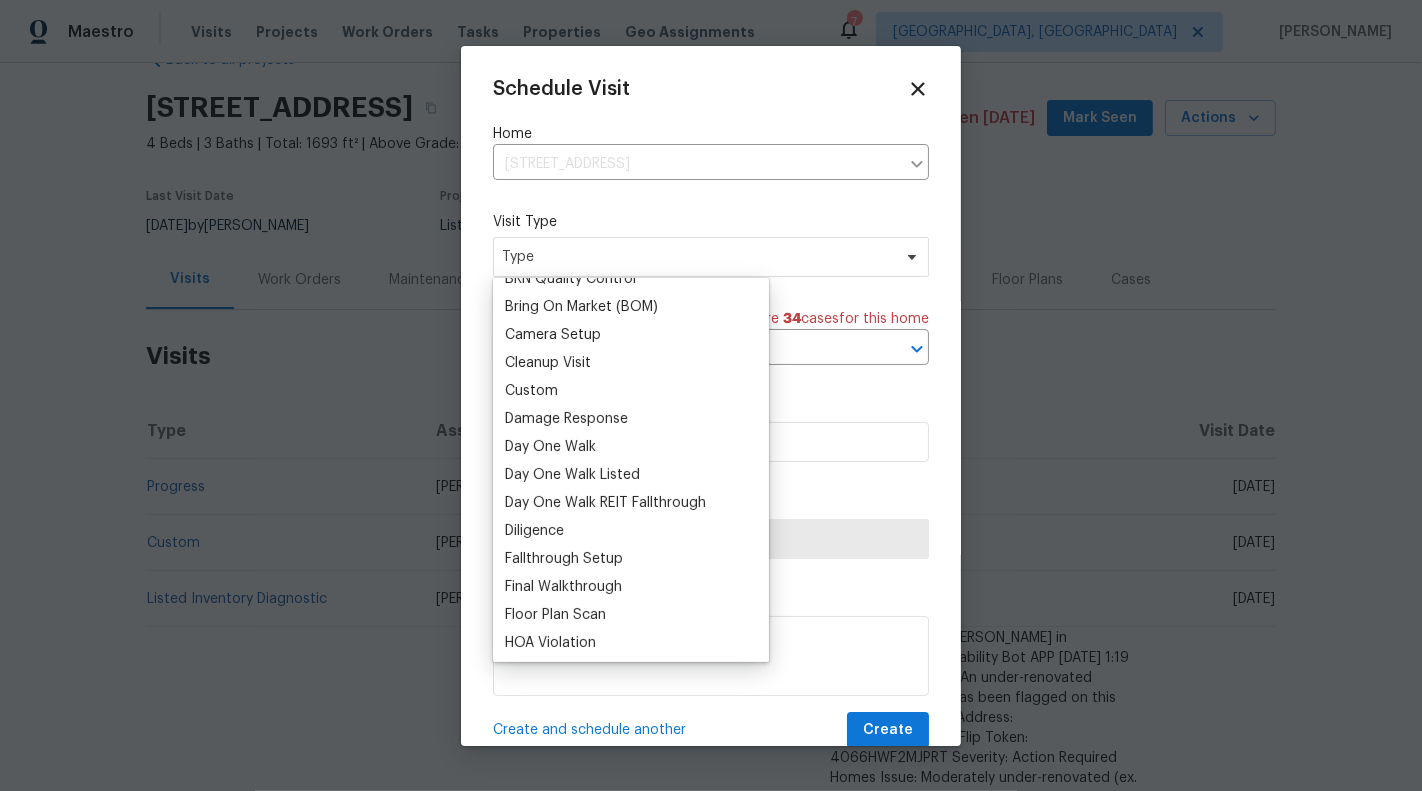 scroll, scrollTop: 316, scrollLeft: 0, axis: vertical 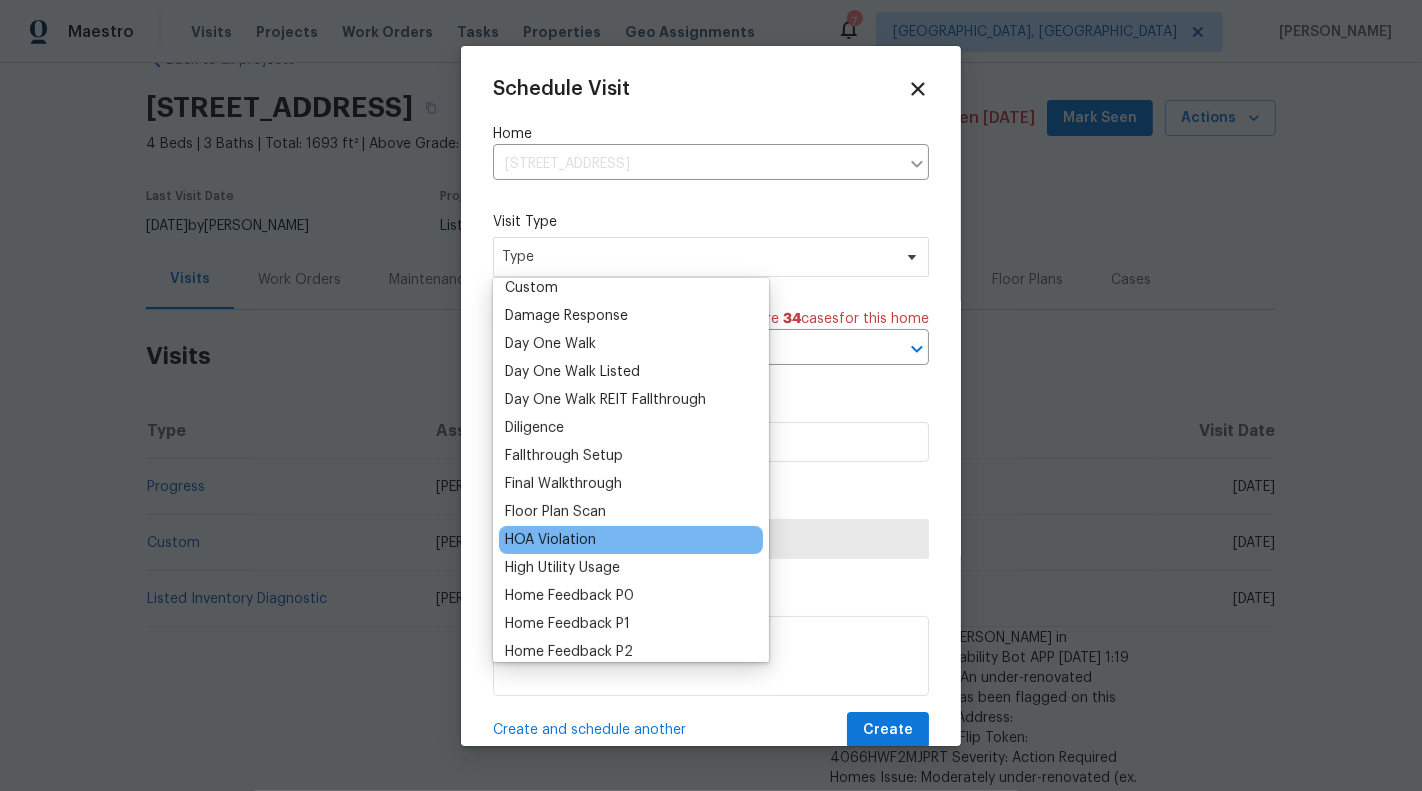 click on "HOA Violation" at bounding box center [550, 540] 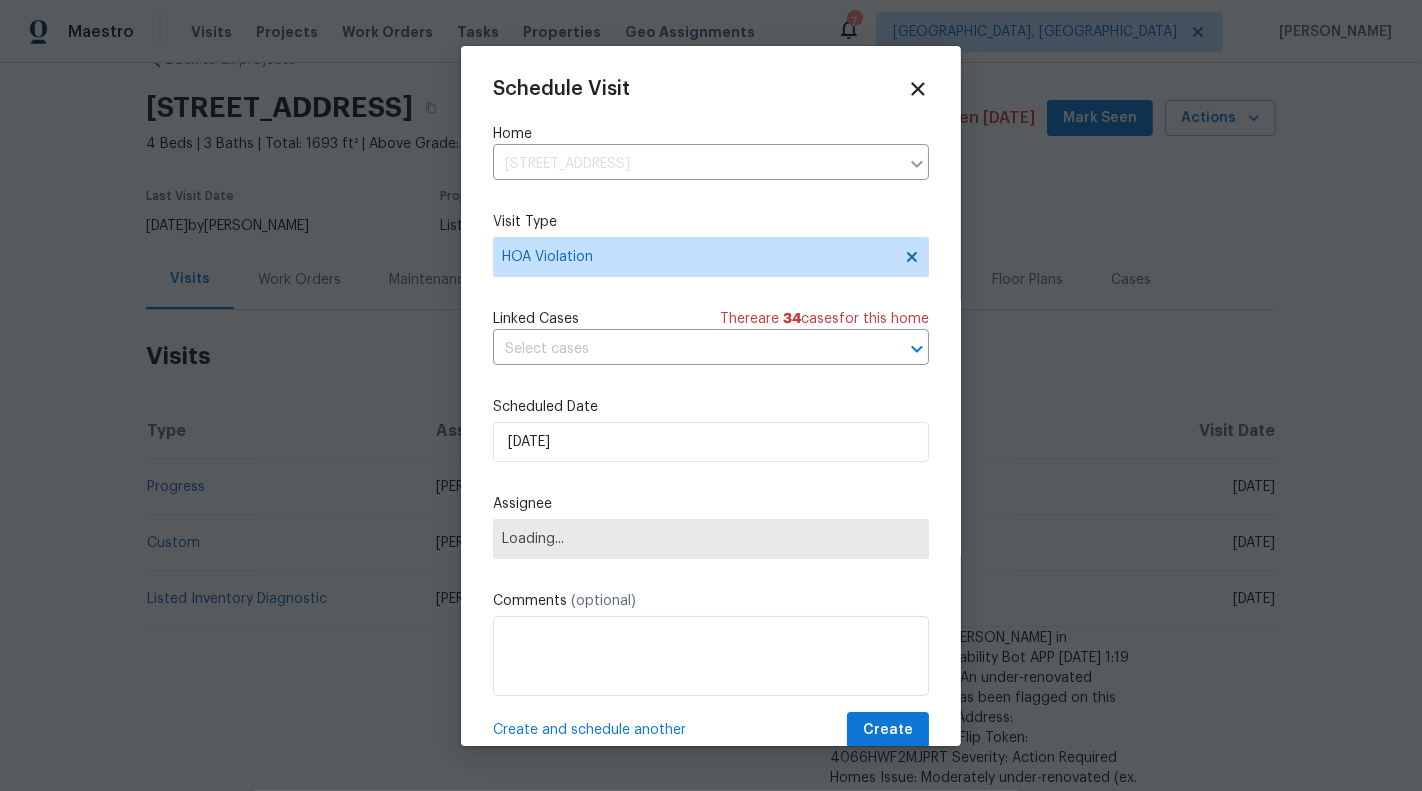 click on "Linked Cases There  are   34  case s  for this home   ​" at bounding box center (711, 337) 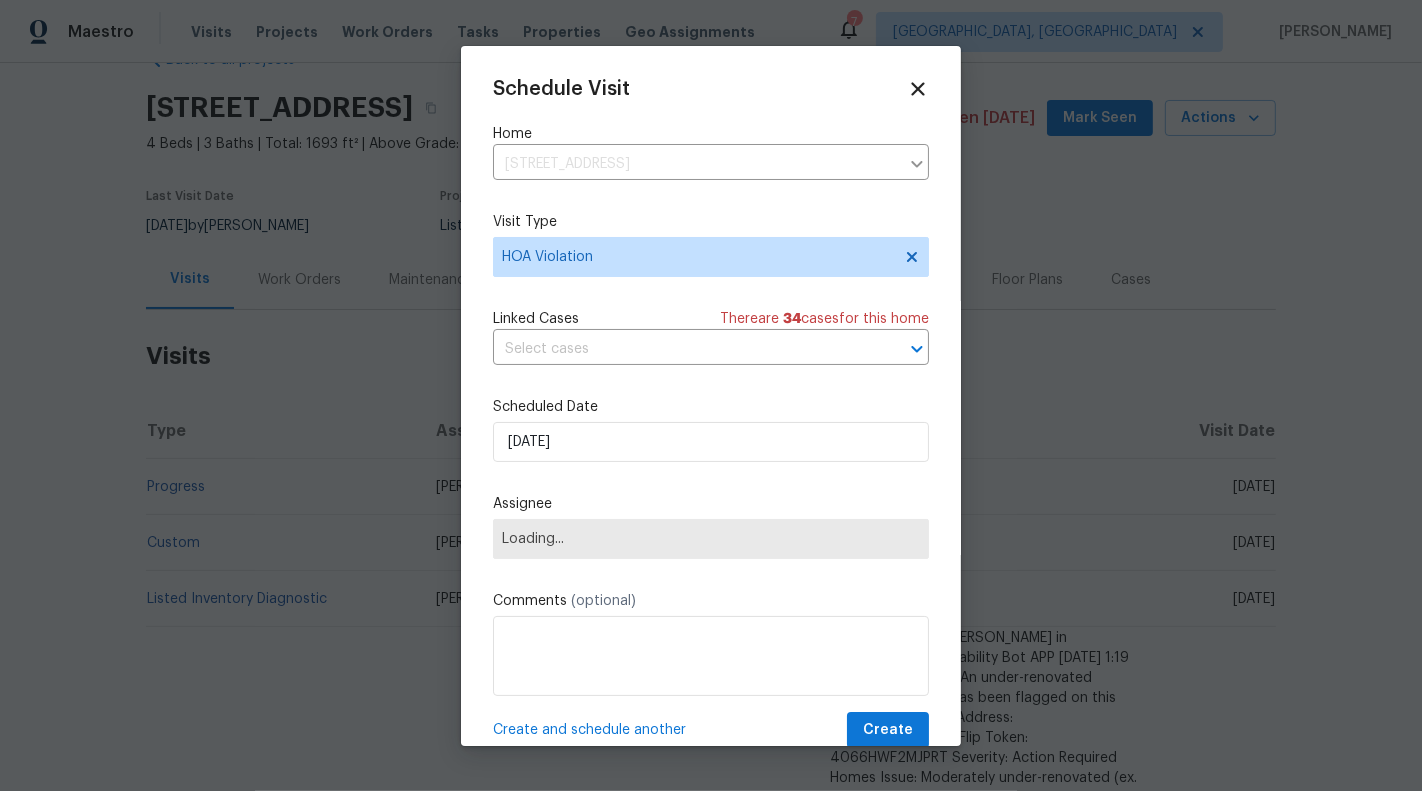 click on "Schedule Visit Home   6338 Hickory Lane Cir, Union City, GA 30291 ​ Visit Type   HOA Violation Linked Cases There  are   34  case s  for this home   ​ Scheduled Date   11/07/2025 Assignee   Loading... Comments   (optional) Create and schedule another Create" at bounding box center (711, 413) 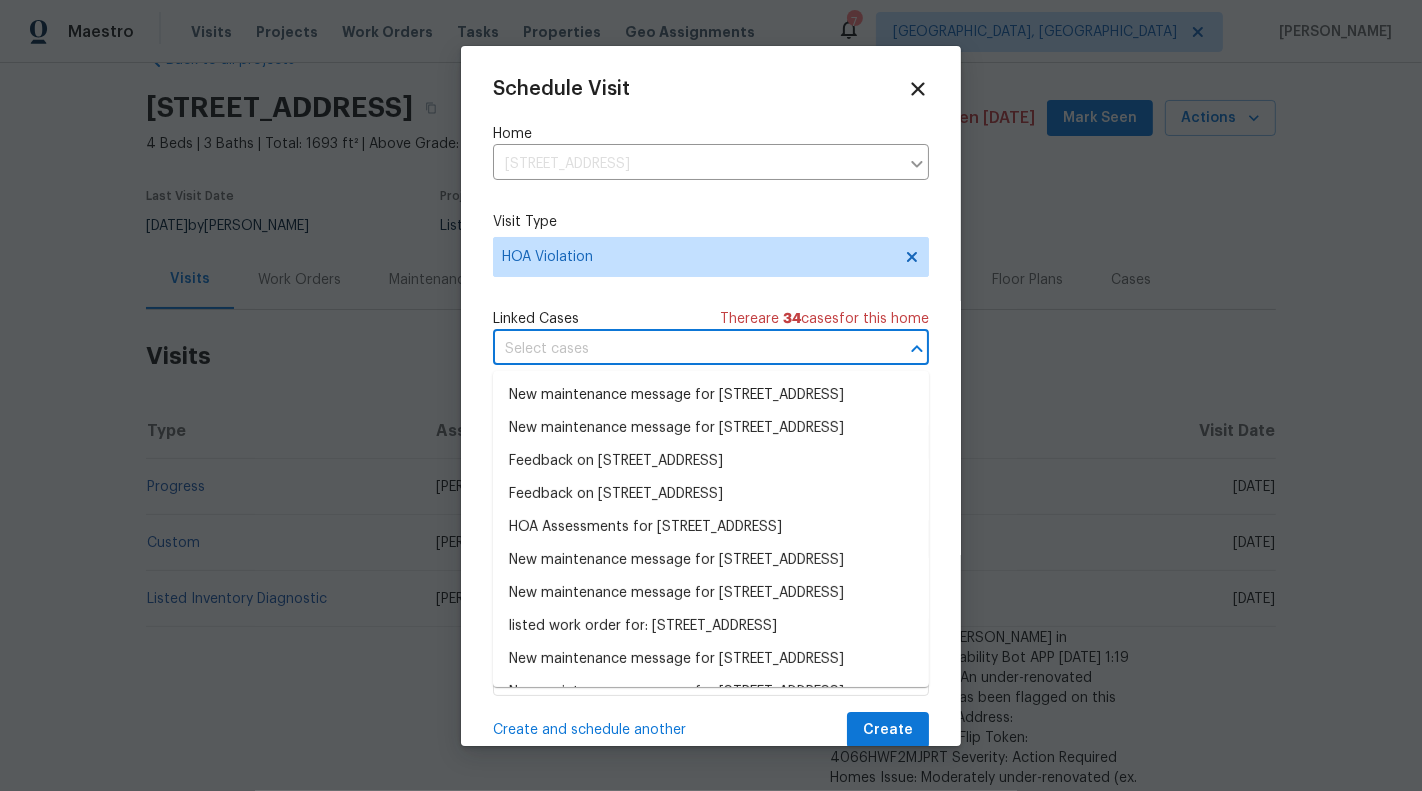 click at bounding box center (683, 349) 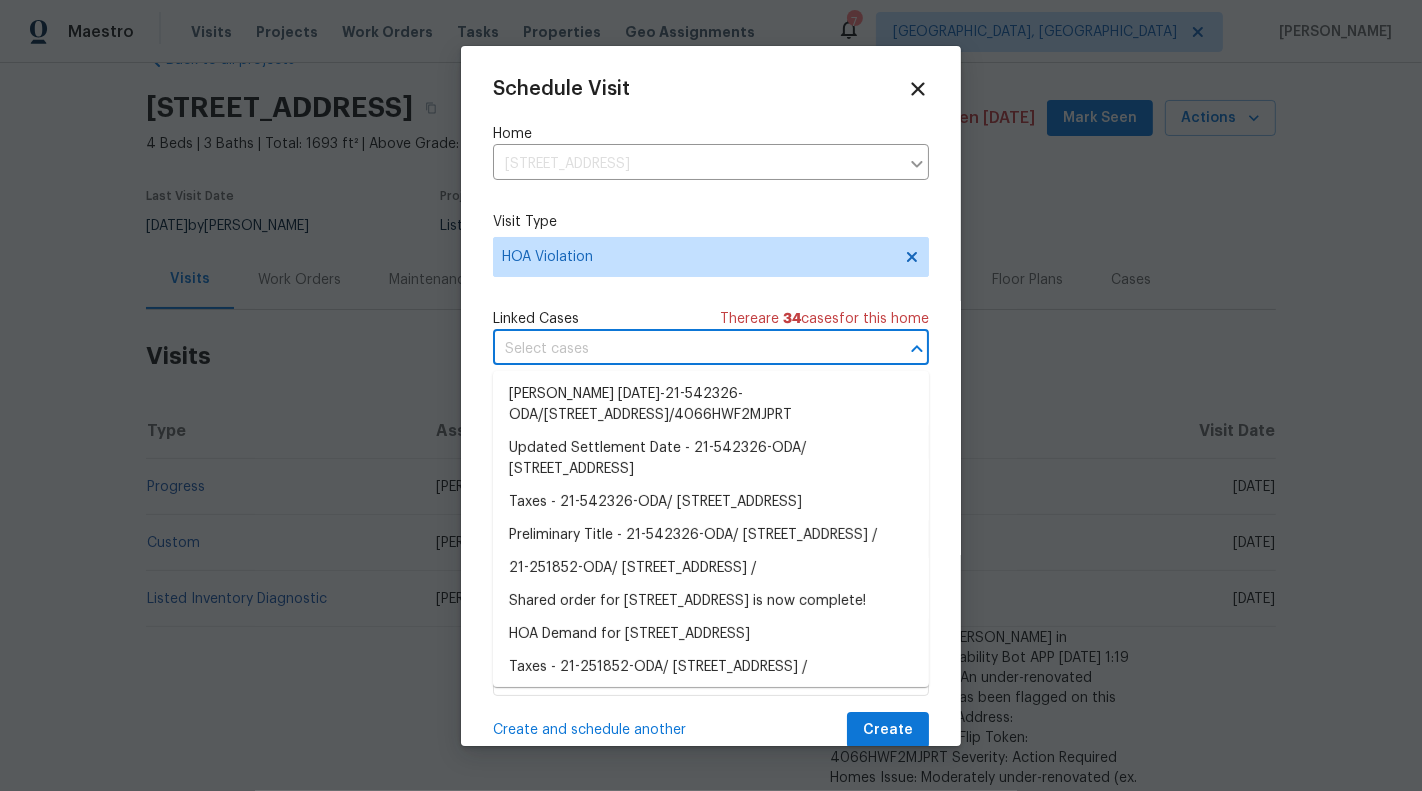 scroll, scrollTop: 802, scrollLeft: 0, axis: vertical 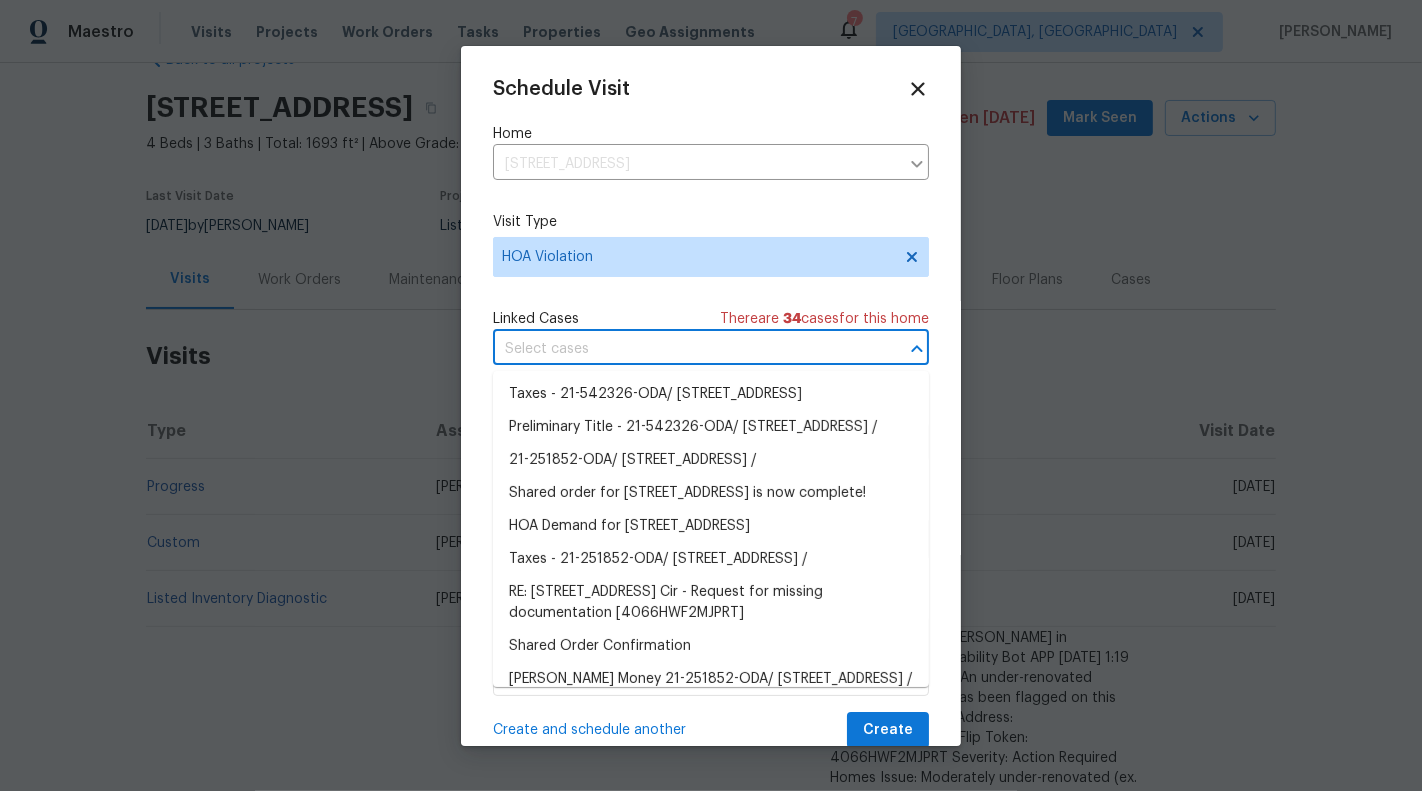 click at bounding box center (683, 349) 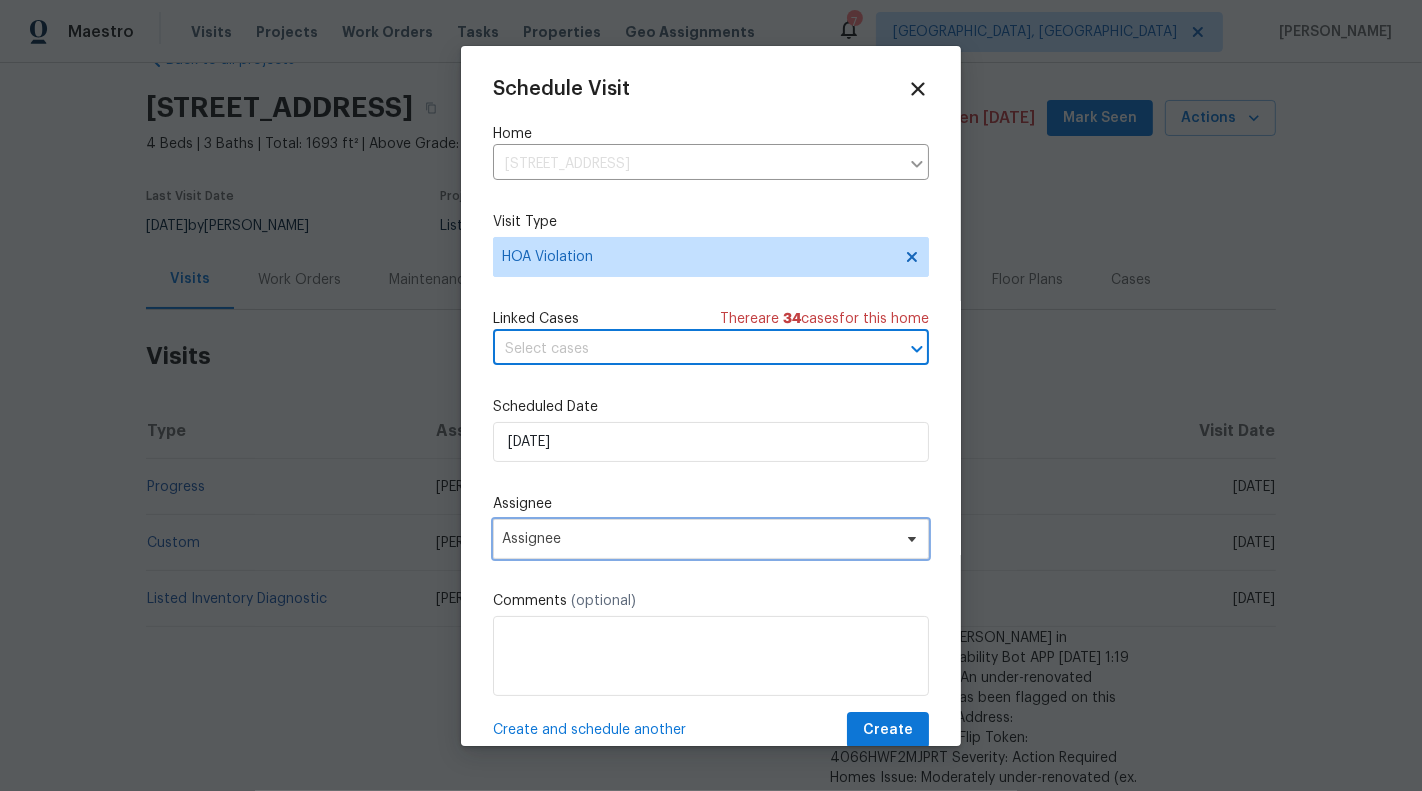click on "Assignee" at bounding box center (711, 539) 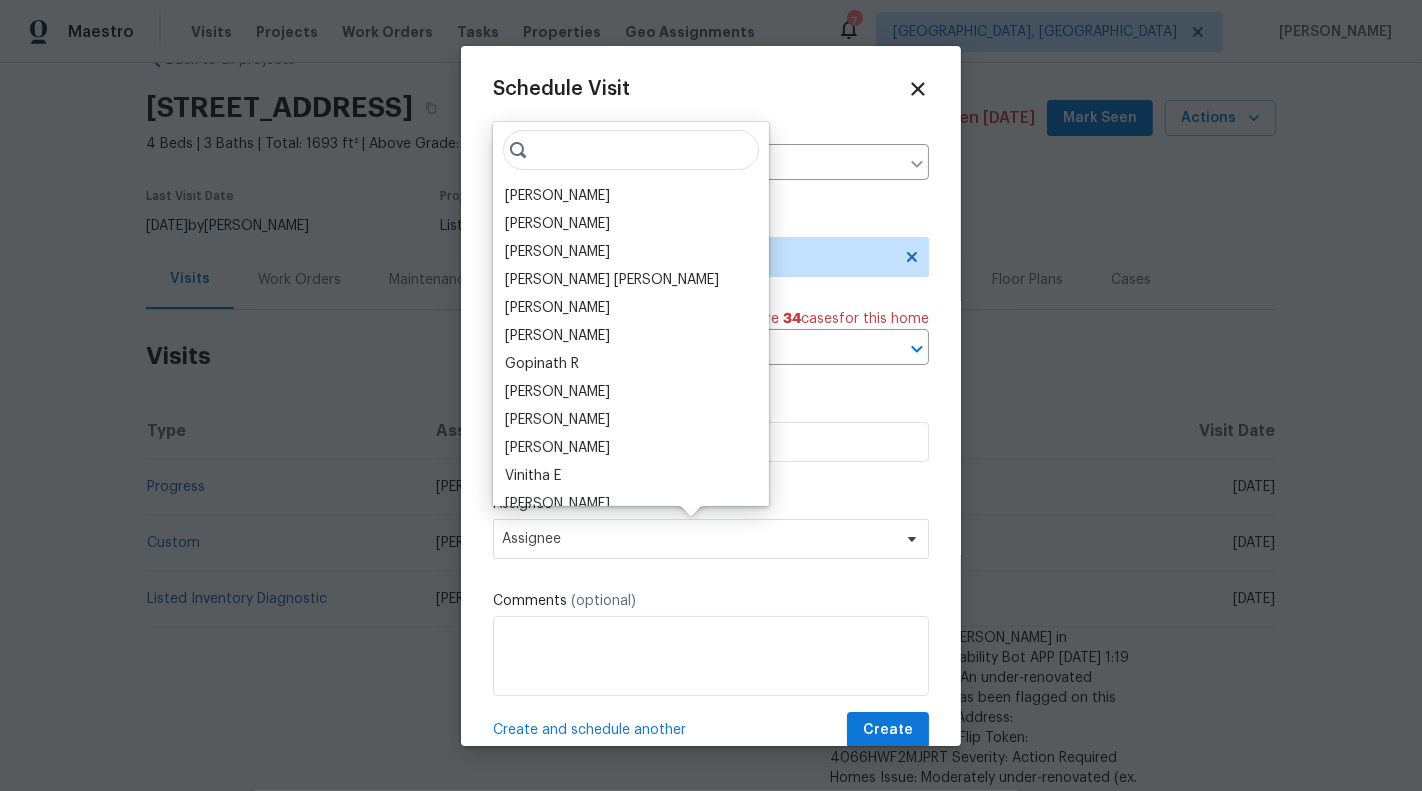scroll, scrollTop: 37, scrollLeft: 0, axis: vertical 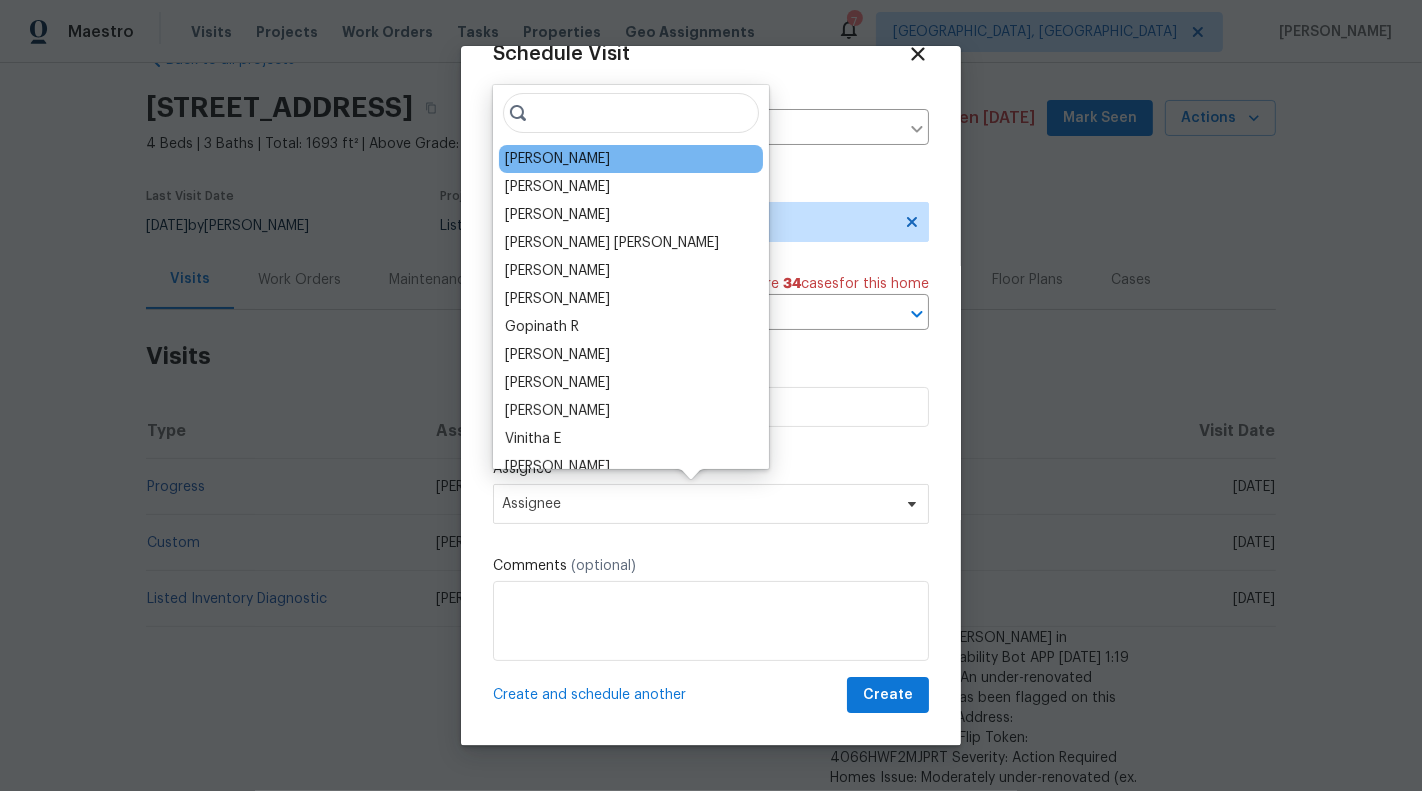 click on "Jaydon Entrekin" at bounding box center [631, 159] 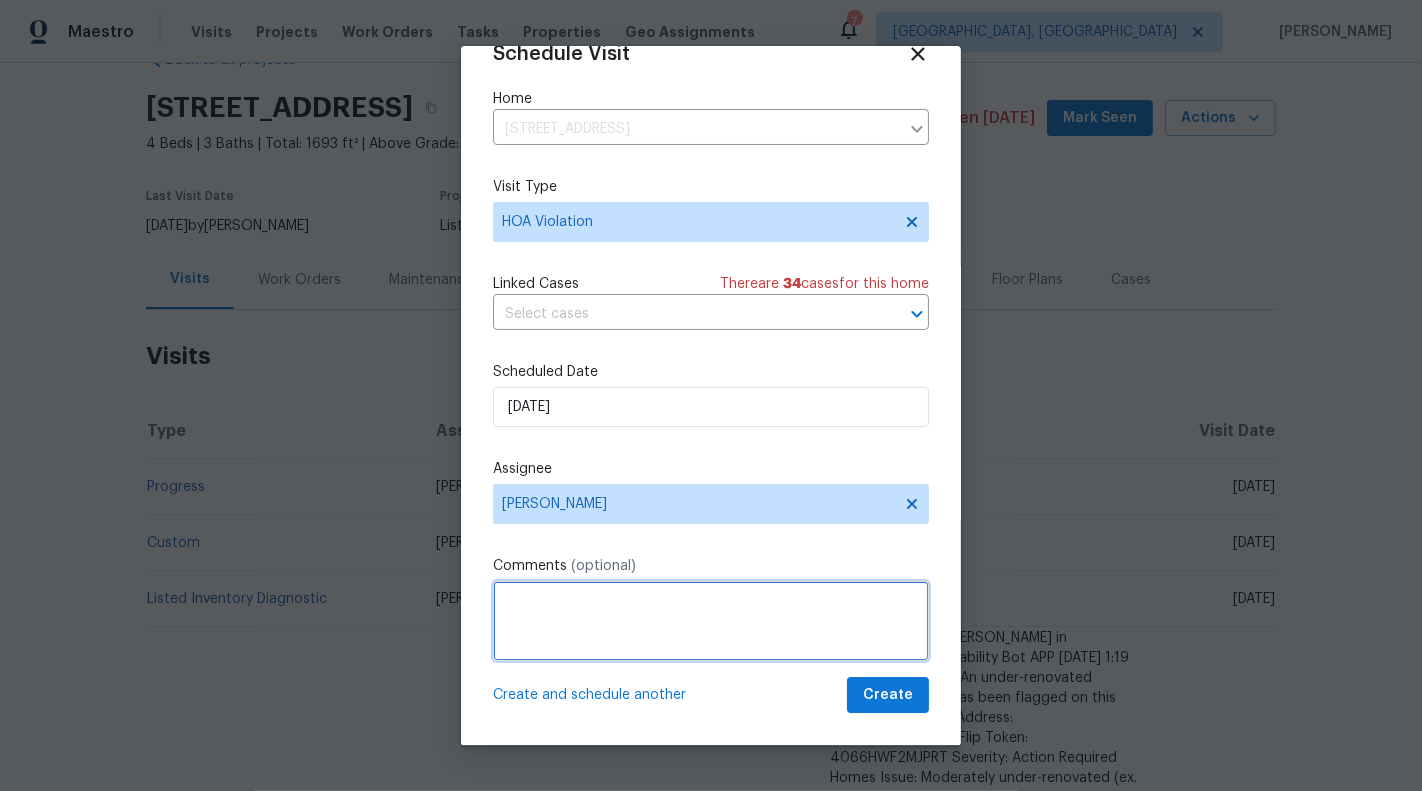 click at bounding box center [711, 621] 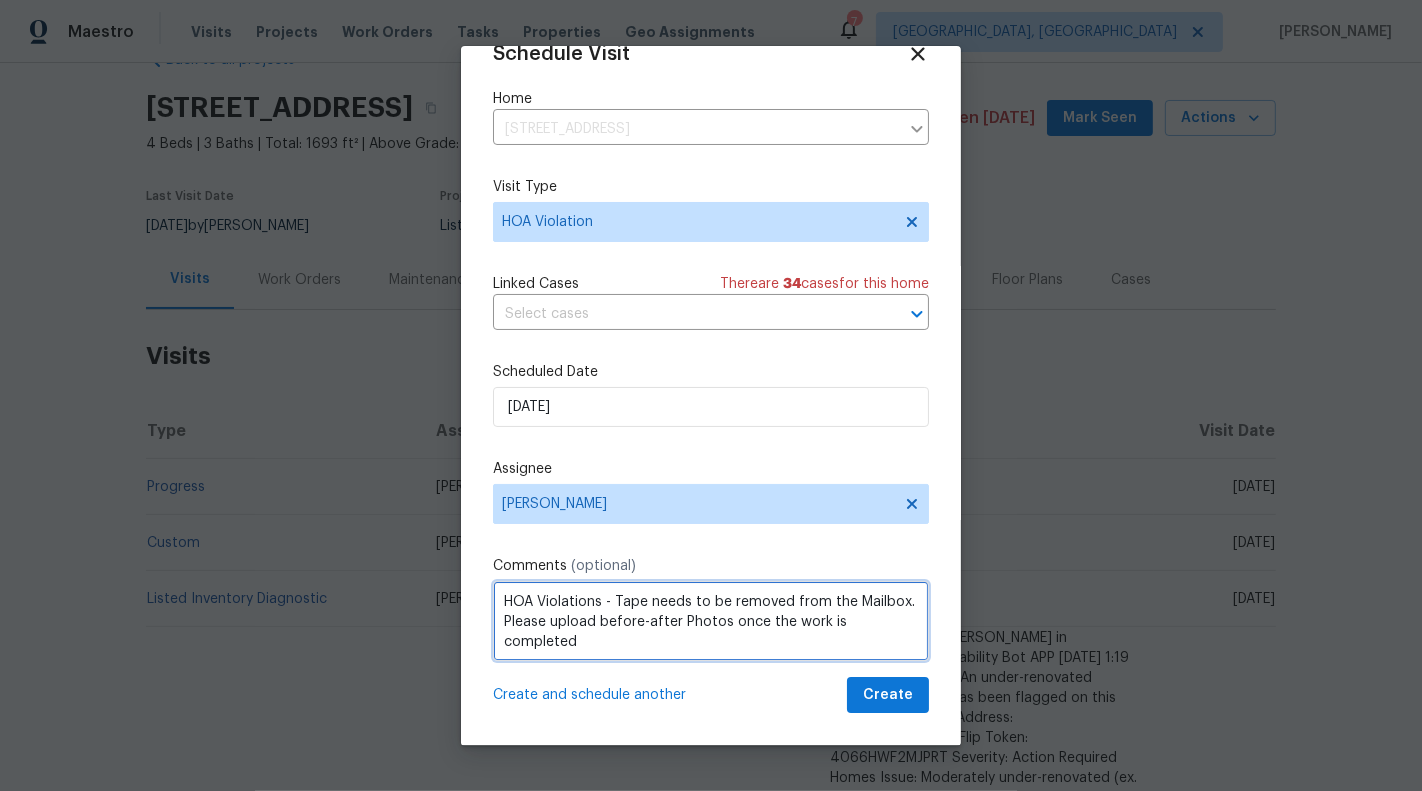 type on "HOA Violations - Tape needs to be removed from the Mailbox. Please upload before-after Photos once the work is completed" 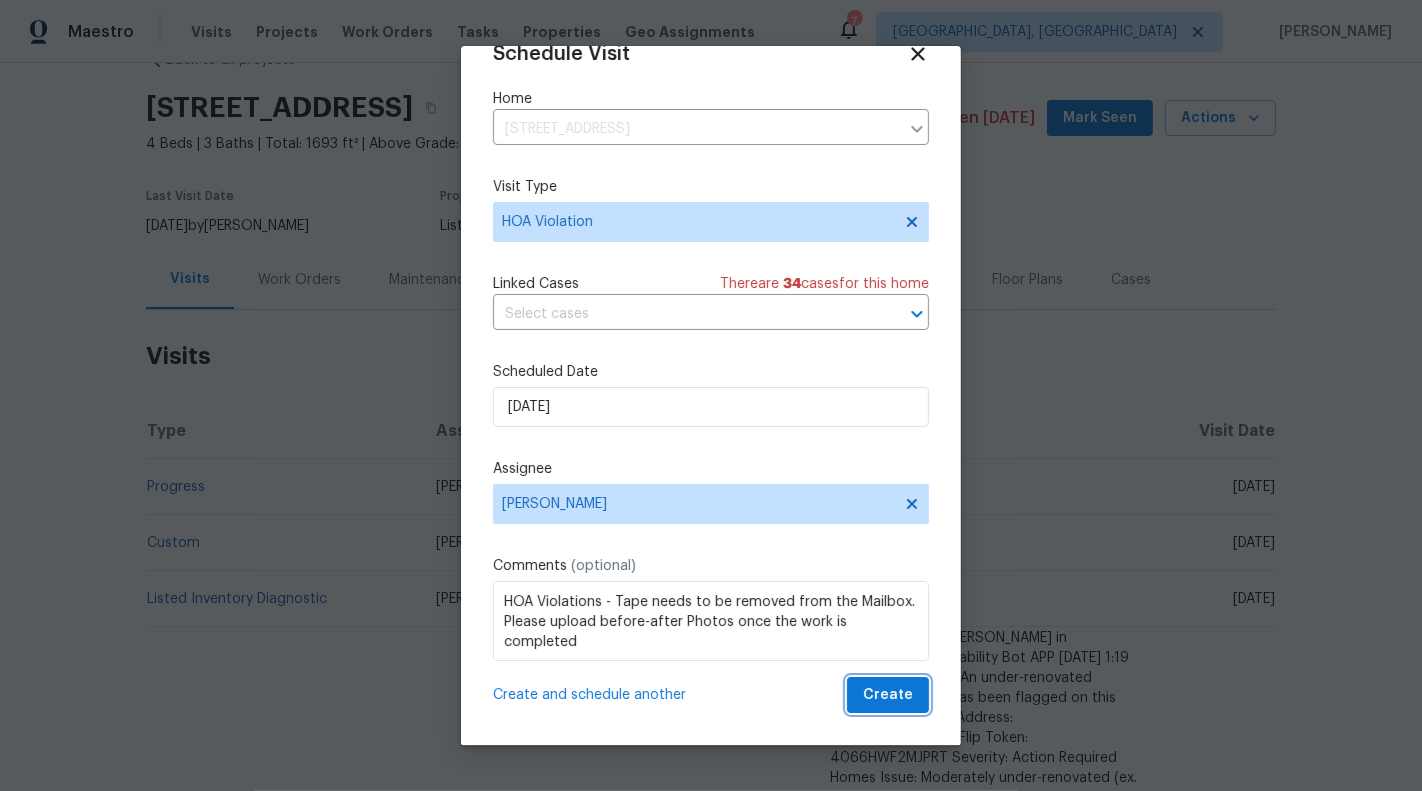 click on "Create" at bounding box center (888, 695) 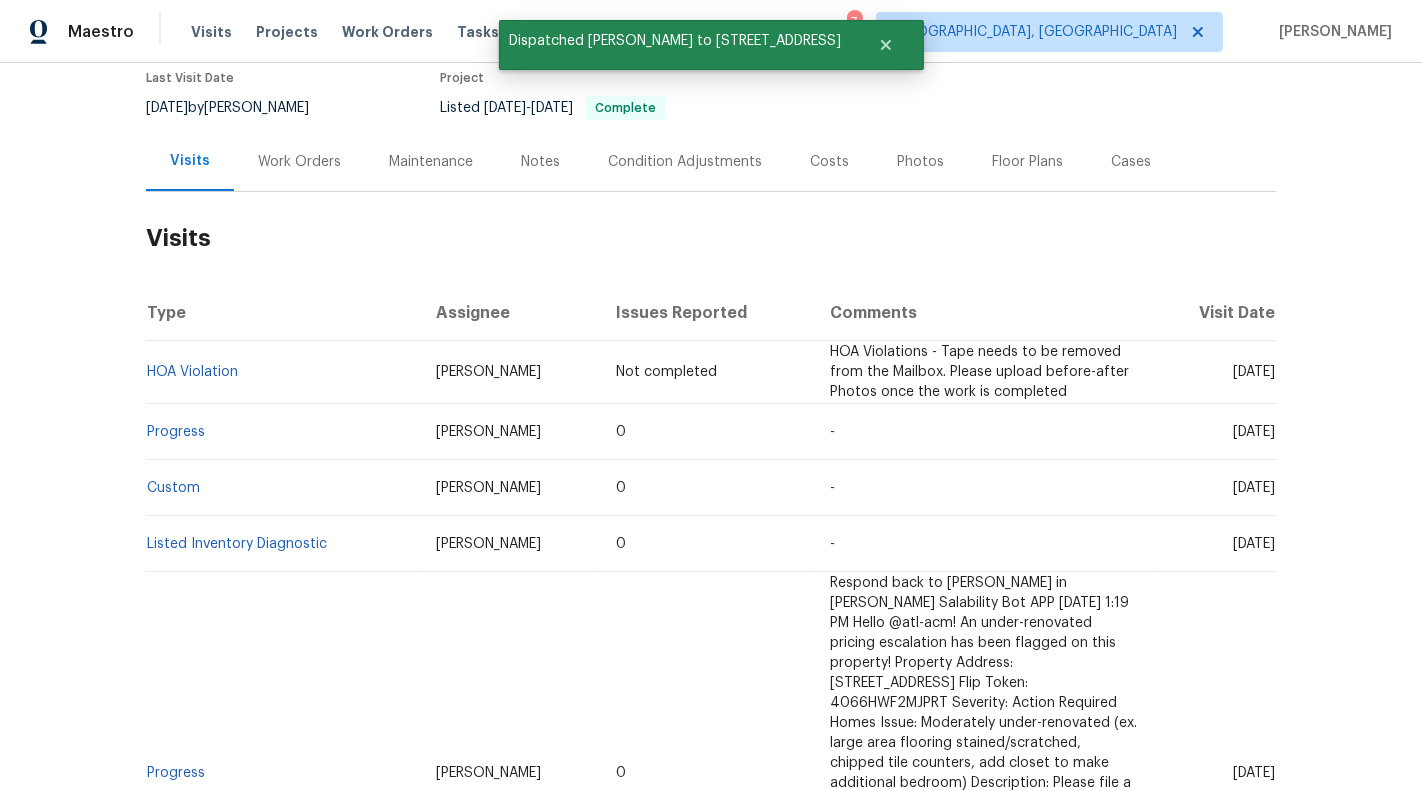scroll, scrollTop: 312, scrollLeft: 0, axis: vertical 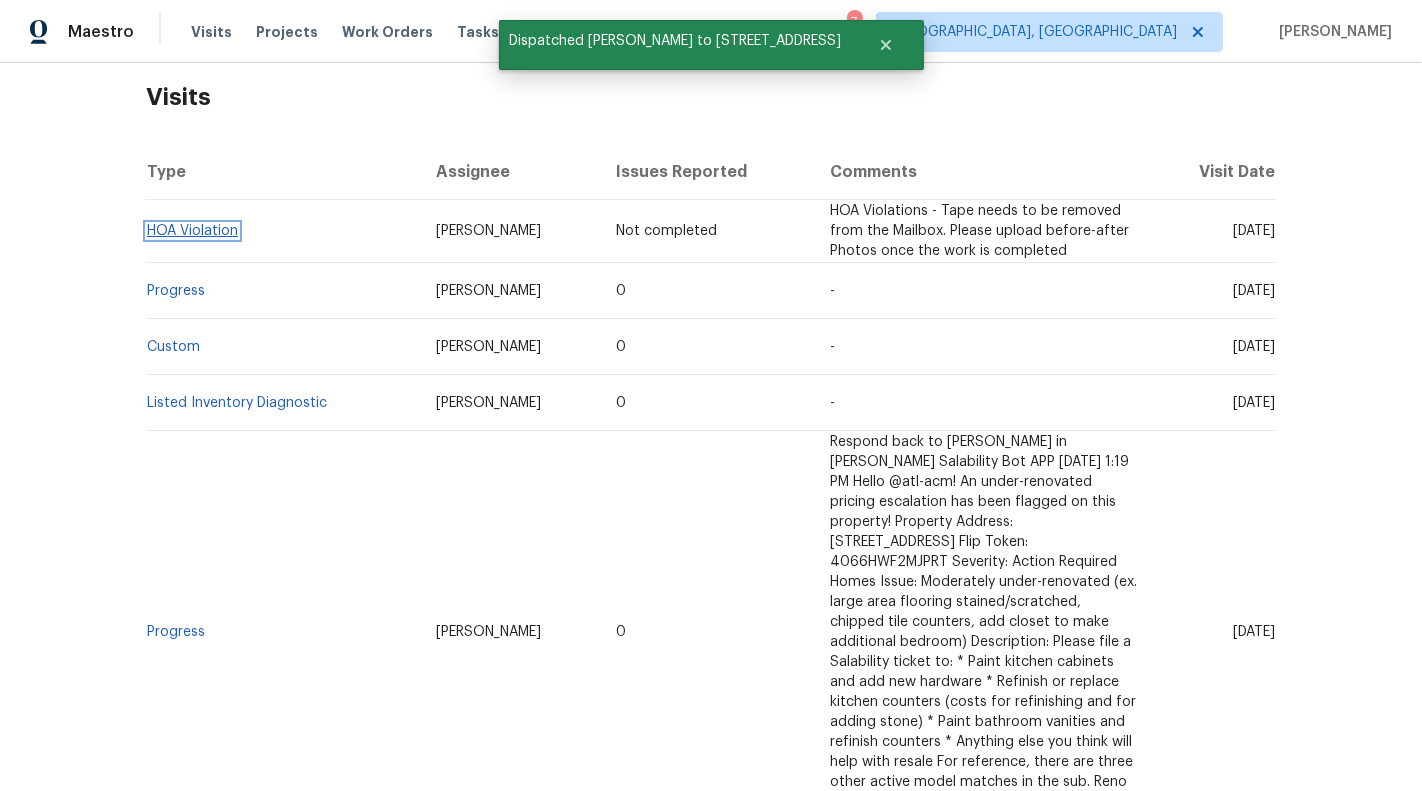 click on "HOA Violation" at bounding box center [192, 231] 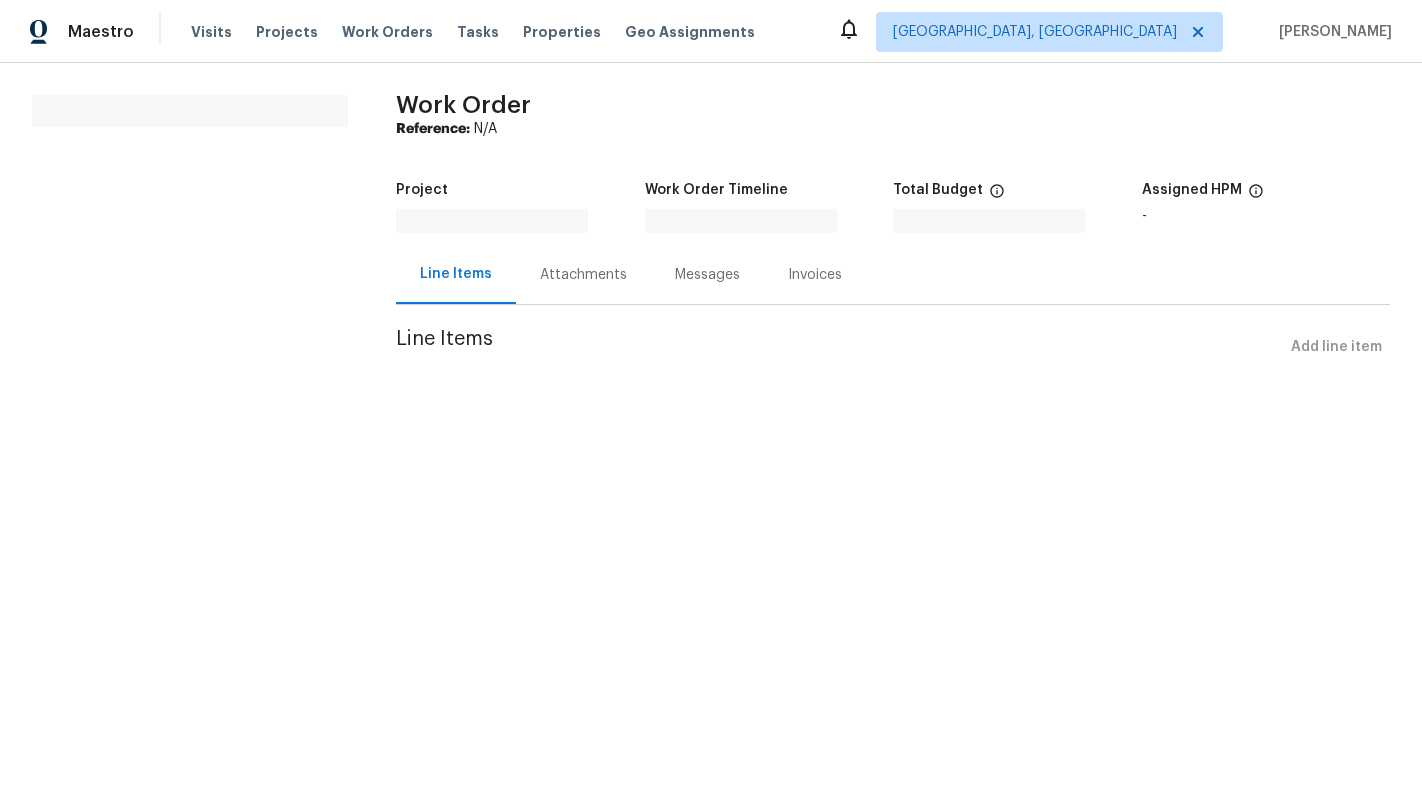 scroll, scrollTop: 0, scrollLeft: 0, axis: both 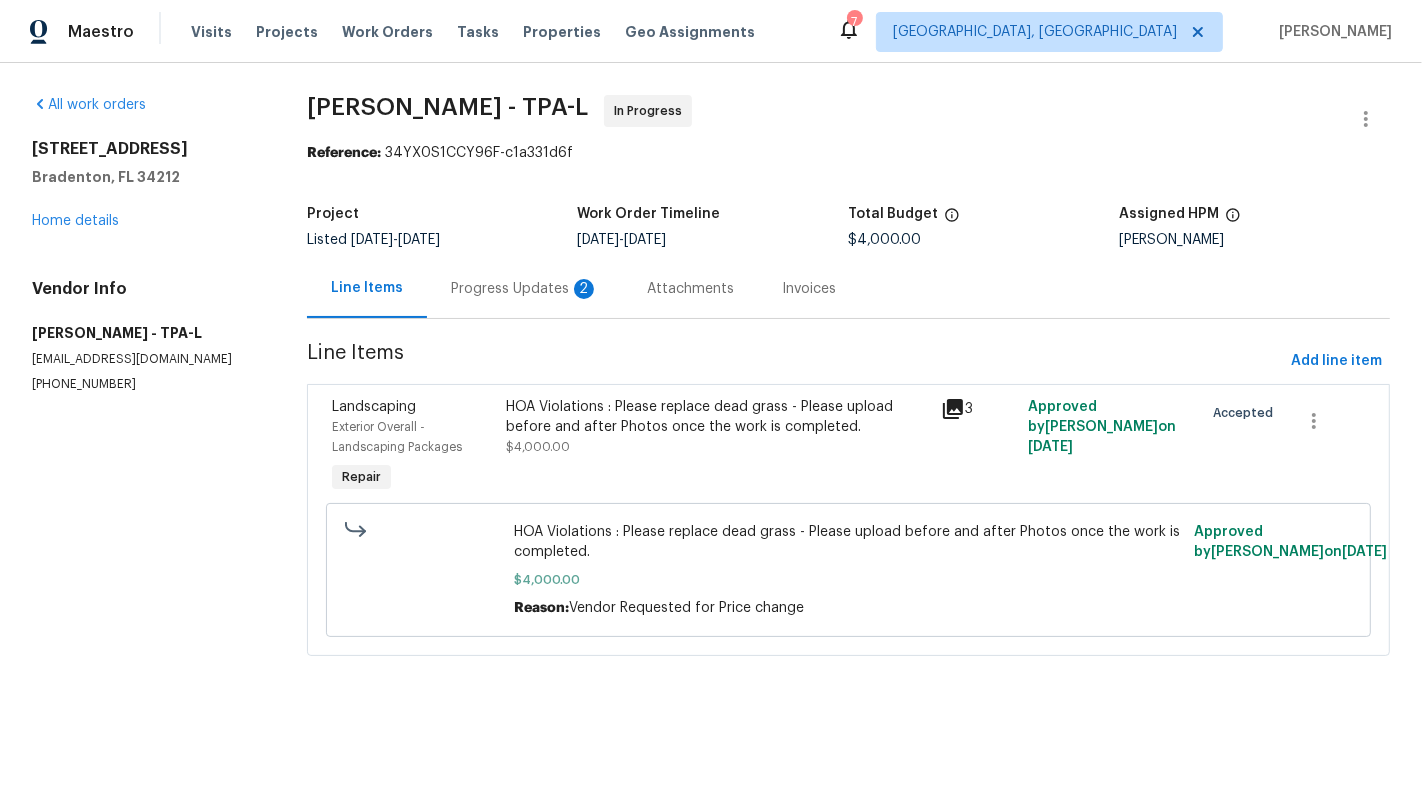 click on "Progress Updates 2" at bounding box center (525, 289) 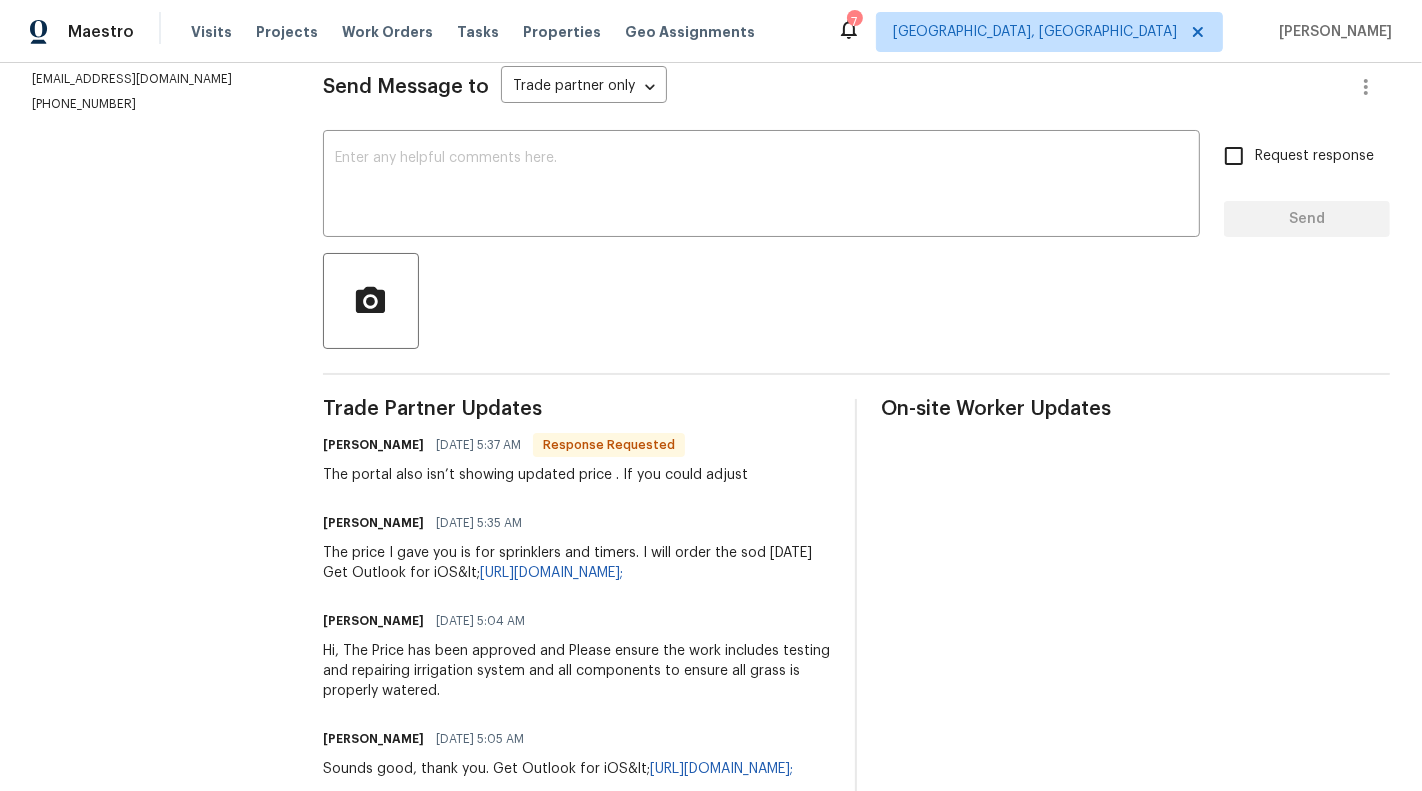 scroll, scrollTop: 182, scrollLeft: 0, axis: vertical 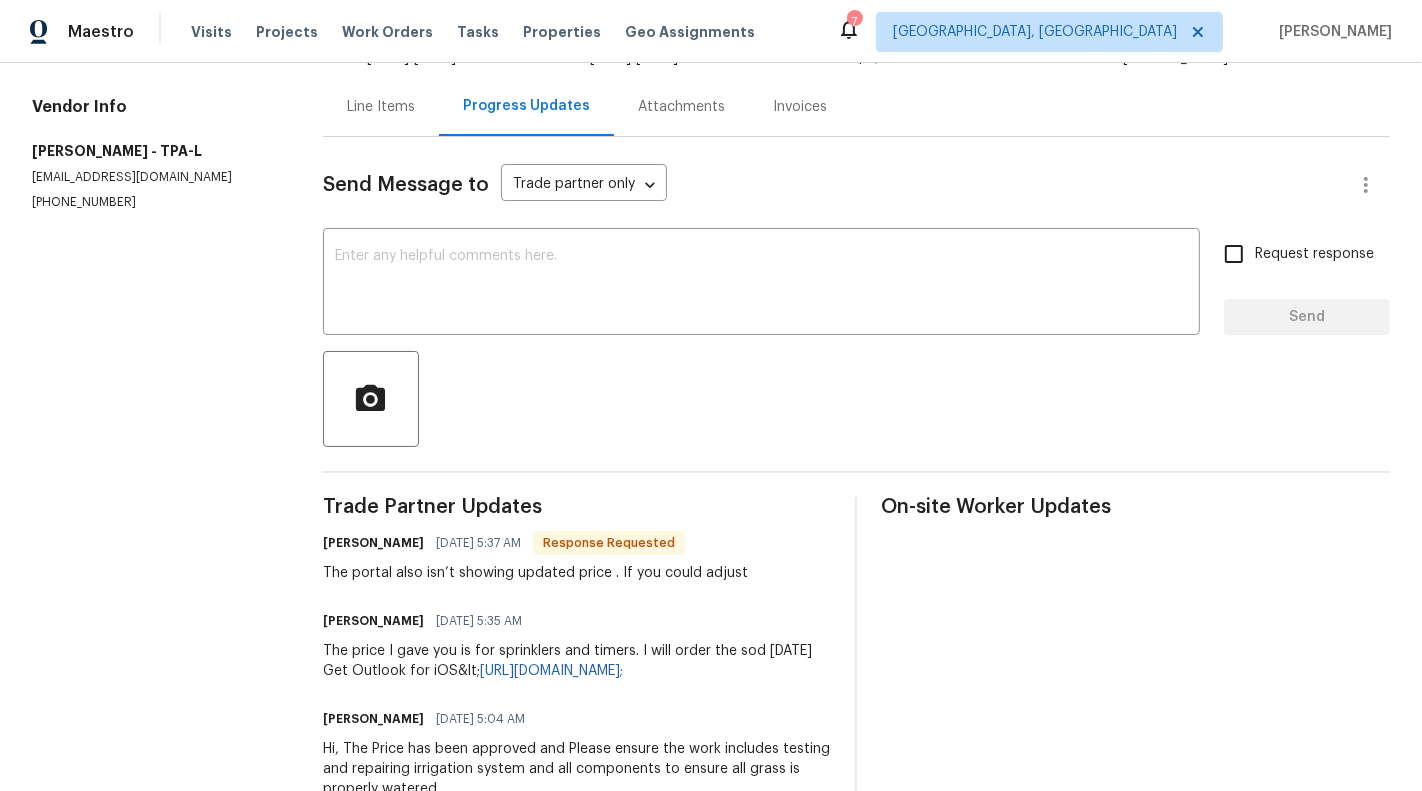 click on "Line Items" at bounding box center [381, 106] 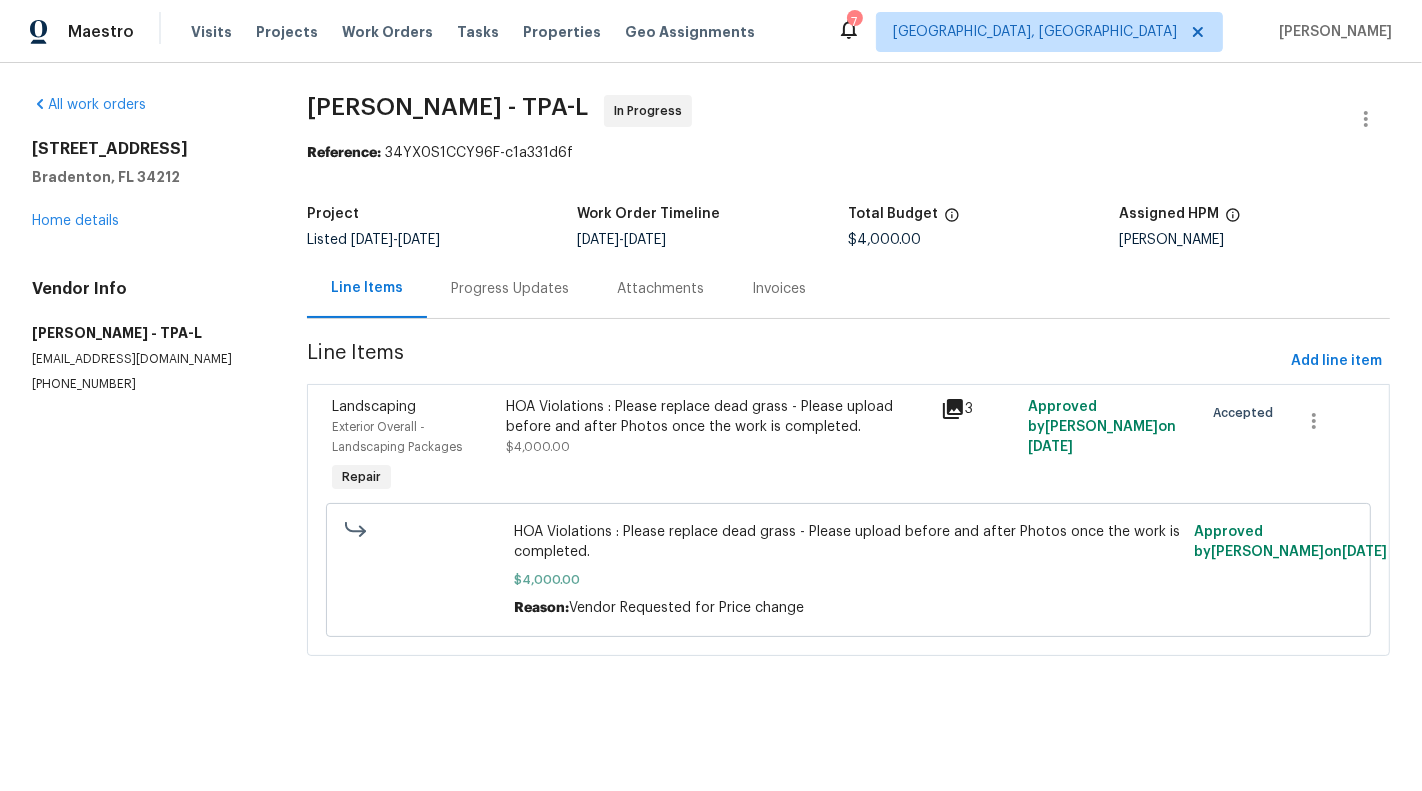 scroll, scrollTop: 0, scrollLeft: 0, axis: both 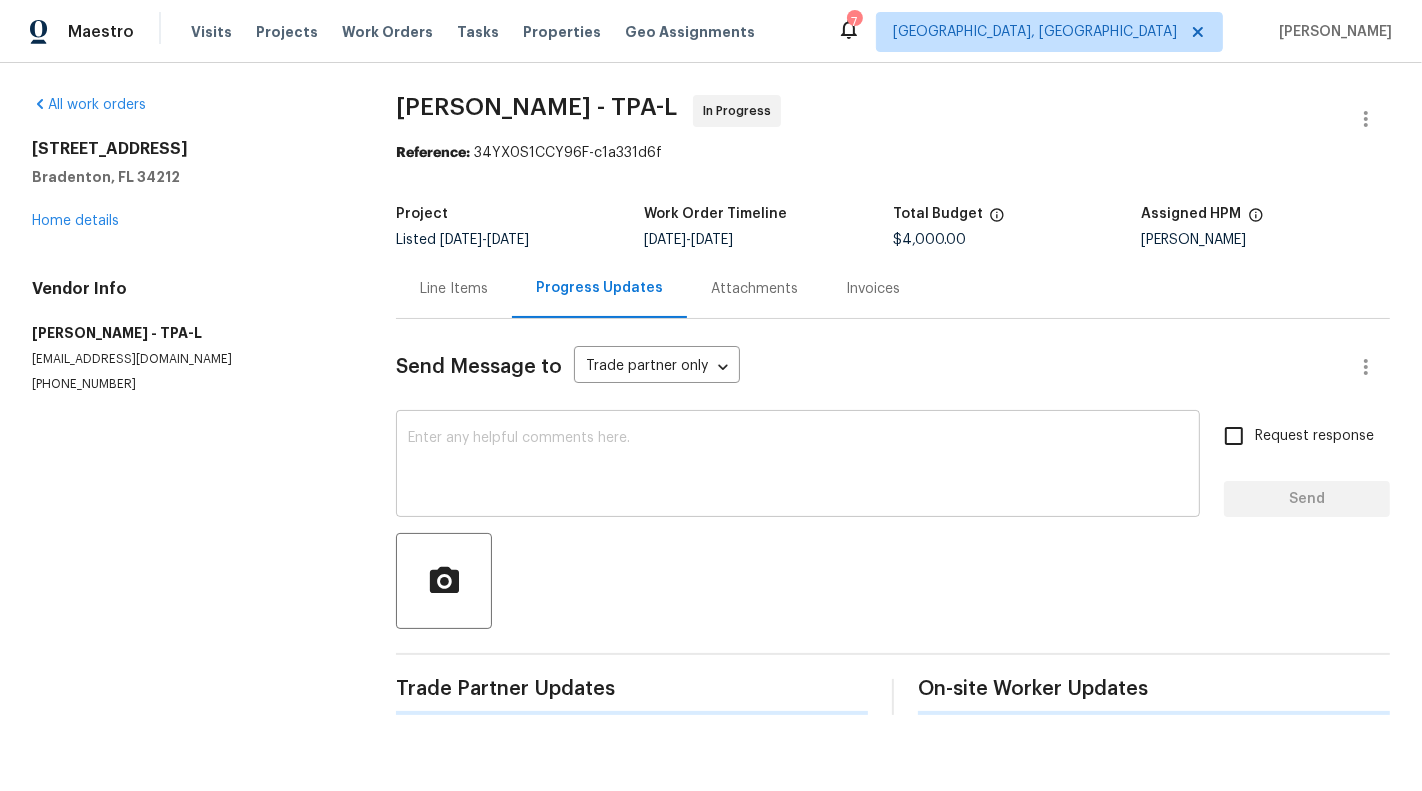 click at bounding box center [798, 466] 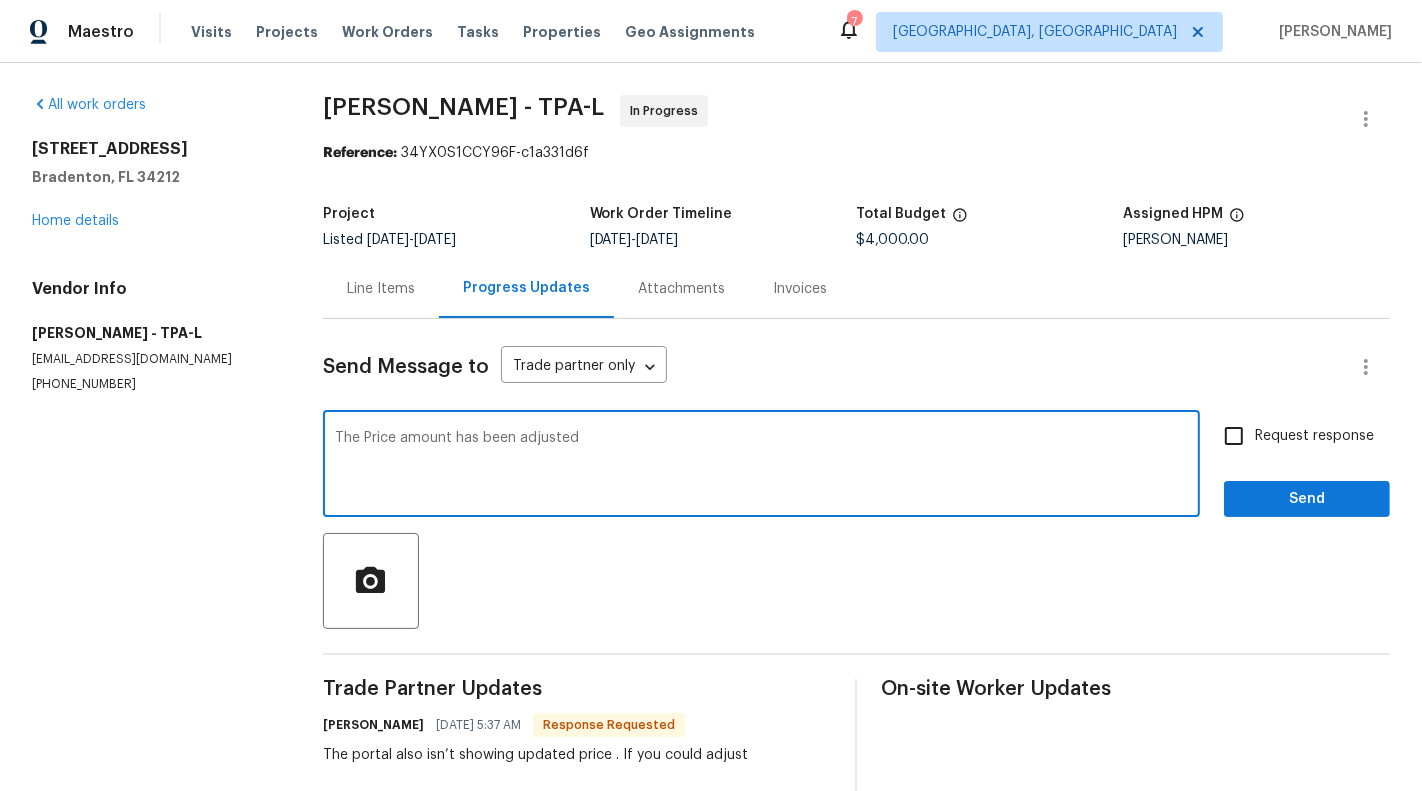 type on "The Price amount has been adjusted" 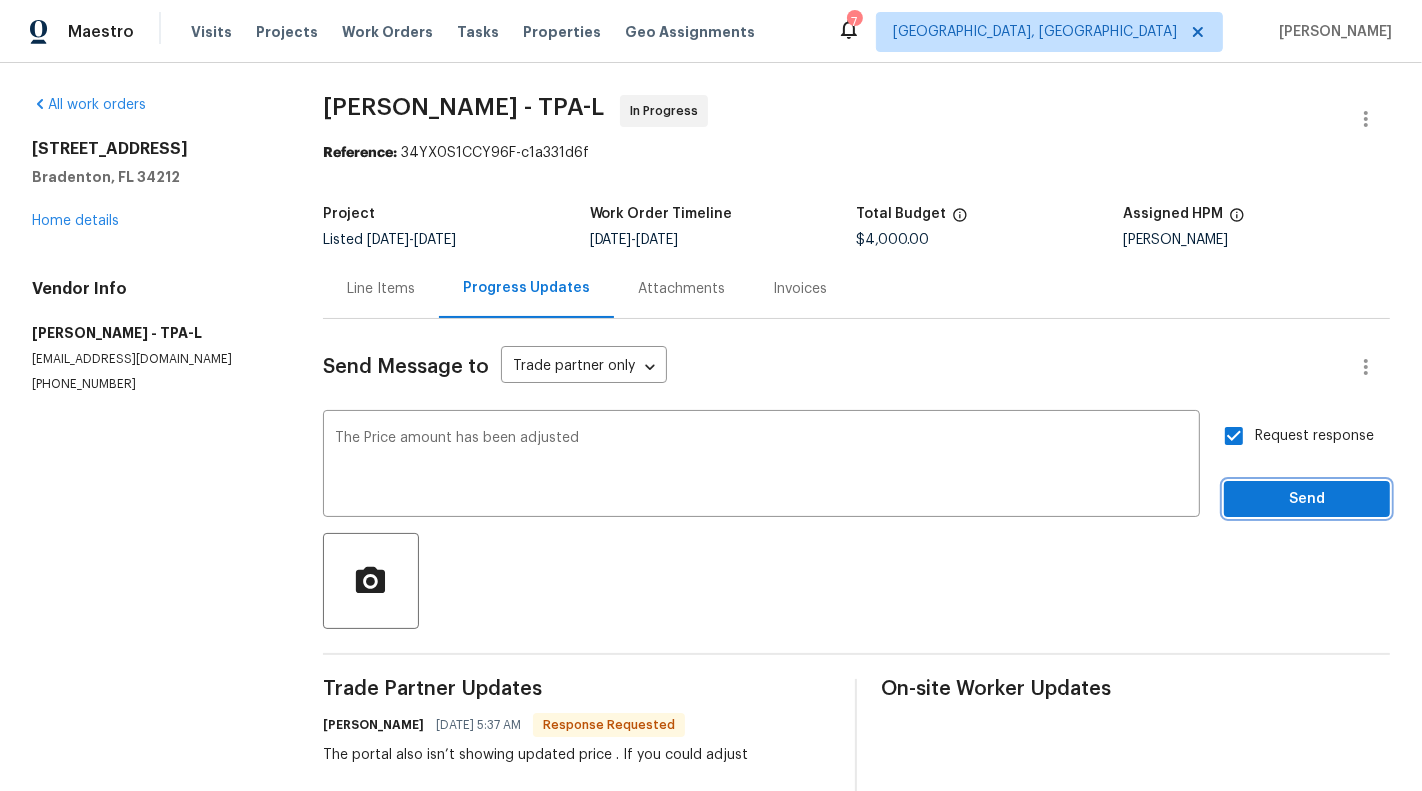 click on "Send" at bounding box center [1307, 499] 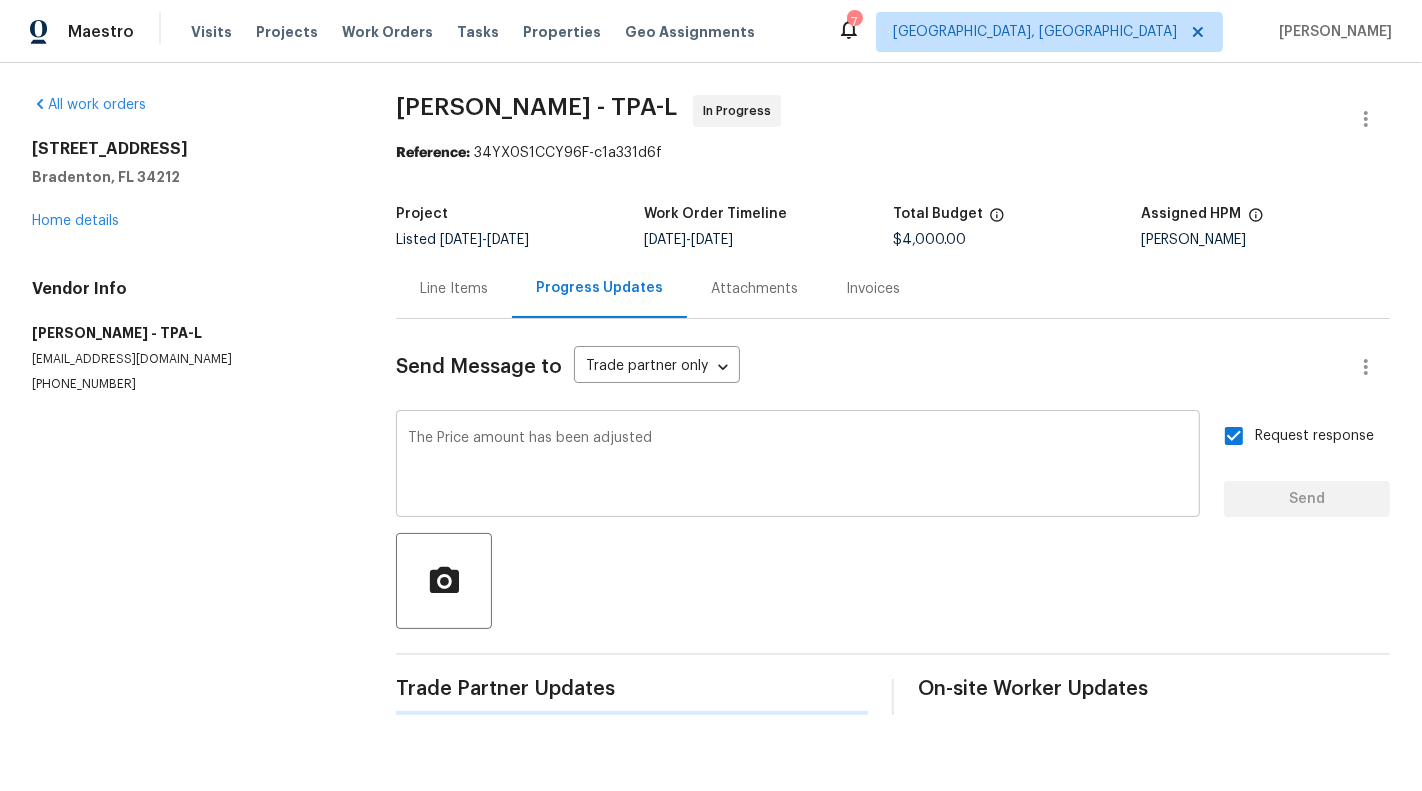 type 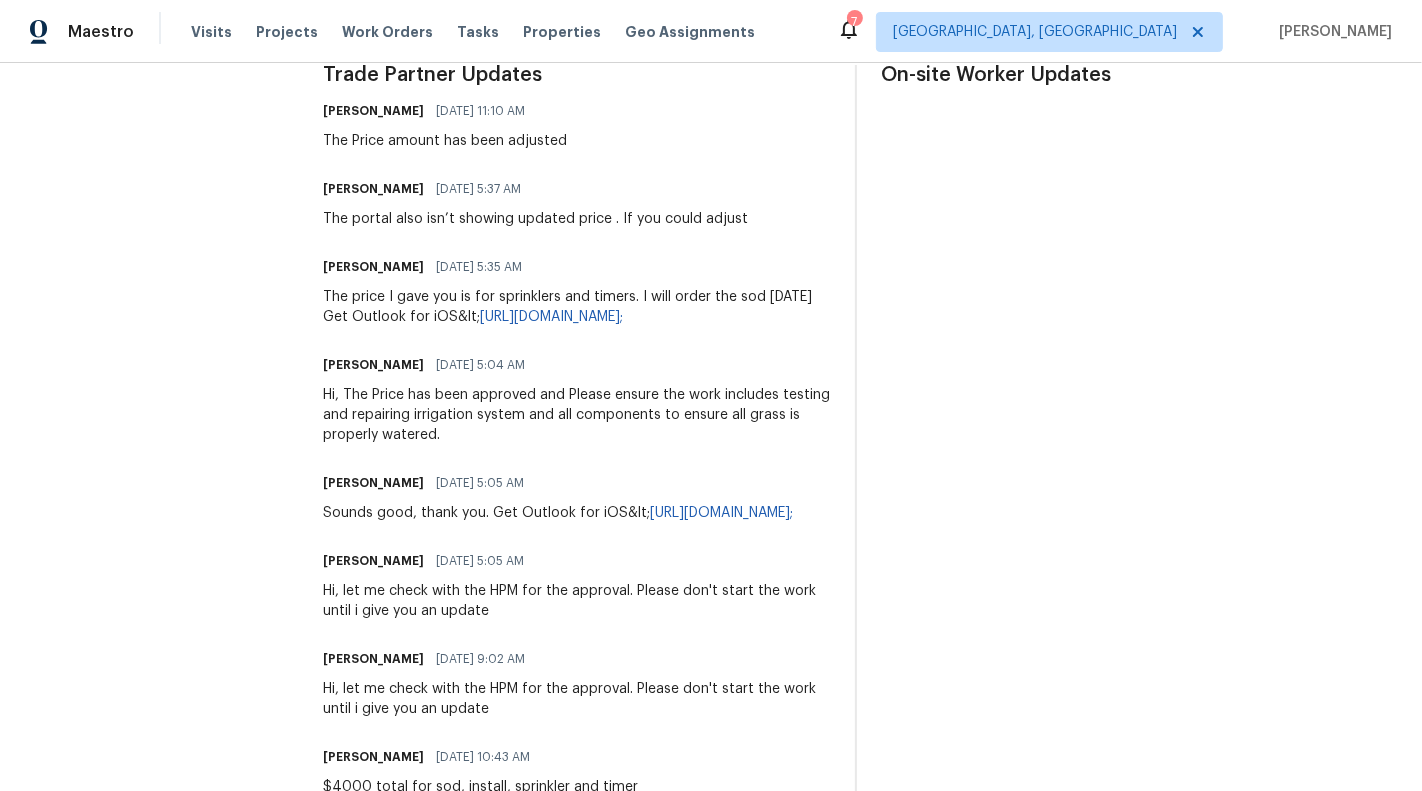 scroll, scrollTop: 605, scrollLeft: 0, axis: vertical 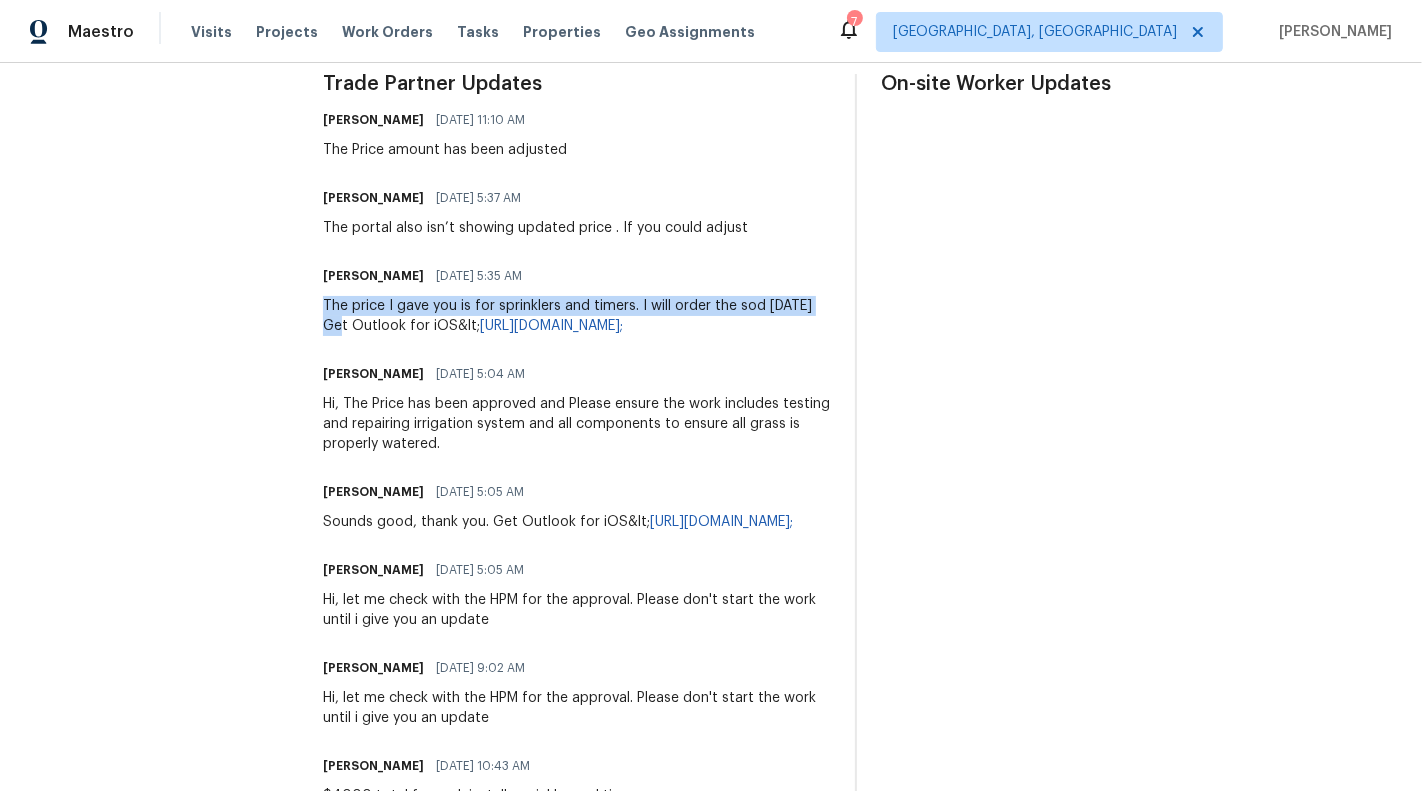 drag, startPoint x: 322, startPoint y: 307, endPoint x: 840, endPoint y: 310, distance: 518.00867 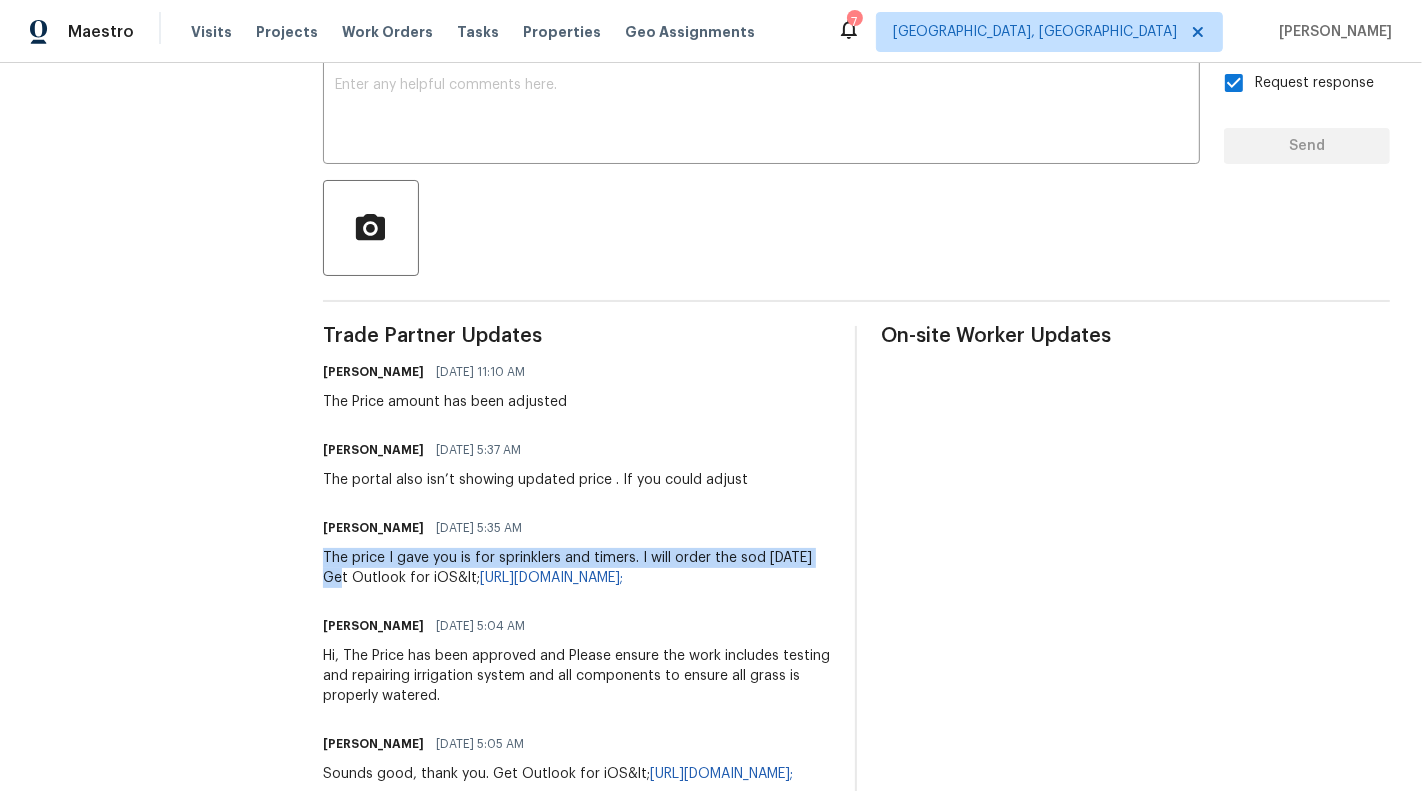 scroll, scrollTop: 0, scrollLeft: 0, axis: both 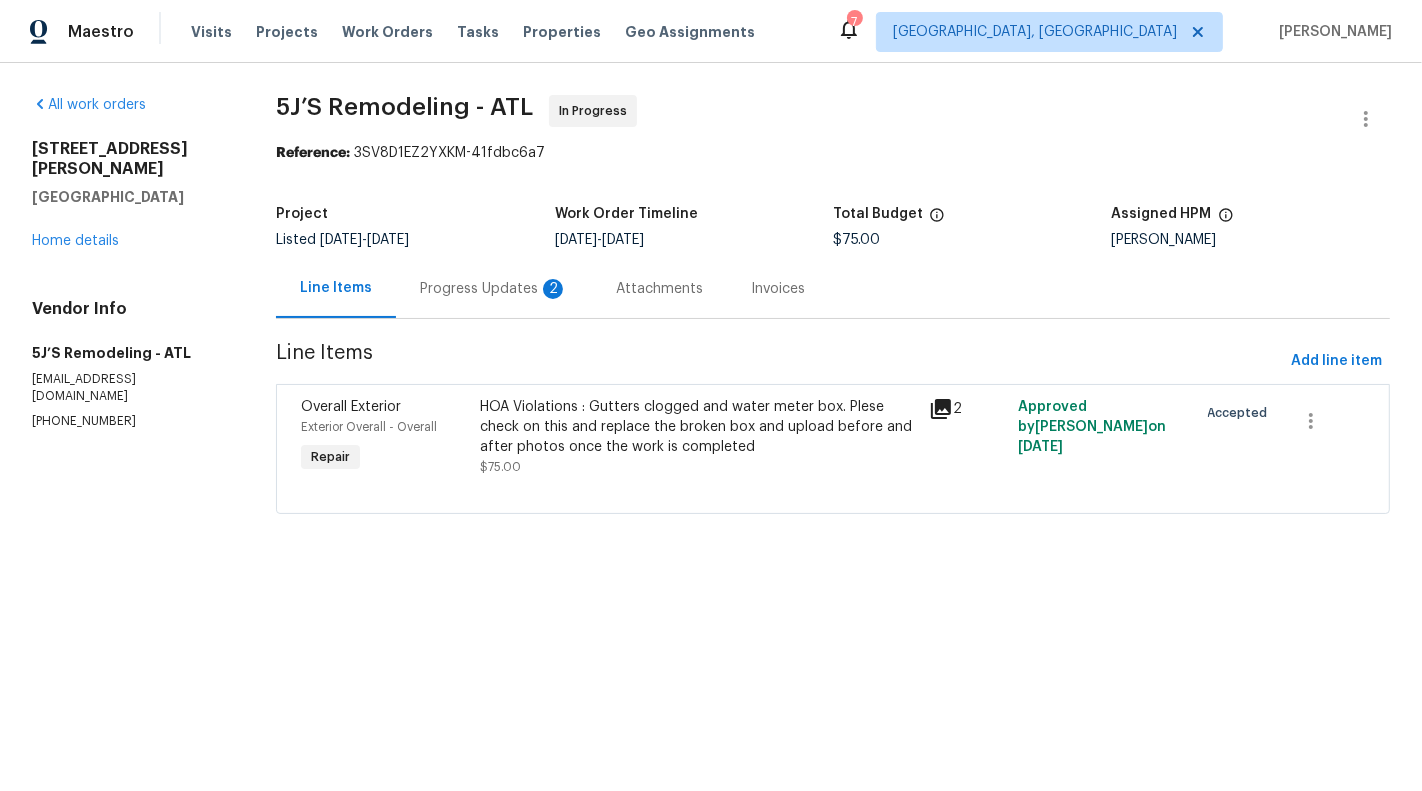 click on "Progress Updates 2" at bounding box center (494, 289) 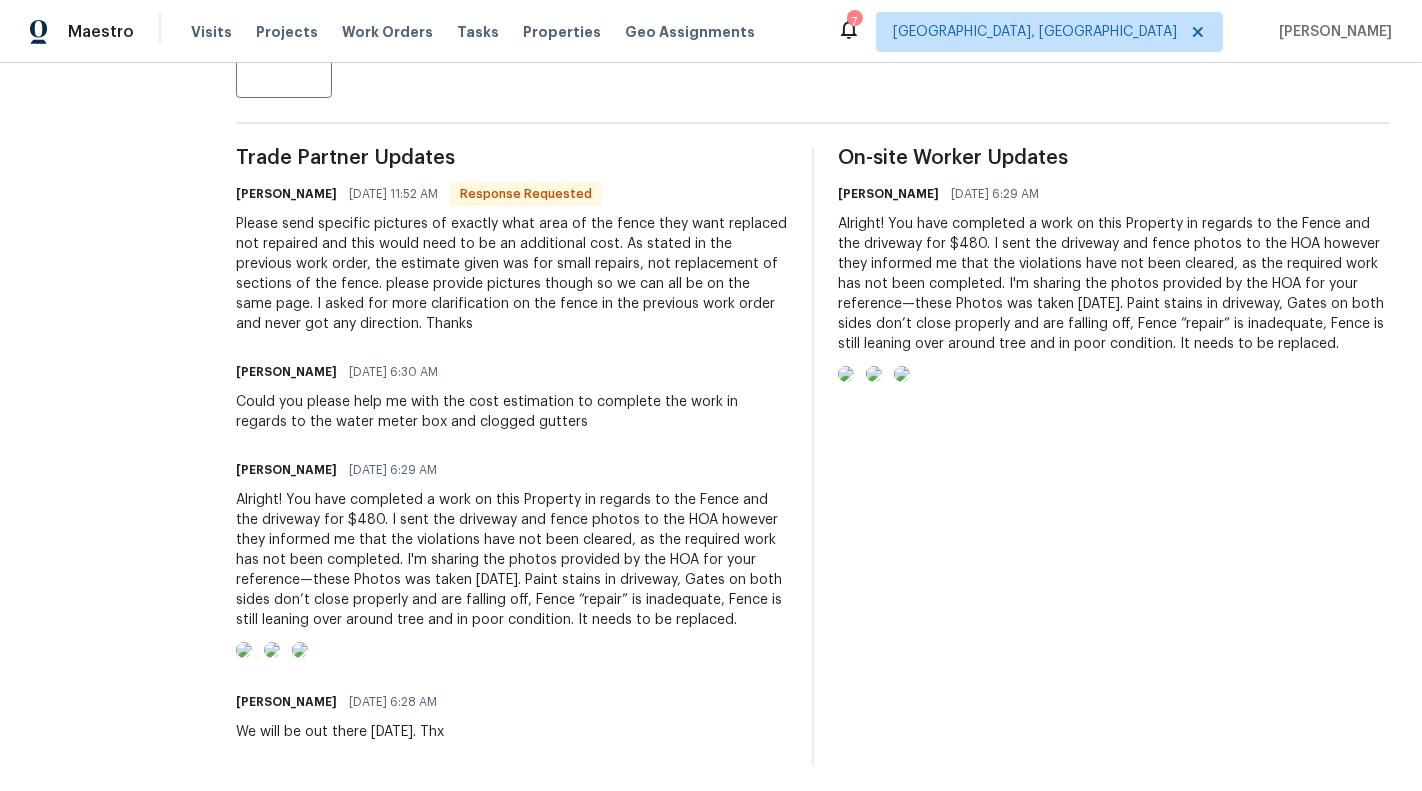 scroll, scrollTop: 574, scrollLeft: 0, axis: vertical 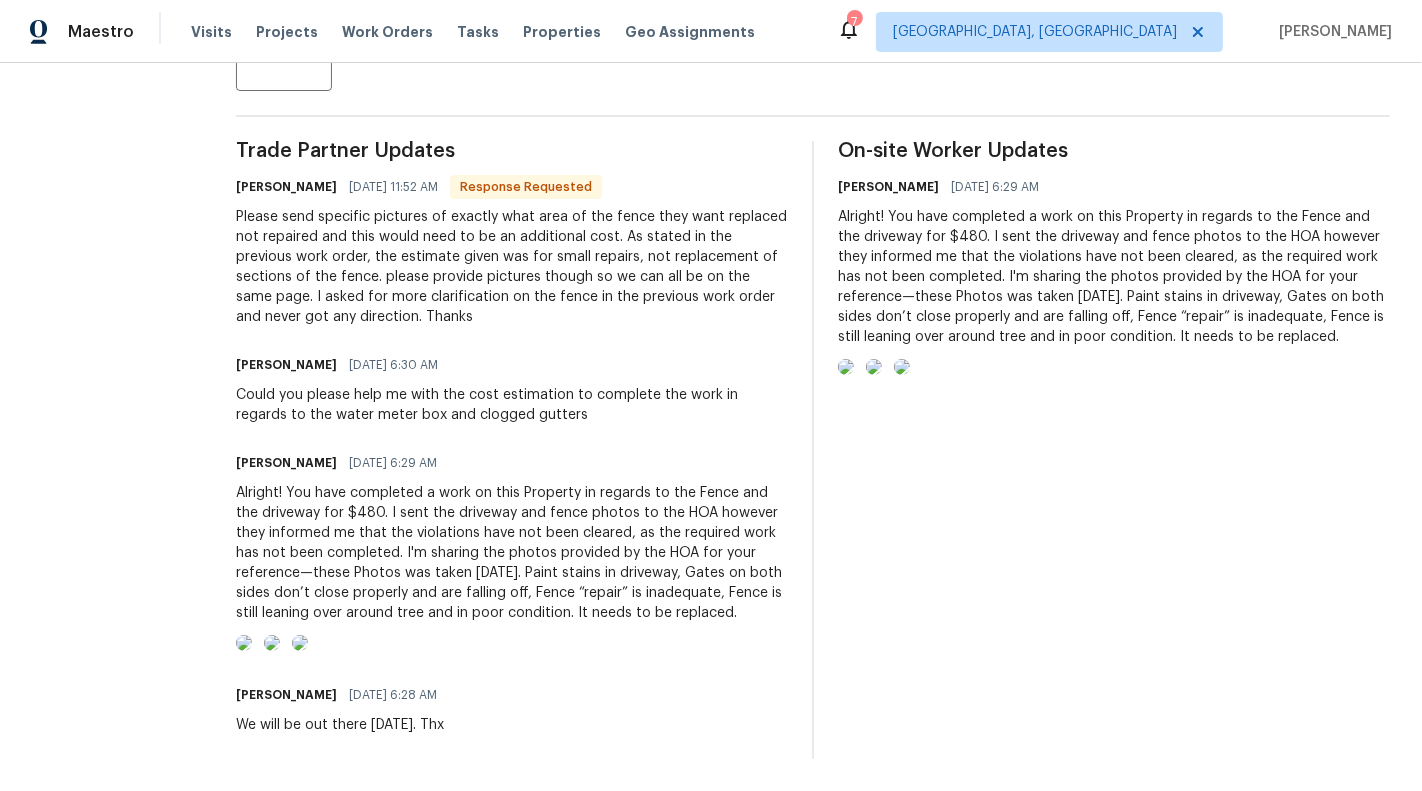 click at bounding box center [244, 643] 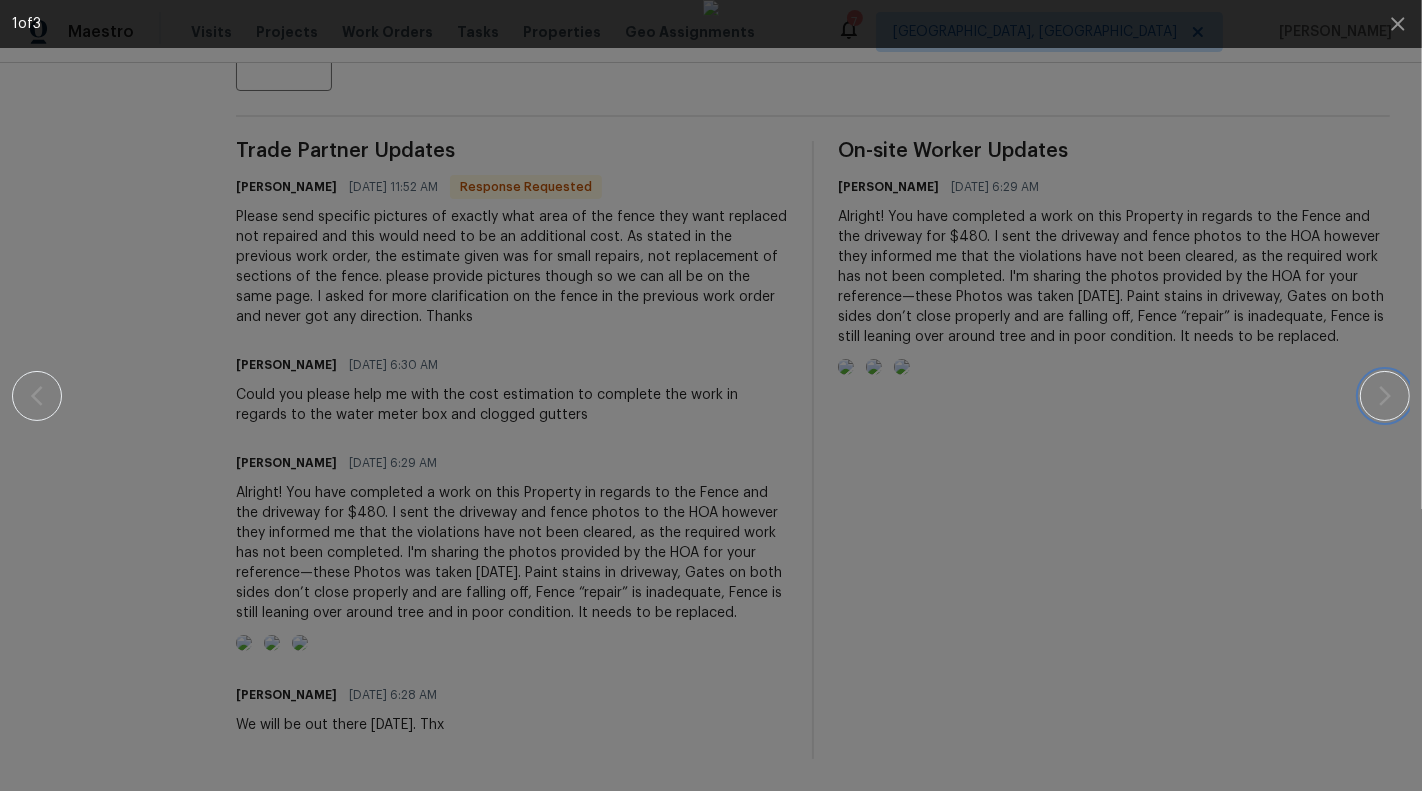click 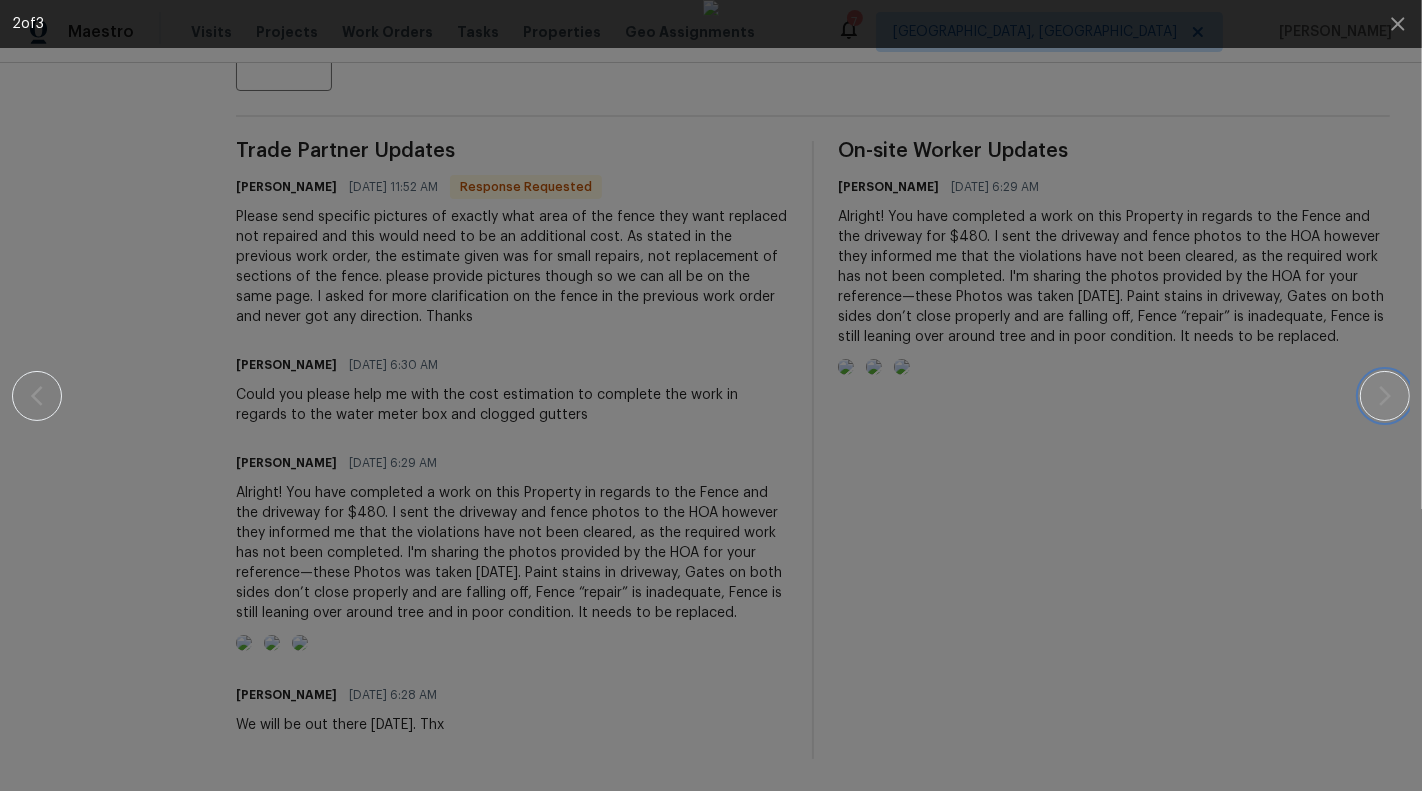 click 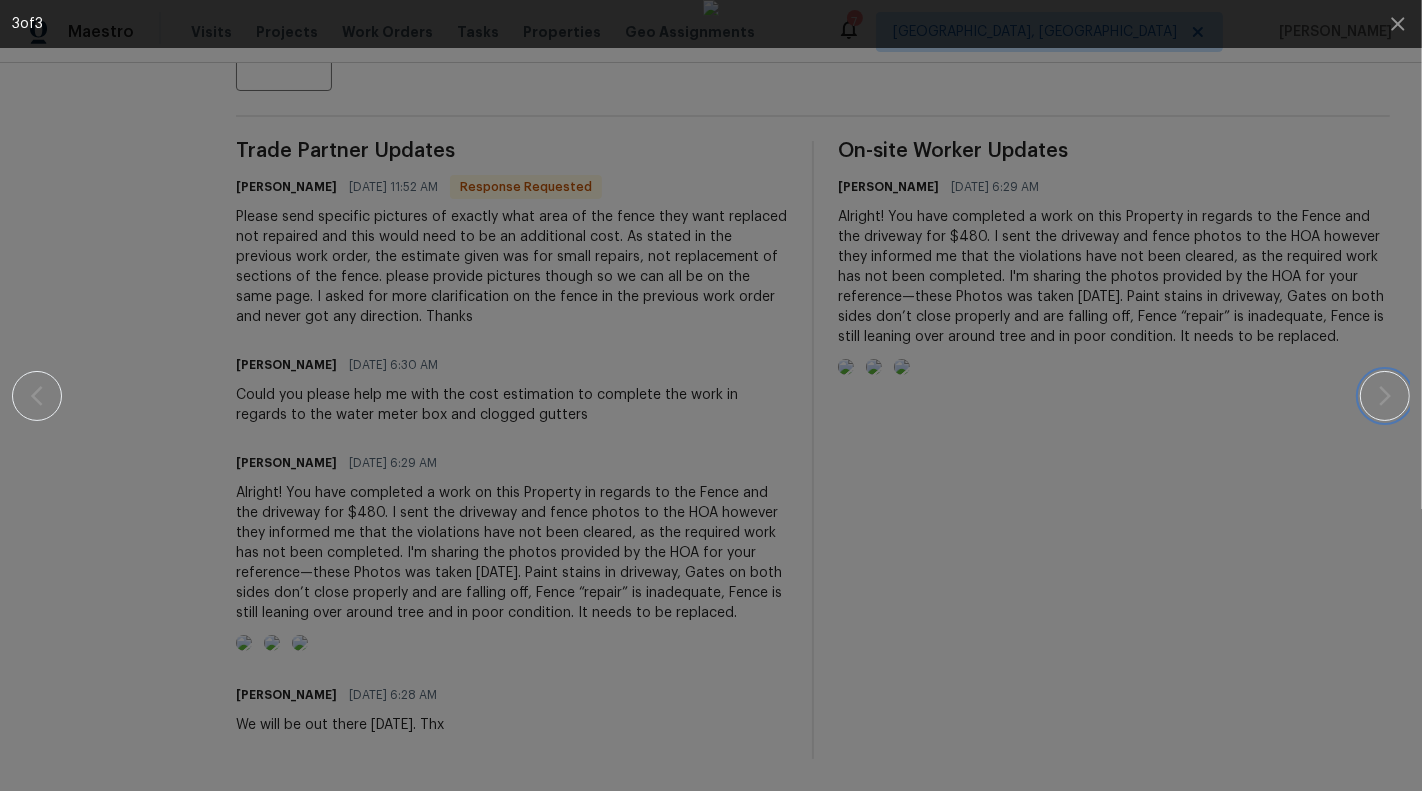 click 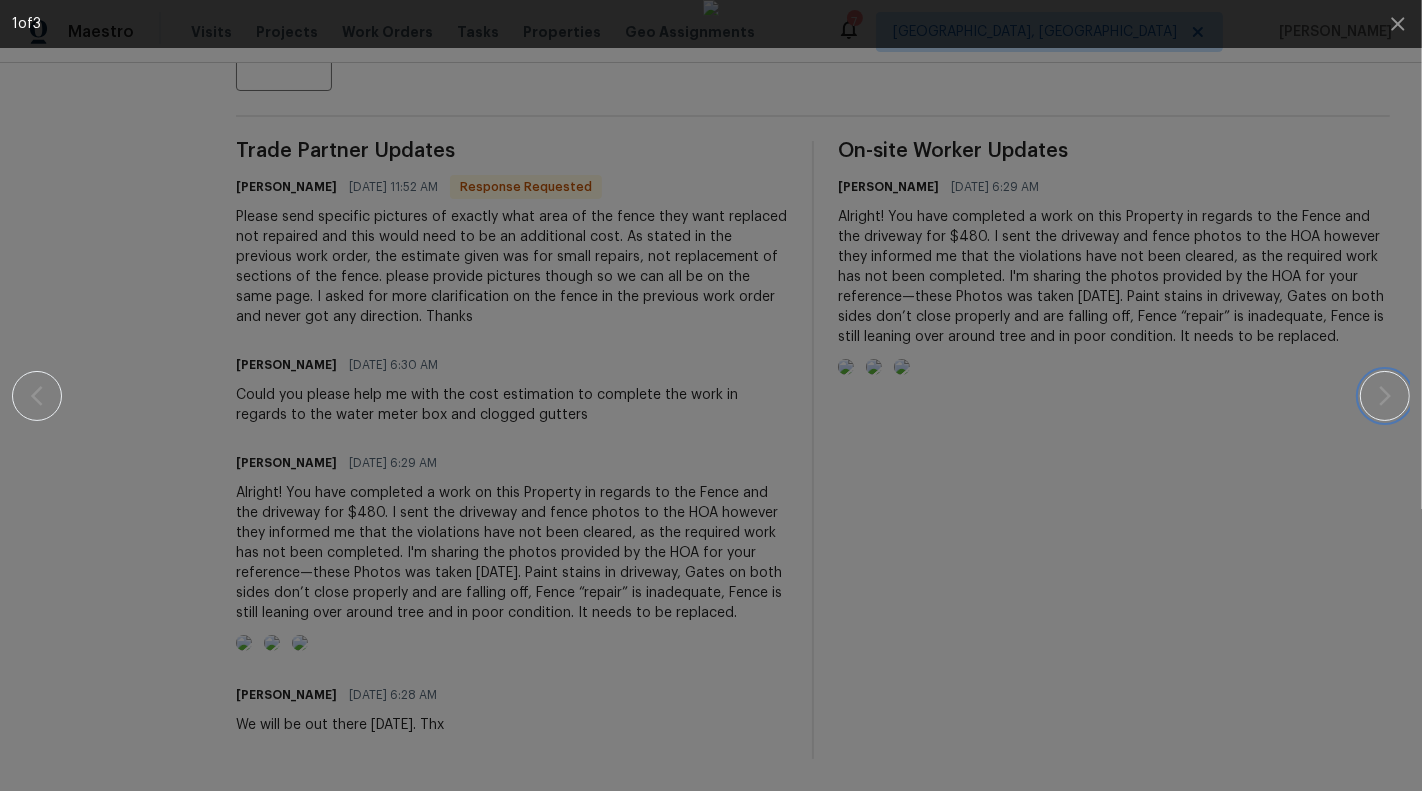 click 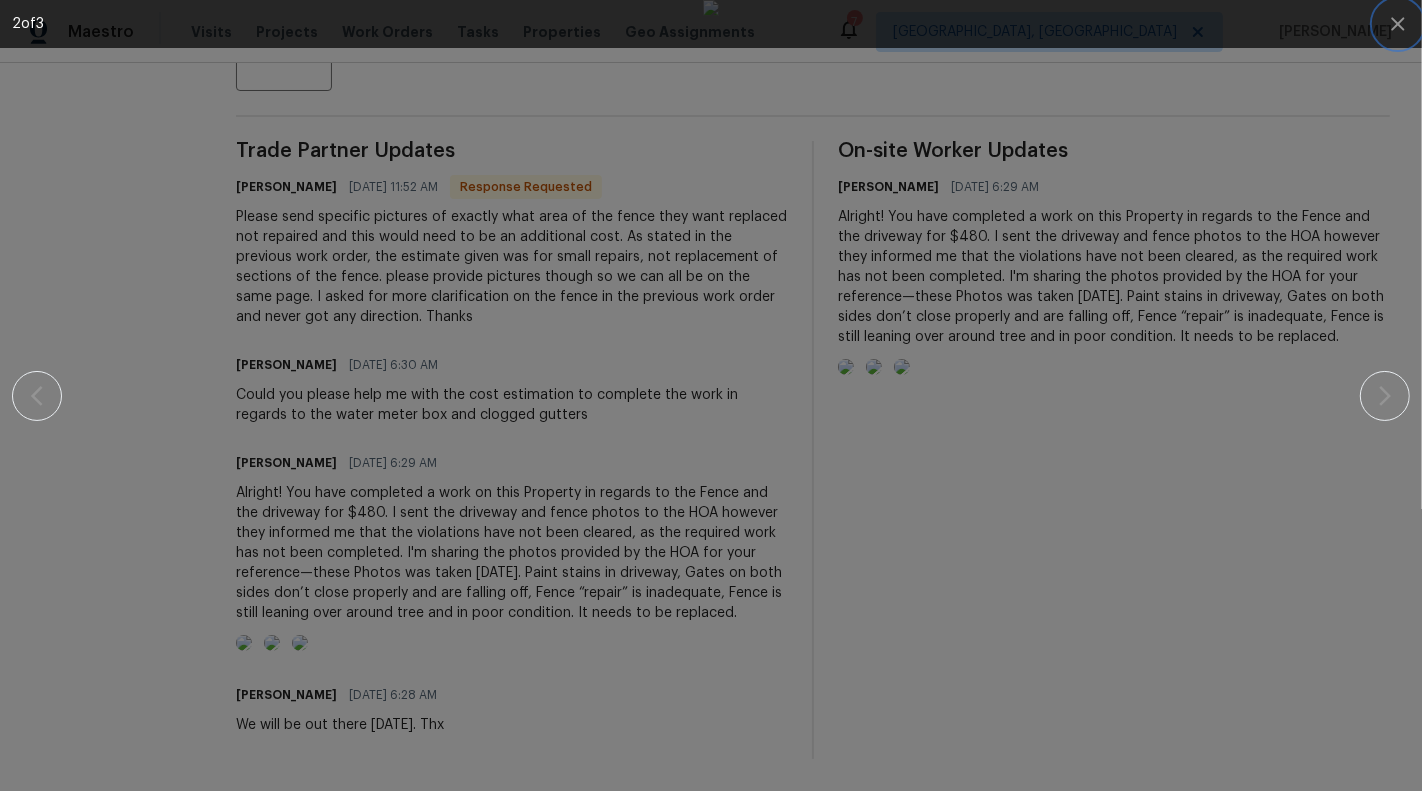 click at bounding box center [1398, 24] 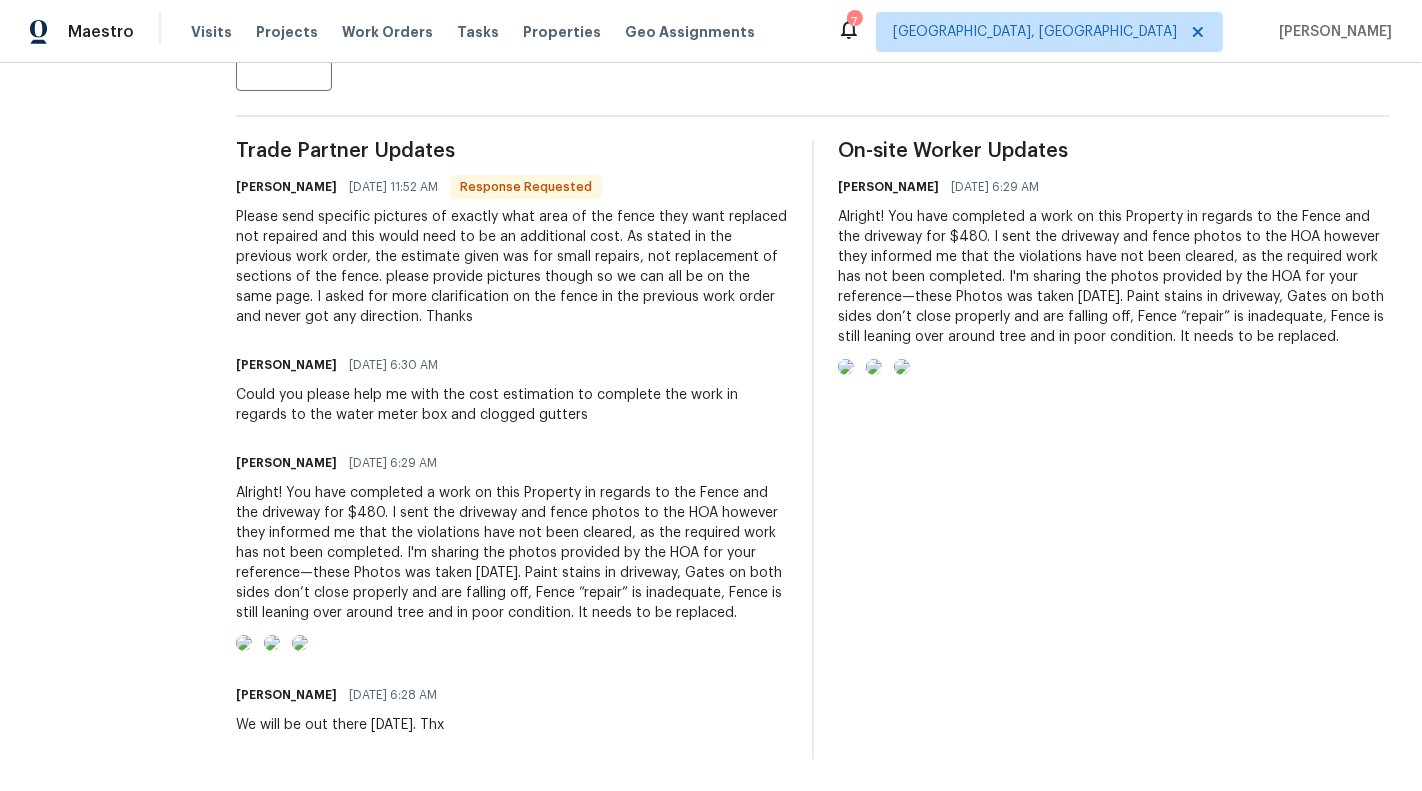 scroll, scrollTop: 335, scrollLeft: 0, axis: vertical 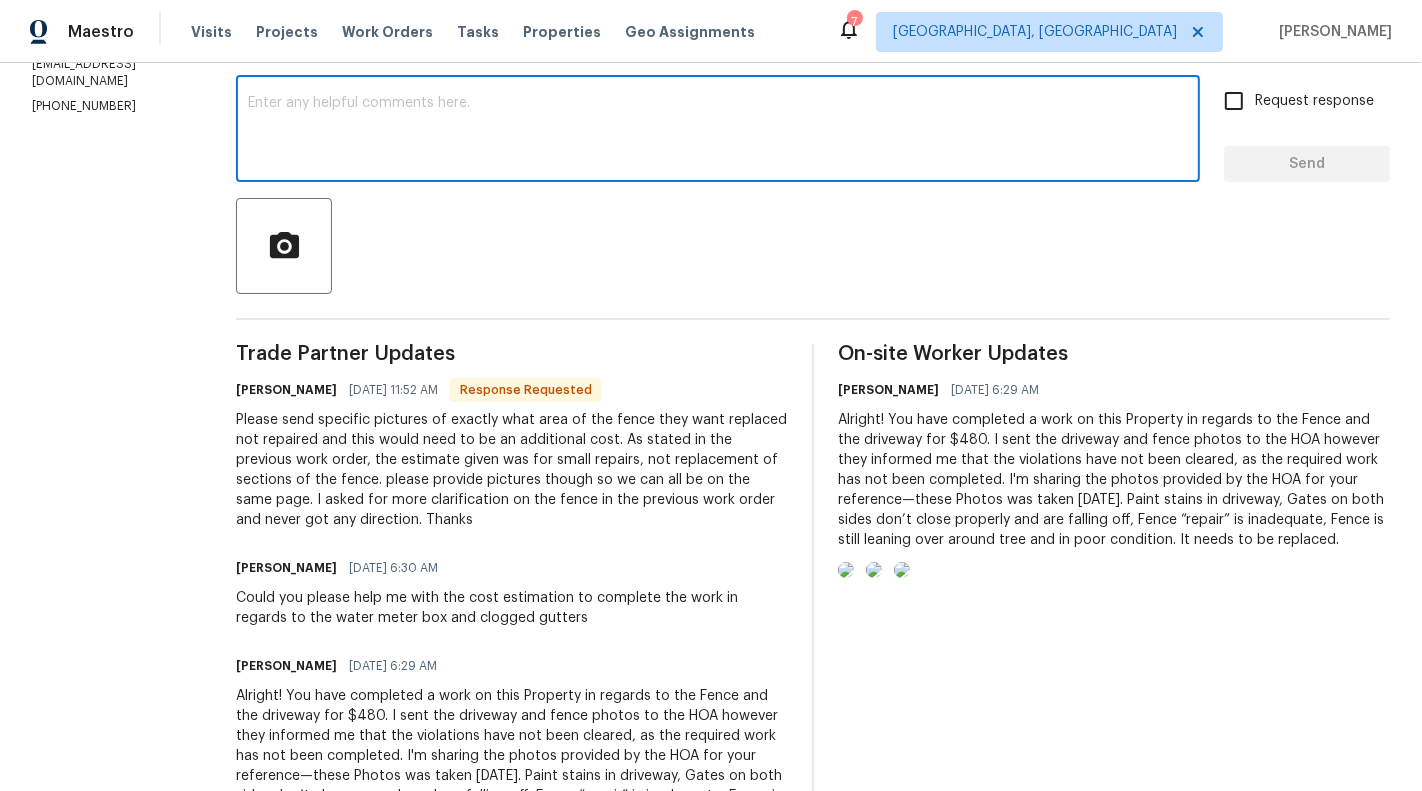 click at bounding box center [718, 131] 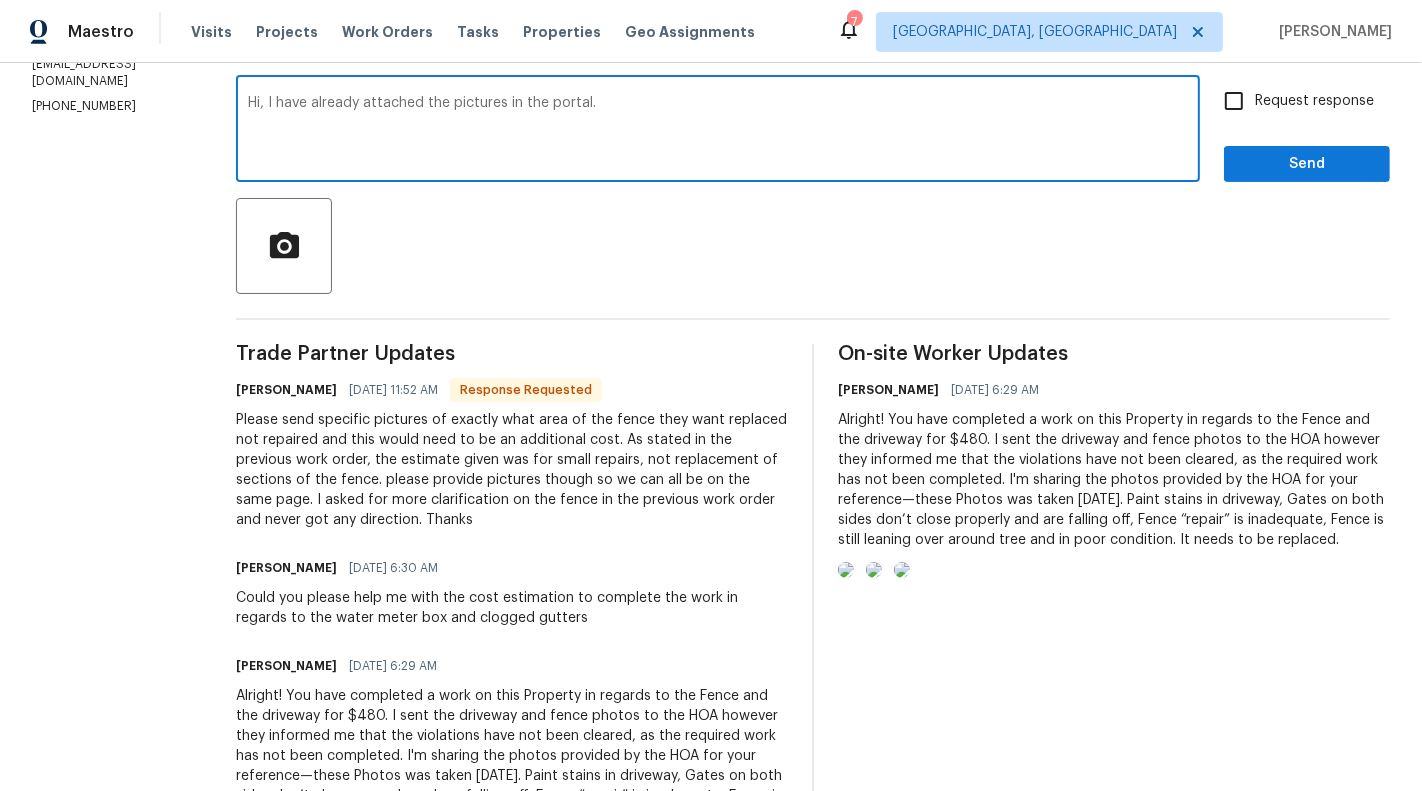 type on "Hi, I have already attached the pictures in the portal." 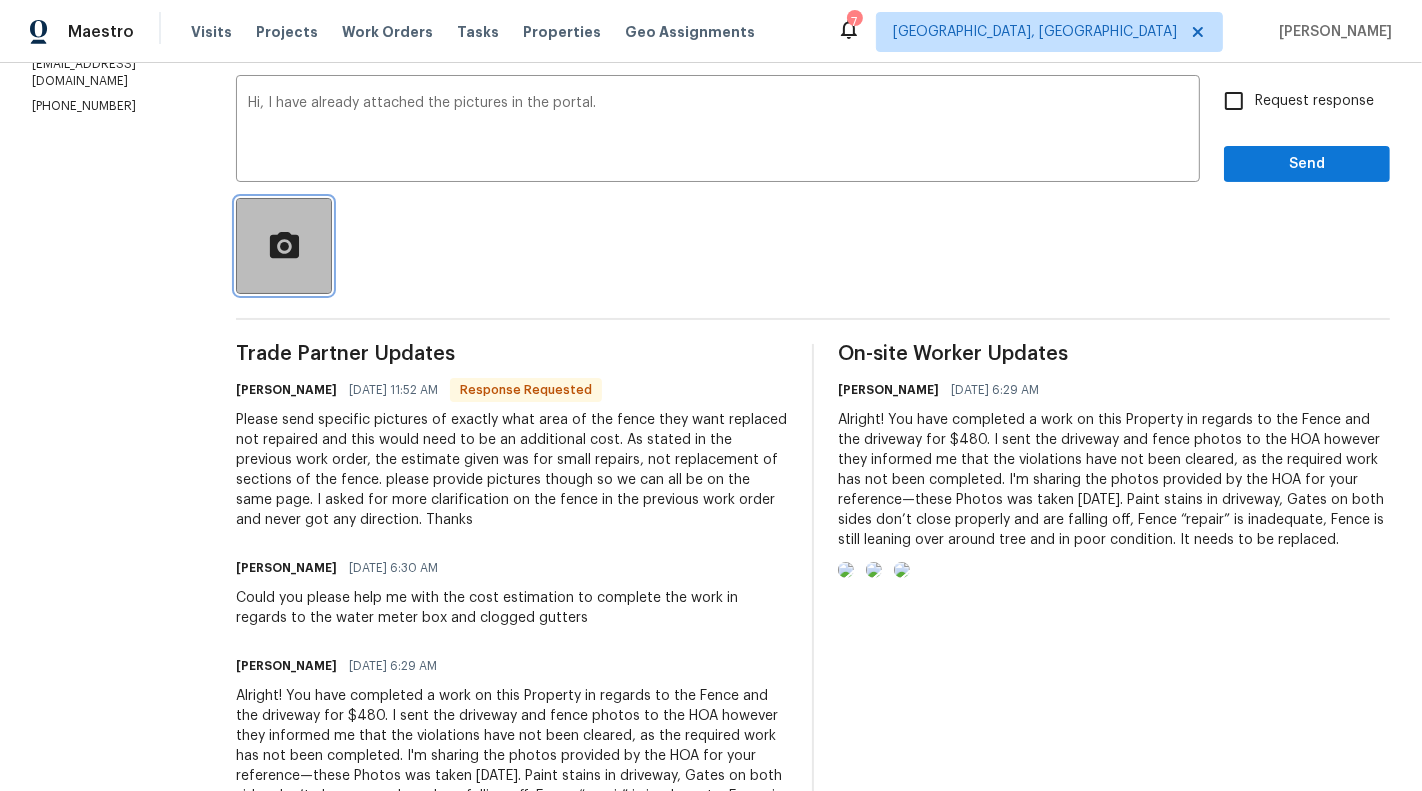 click 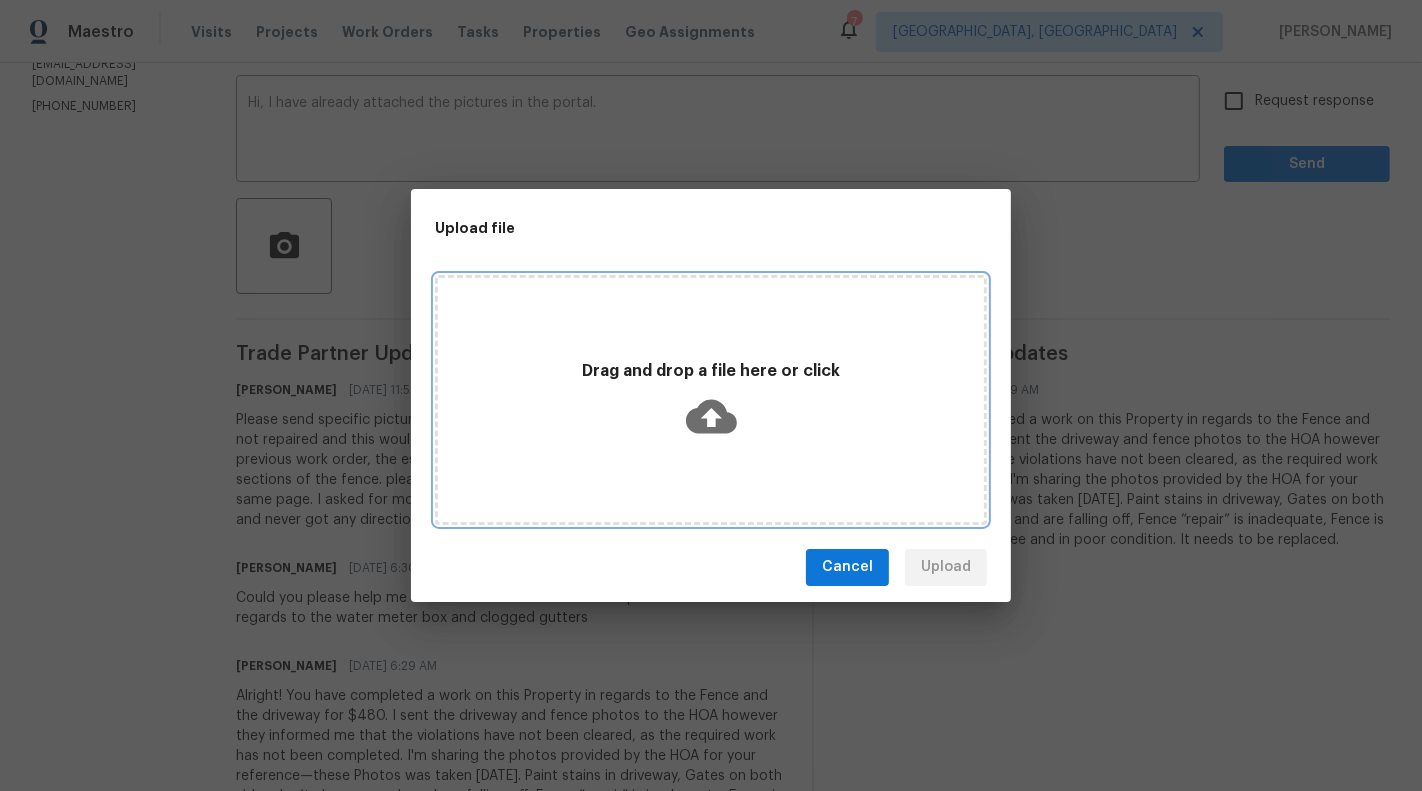 click 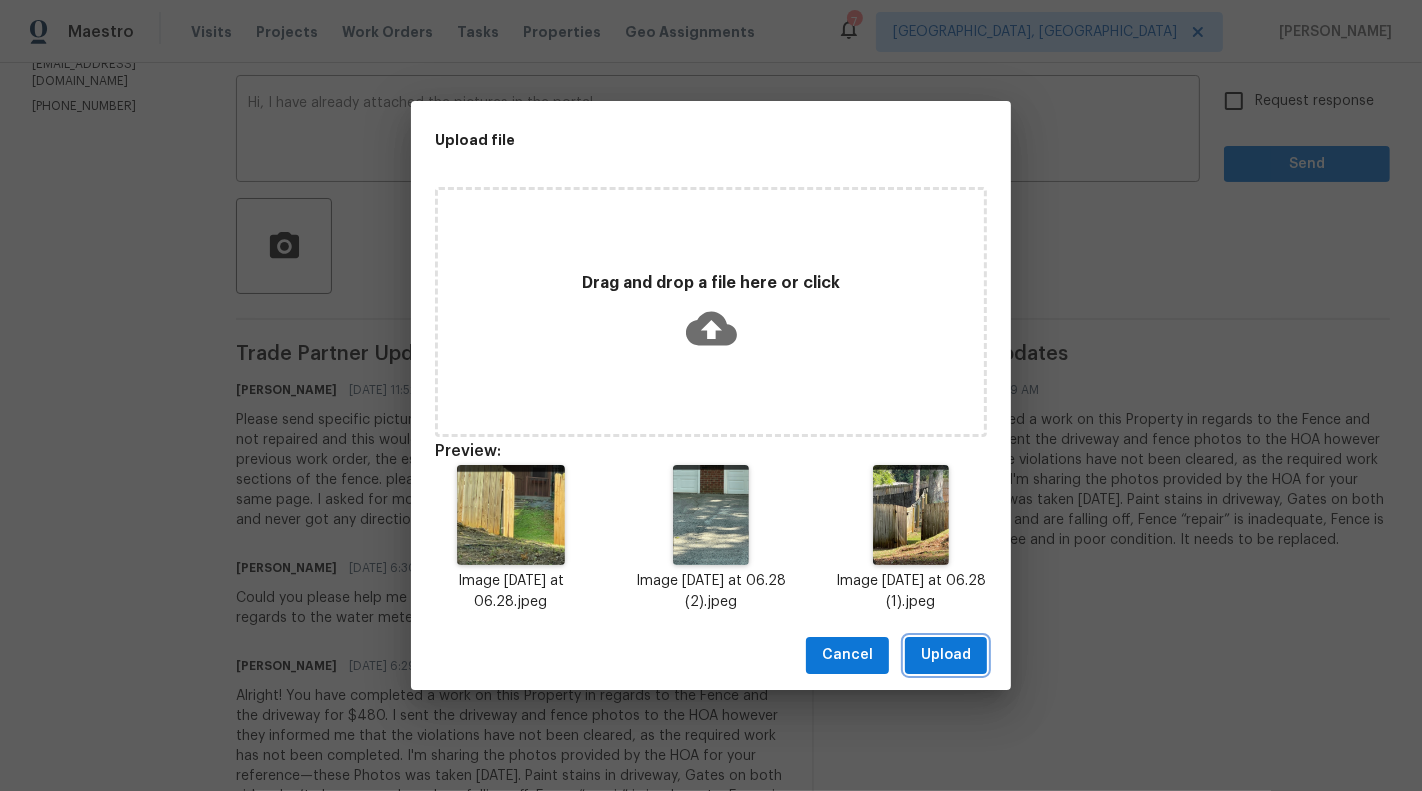 click on "Upload" at bounding box center [946, 655] 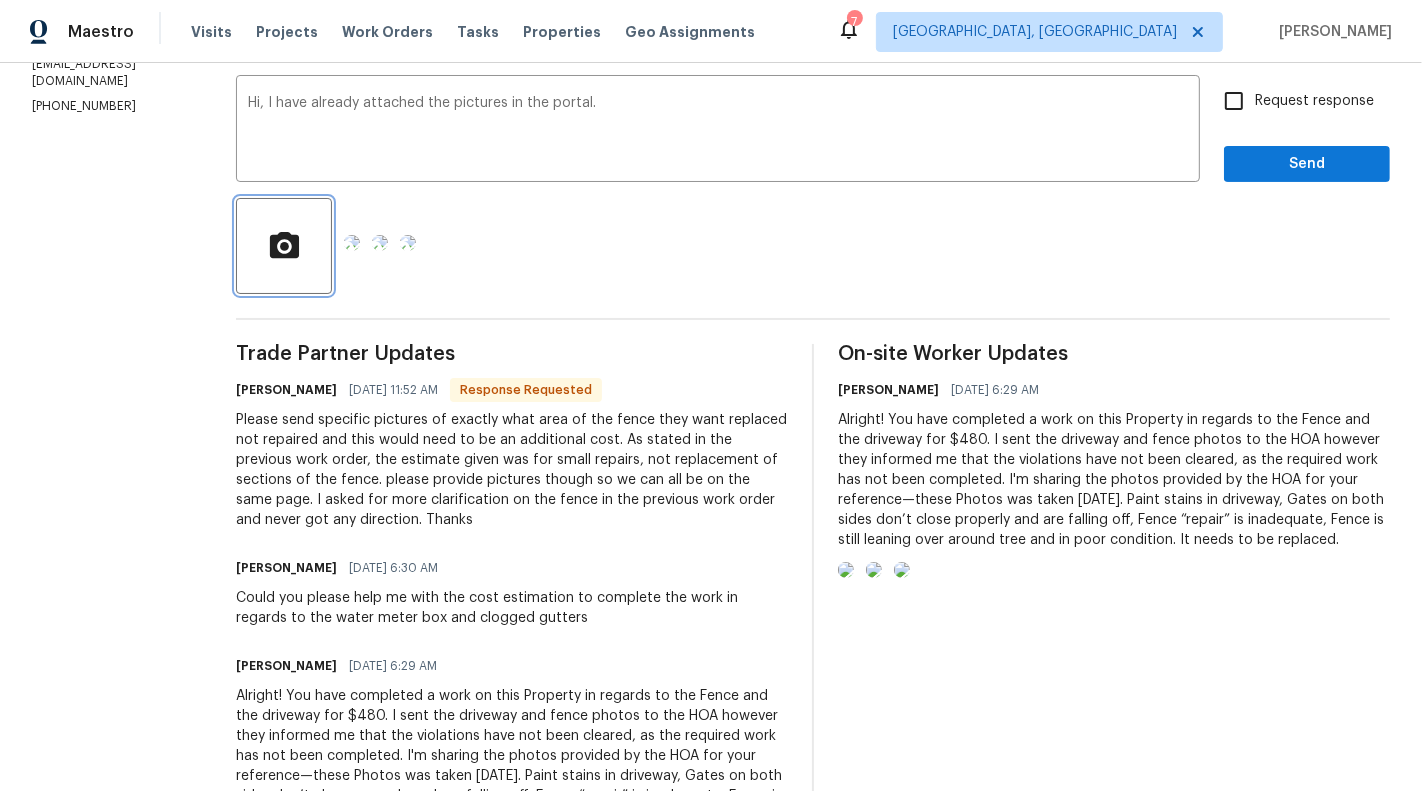 scroll, scrollTop: 175, scrollLeft: 0, axis: vertical 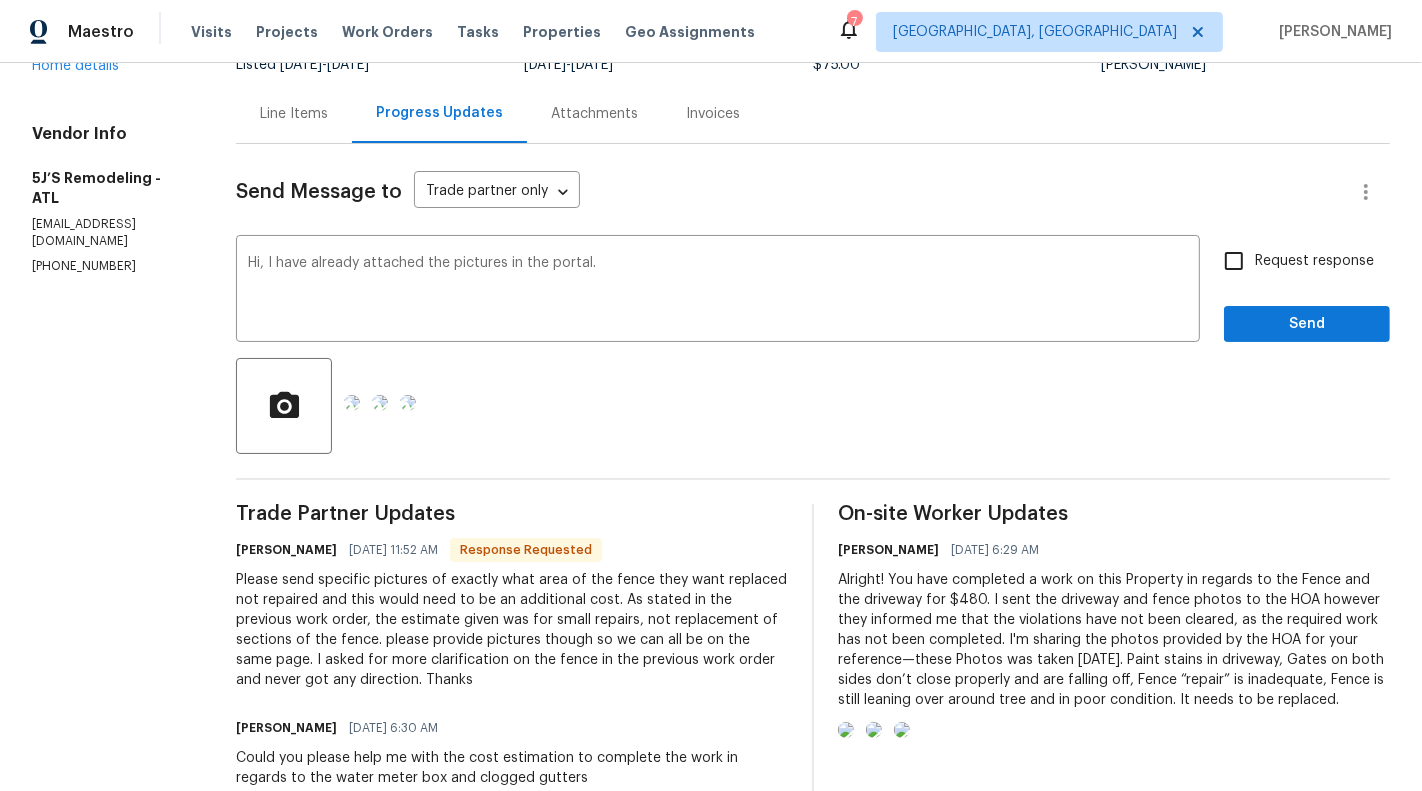 click on "Request response" at bounding box center [1314, 261] 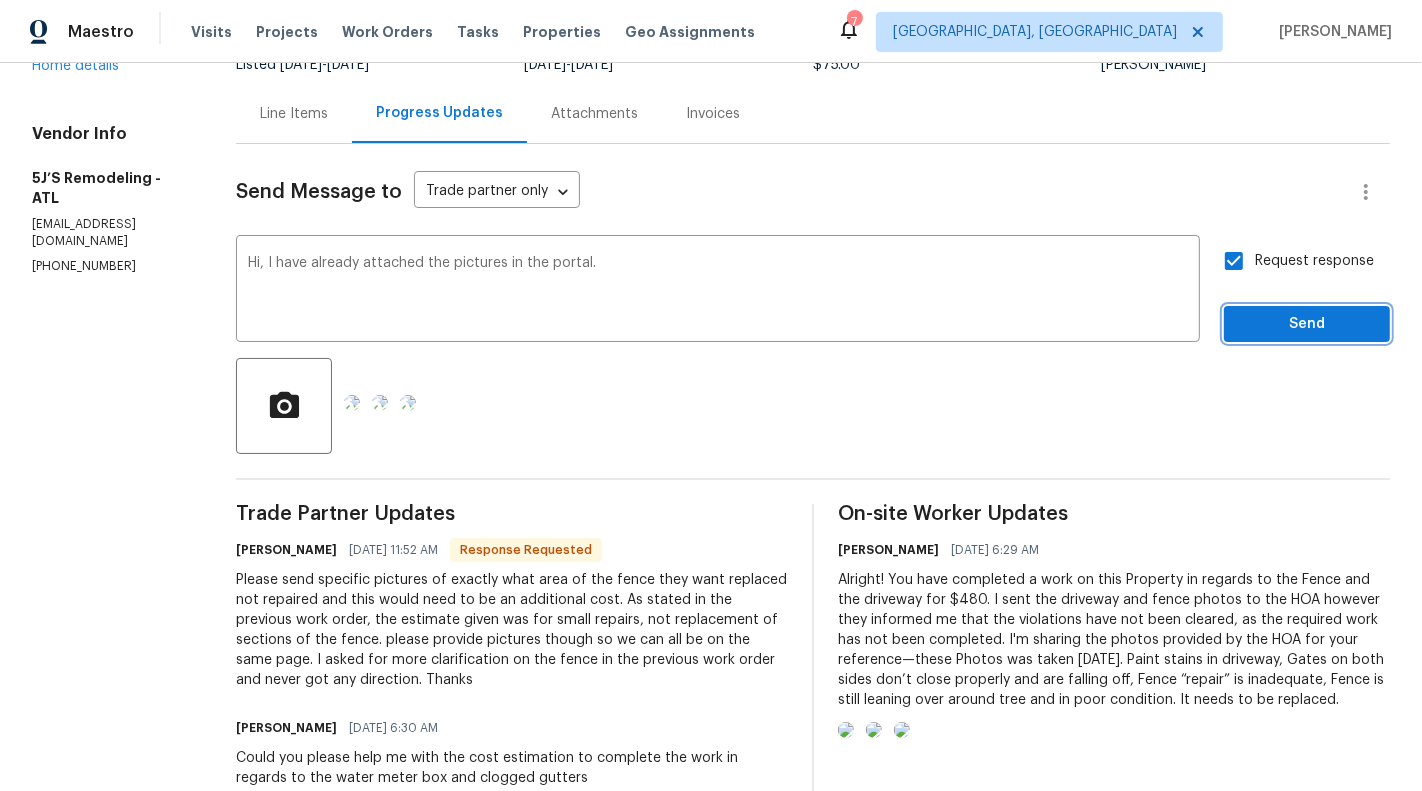click on "Send" at bounding box center [1307, 324] 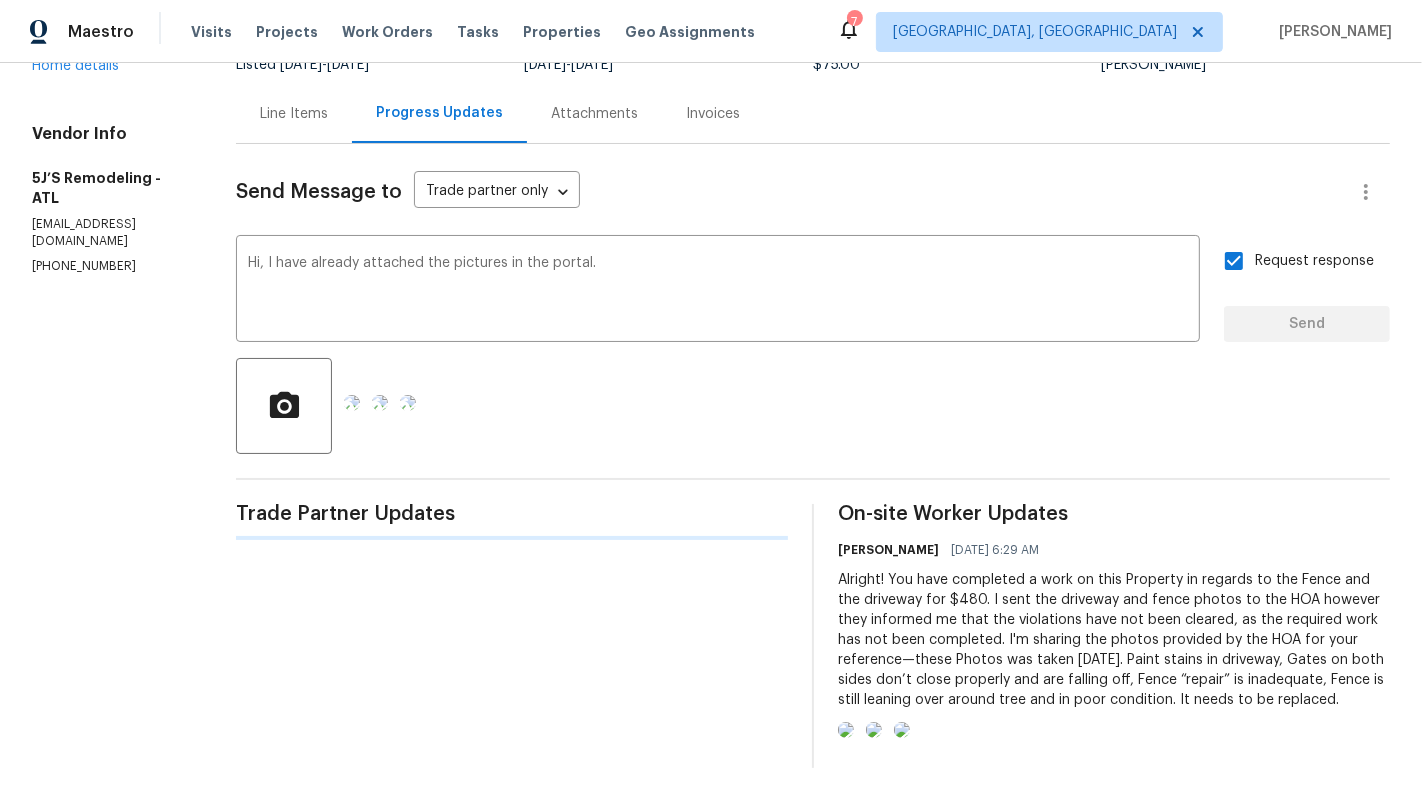 type 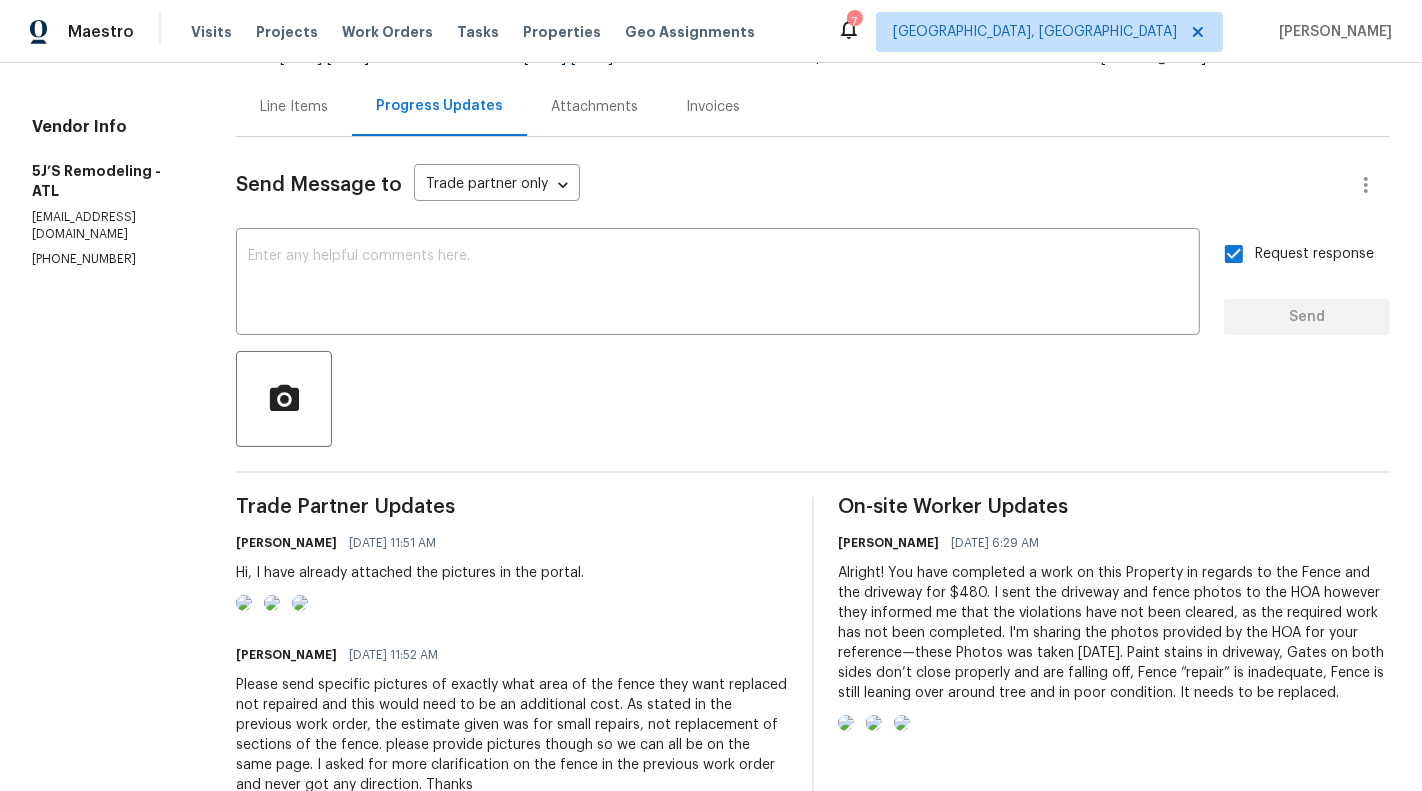 scroll, scrollTop: 147, scrollLeft: 0, axis: vertical 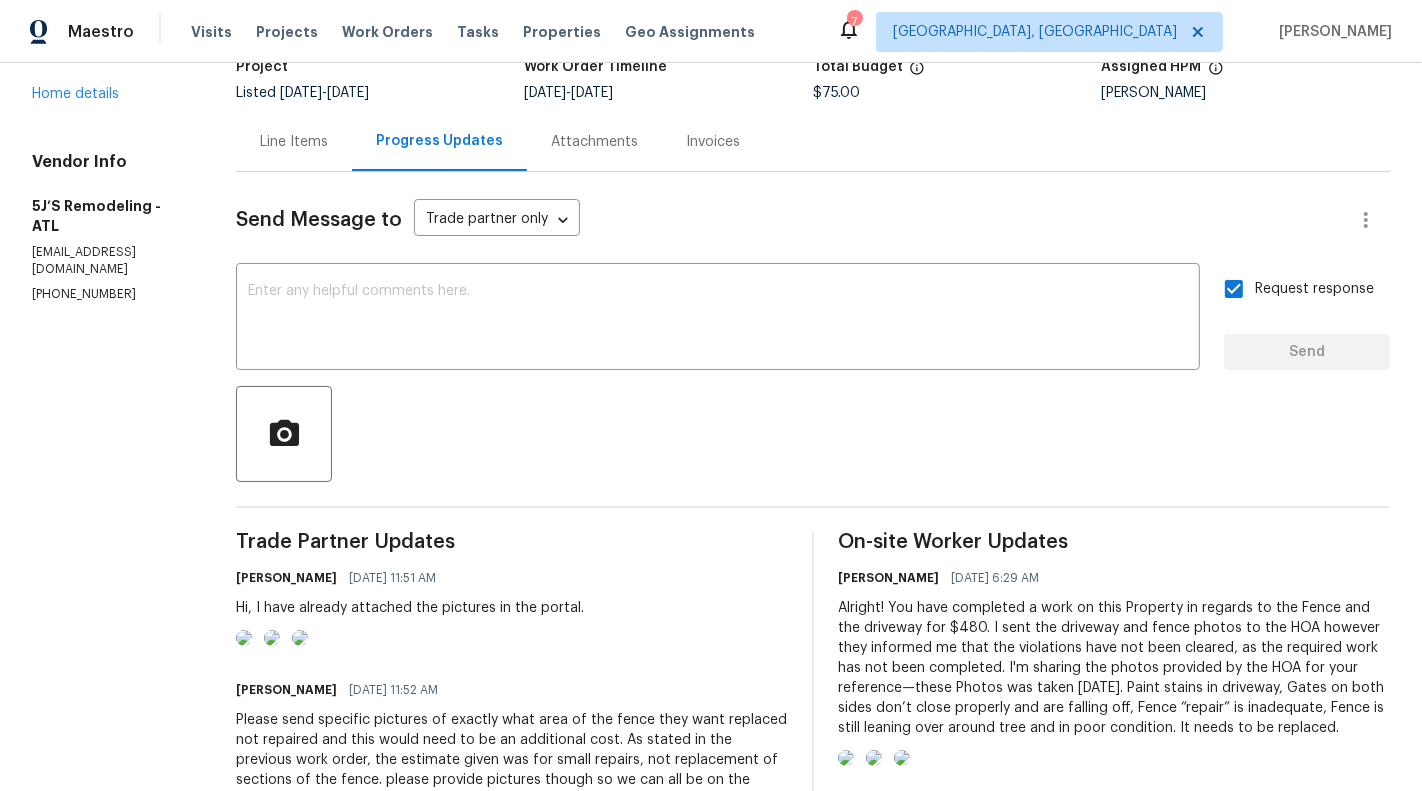 click on "Line Items" at bounding box center [294, 142] 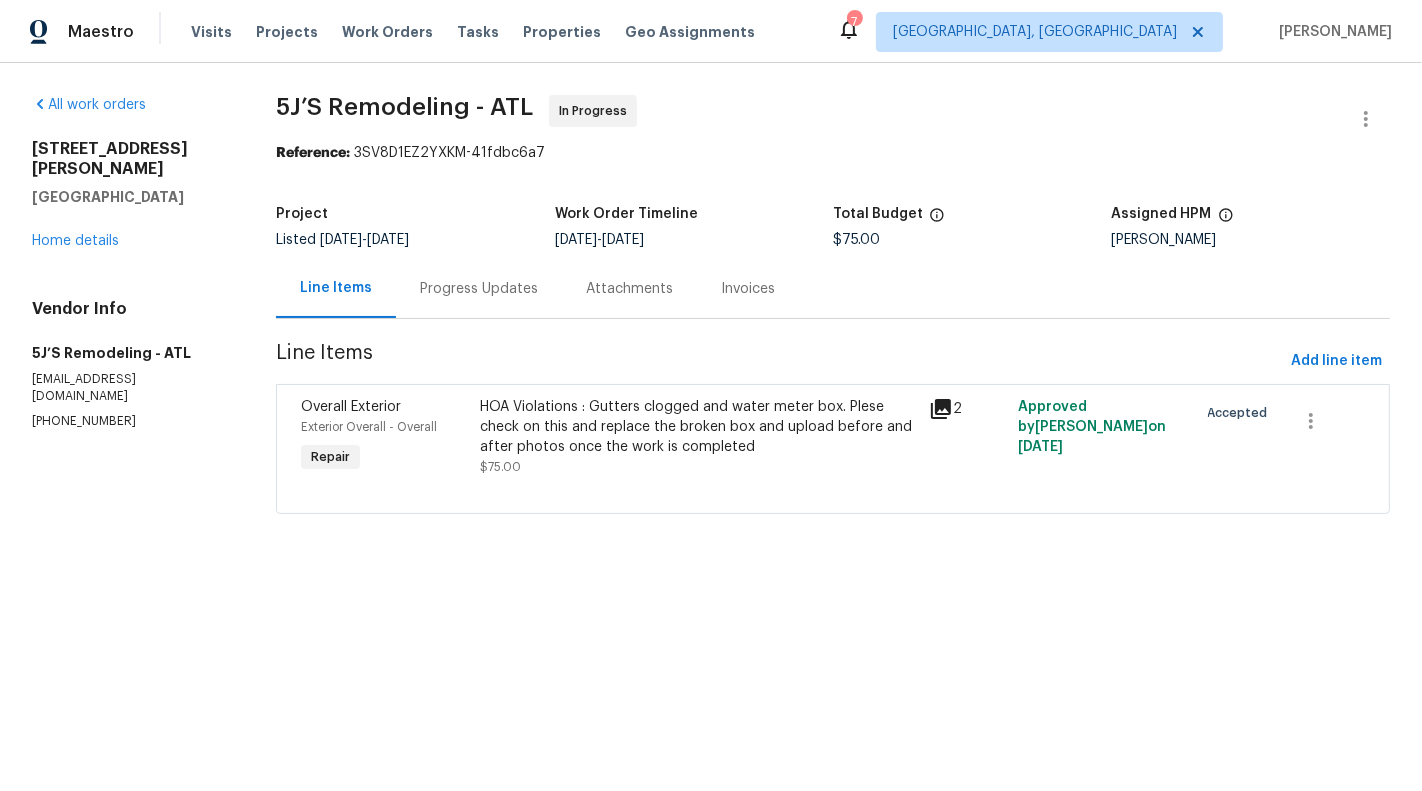 scroll, scrollTop: 0, scrollLeft: 0, axis: both 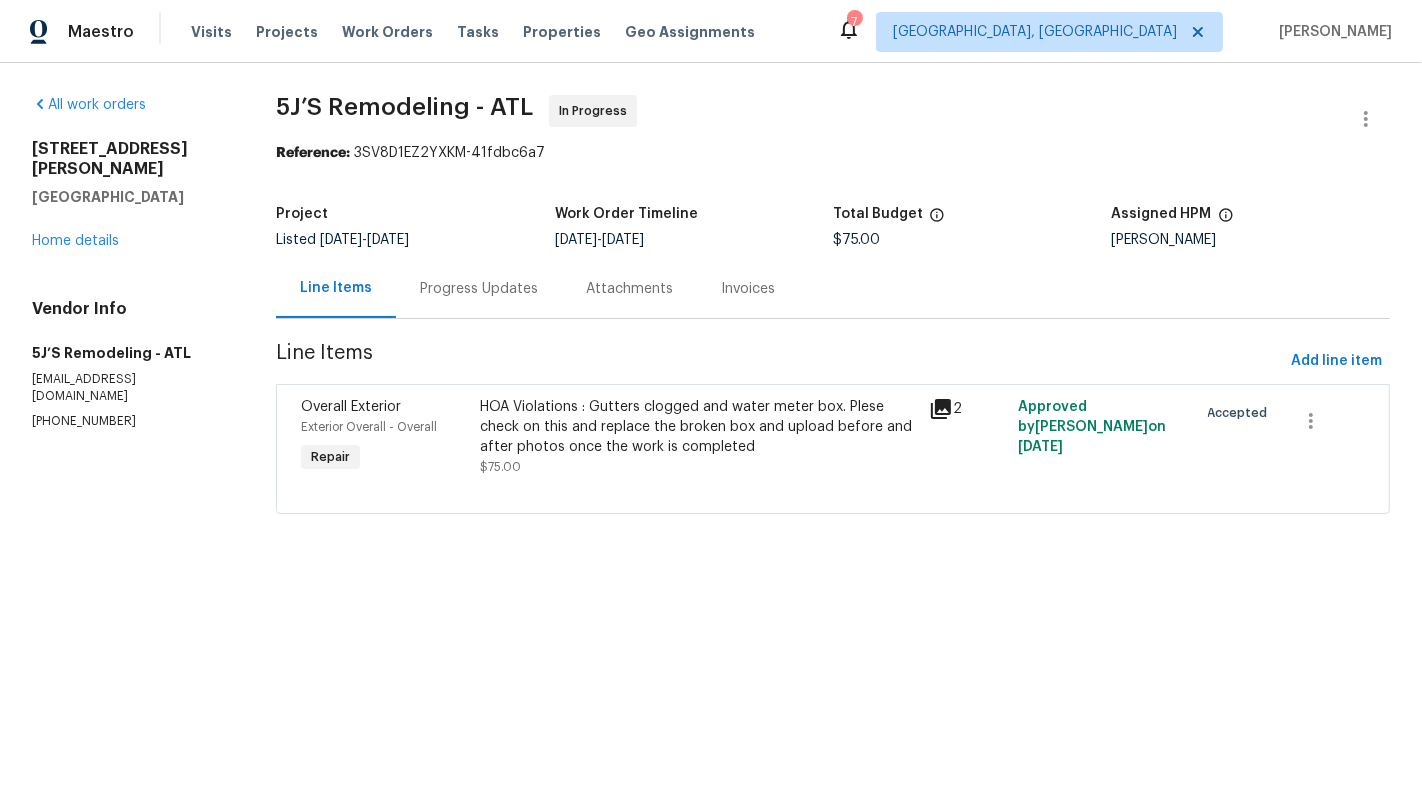 click on "Progress Updates" at bounding box center (479, 288) 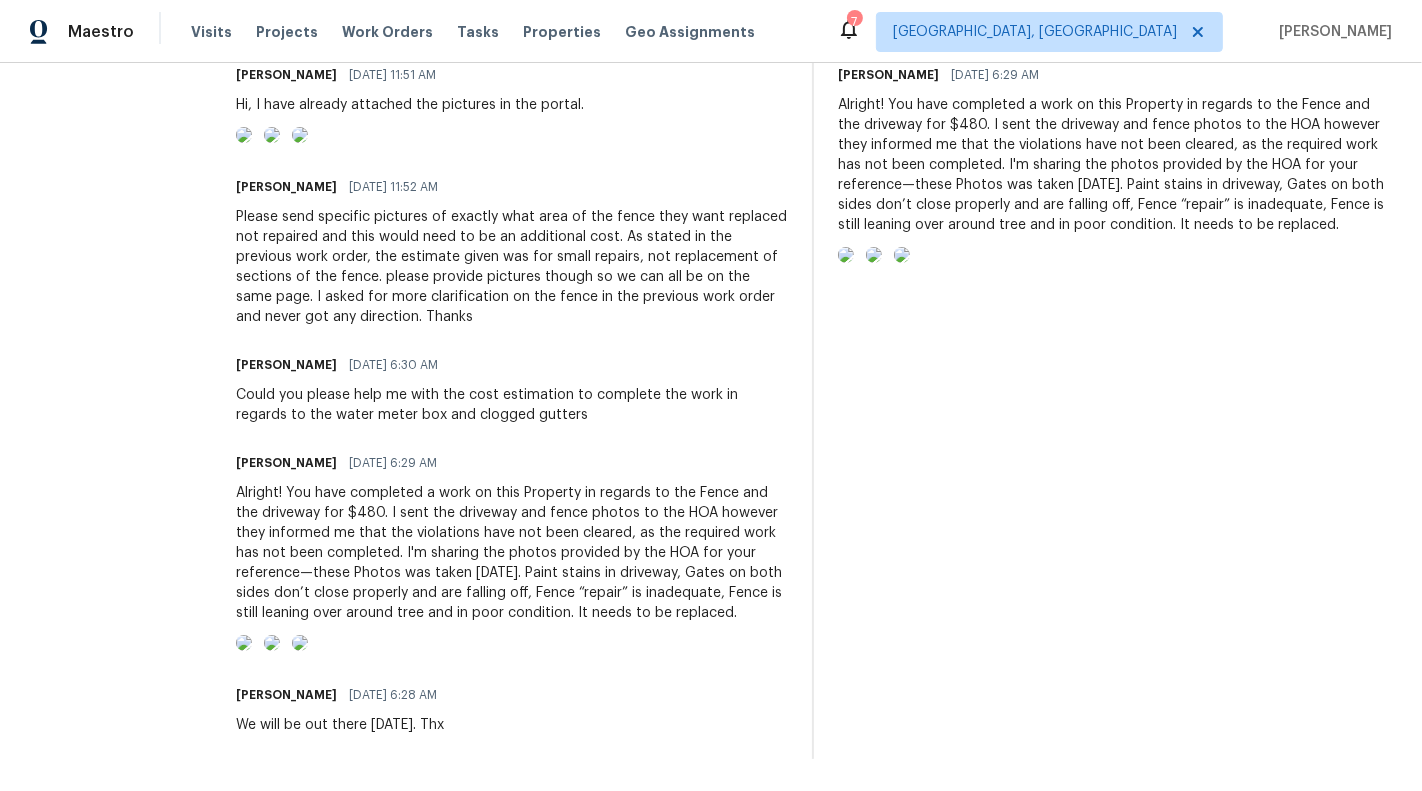 scroll, scrollTop: 816, scrollLeft: 0, axis: vertical 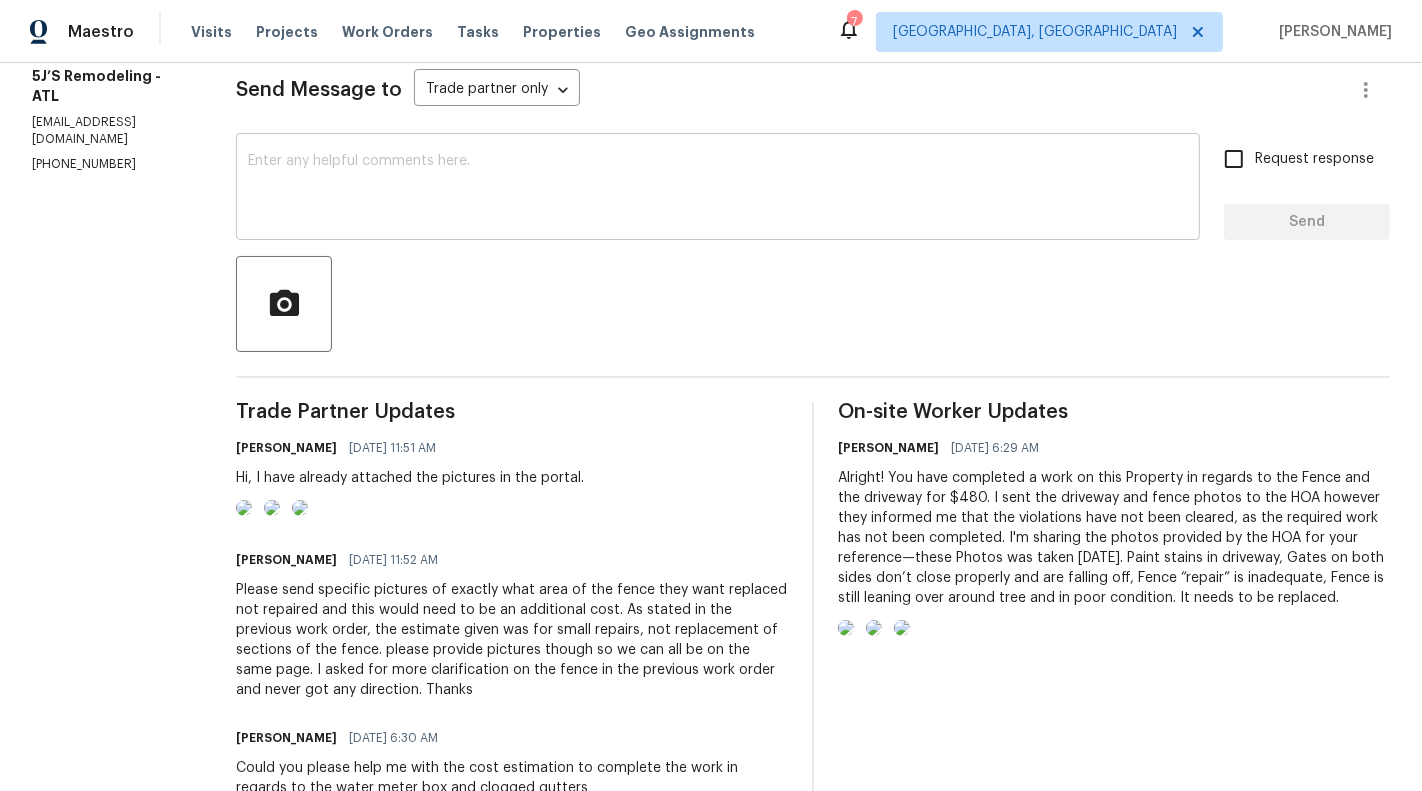 click at bounding box center [718, 189] 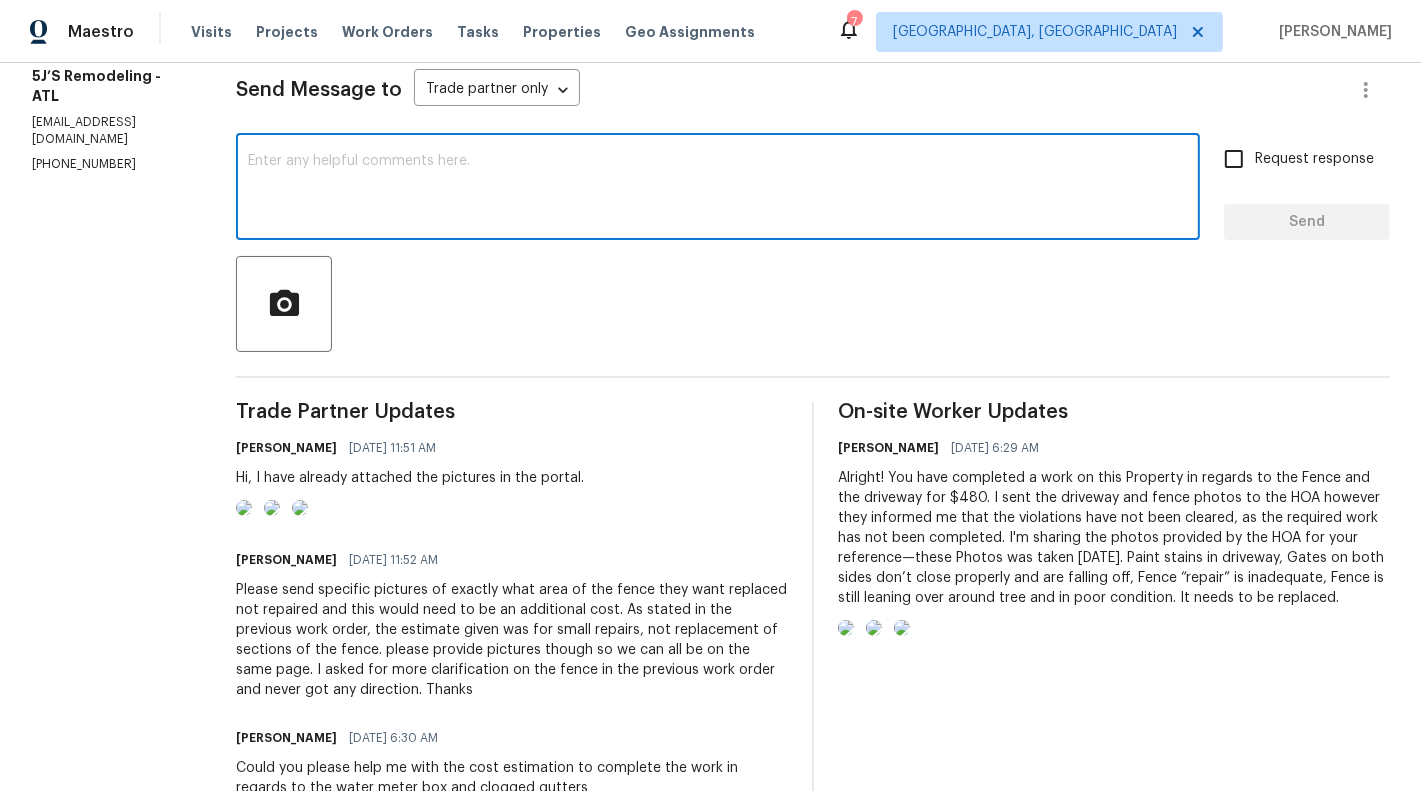 paste on "Paint stains in driveway, Gates on both sides don’t close properly and are falling off, Fence “repair” is inadequate, Fence is still leaning over around tree and in poor condition. It needs to be replaced." 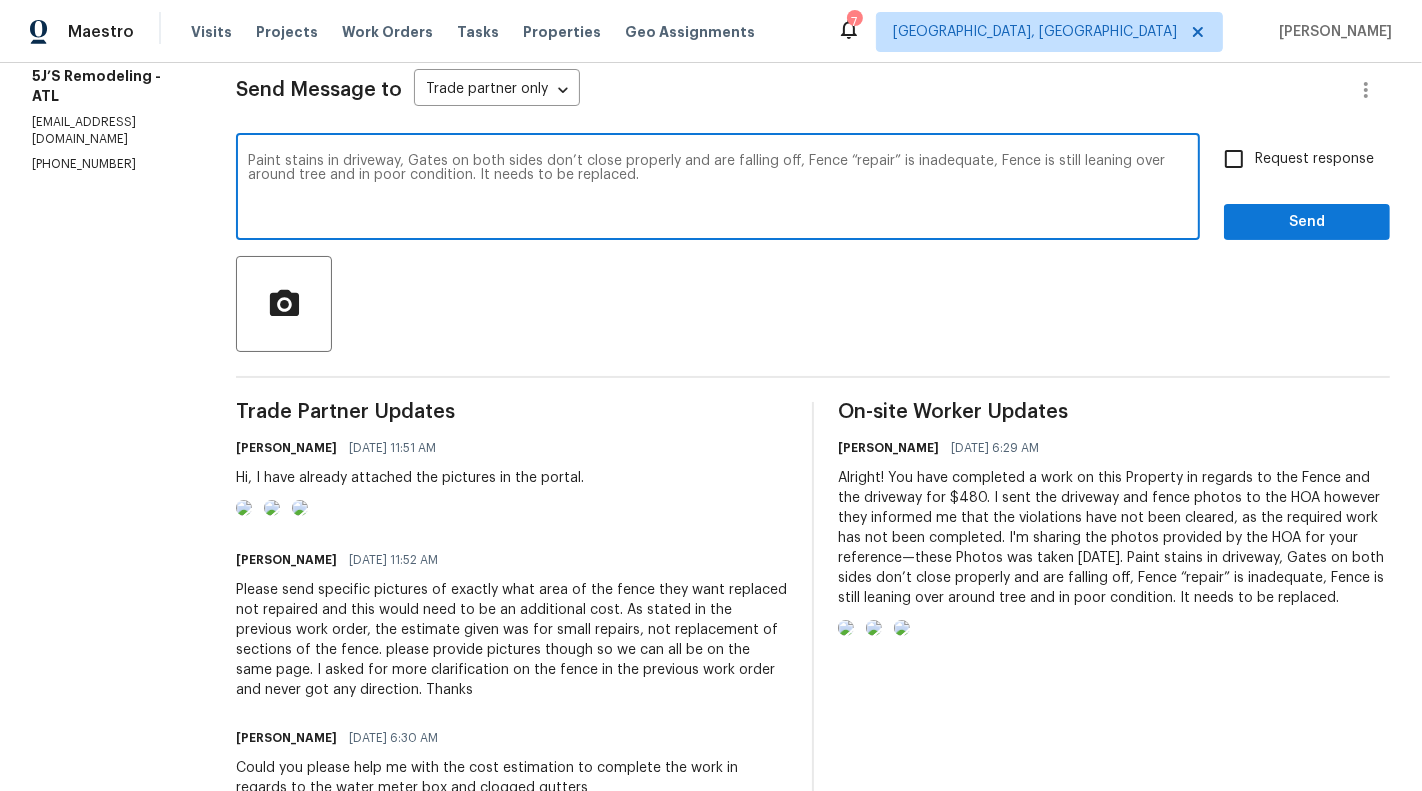 click on "Paint stains in driveway, Gates on both sides don’t close properly and are falling off, Fence “repair” is inadequate, Fence is still leaning over around tree and in poor condition. It needs to be replaced." at bounding box center (718, 189) 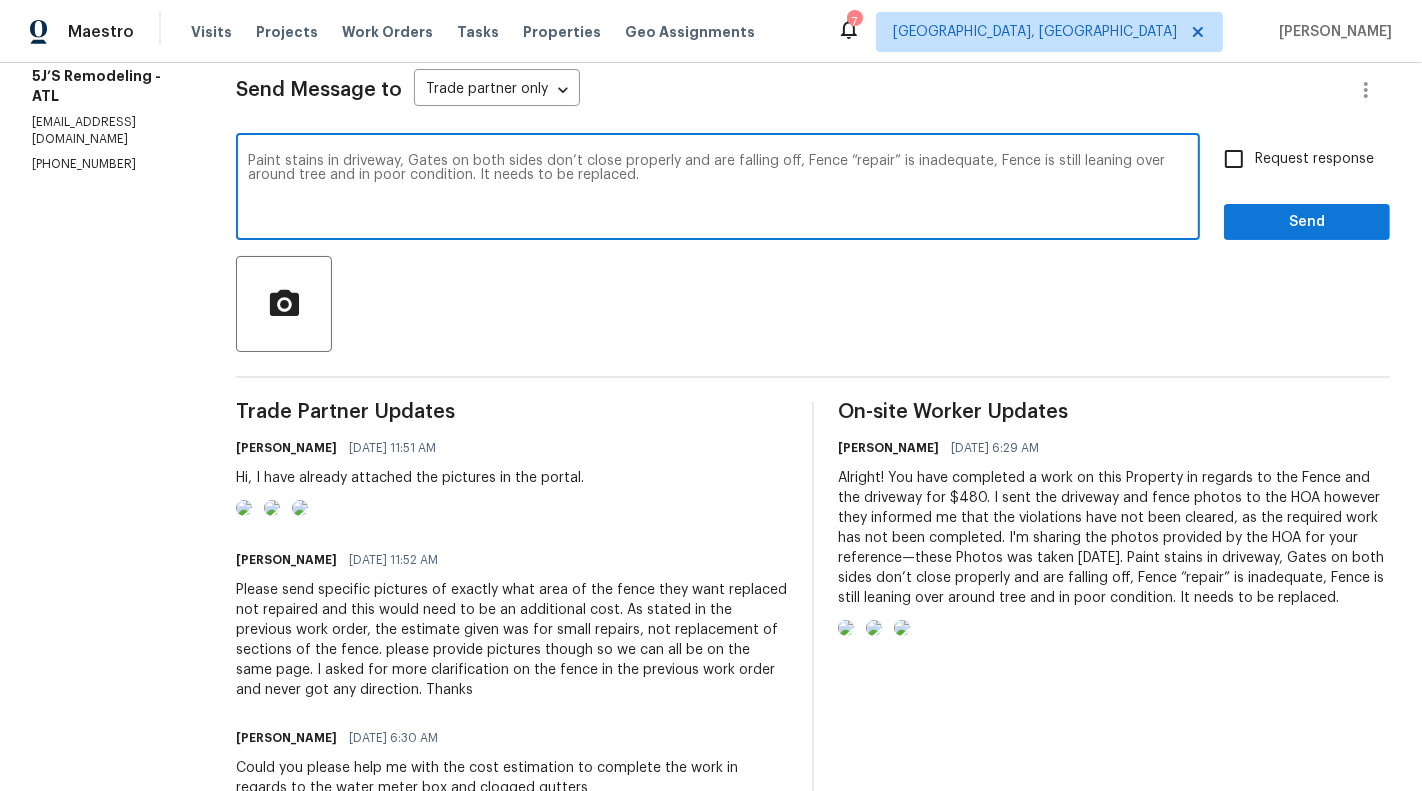 type on "Paint stains in driveway, Gates on both sides don’t close properly and are falling off, Fence “repair” is inadequate, Fence is still leaning over around tree and in poor condition. It needs to be replaced." 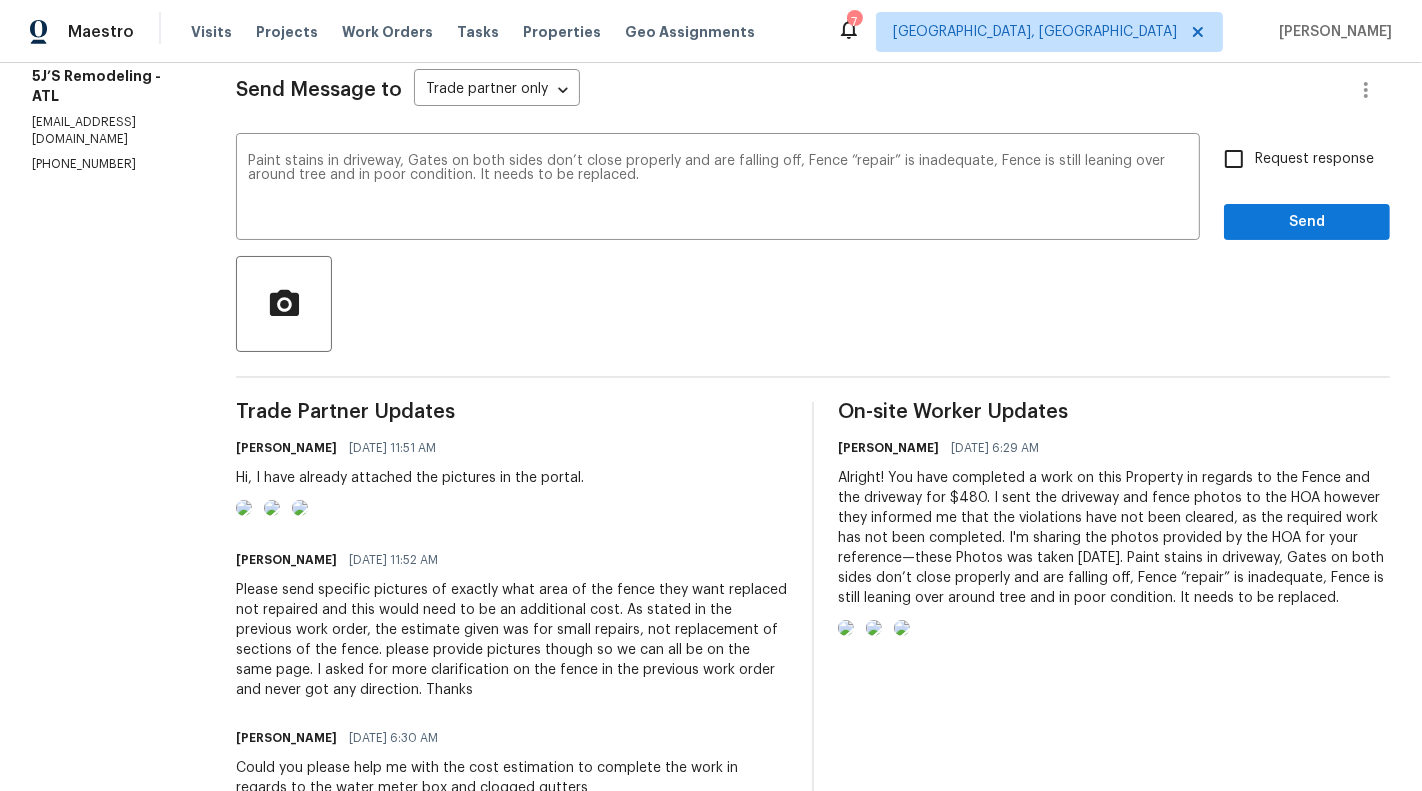 click on "Request response" at bounding box center [1293, 159] 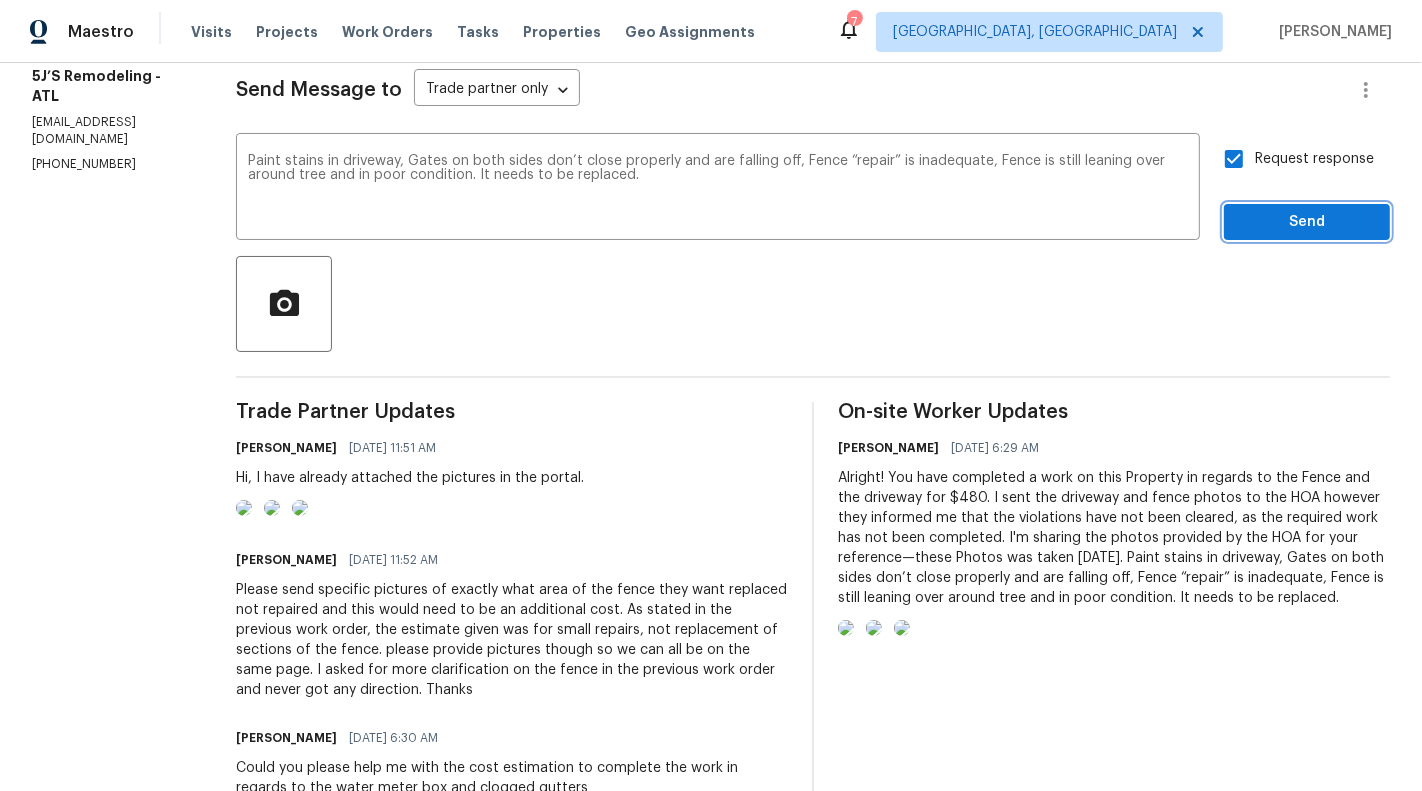 click on "Send" at bounding box center (1307, 222) 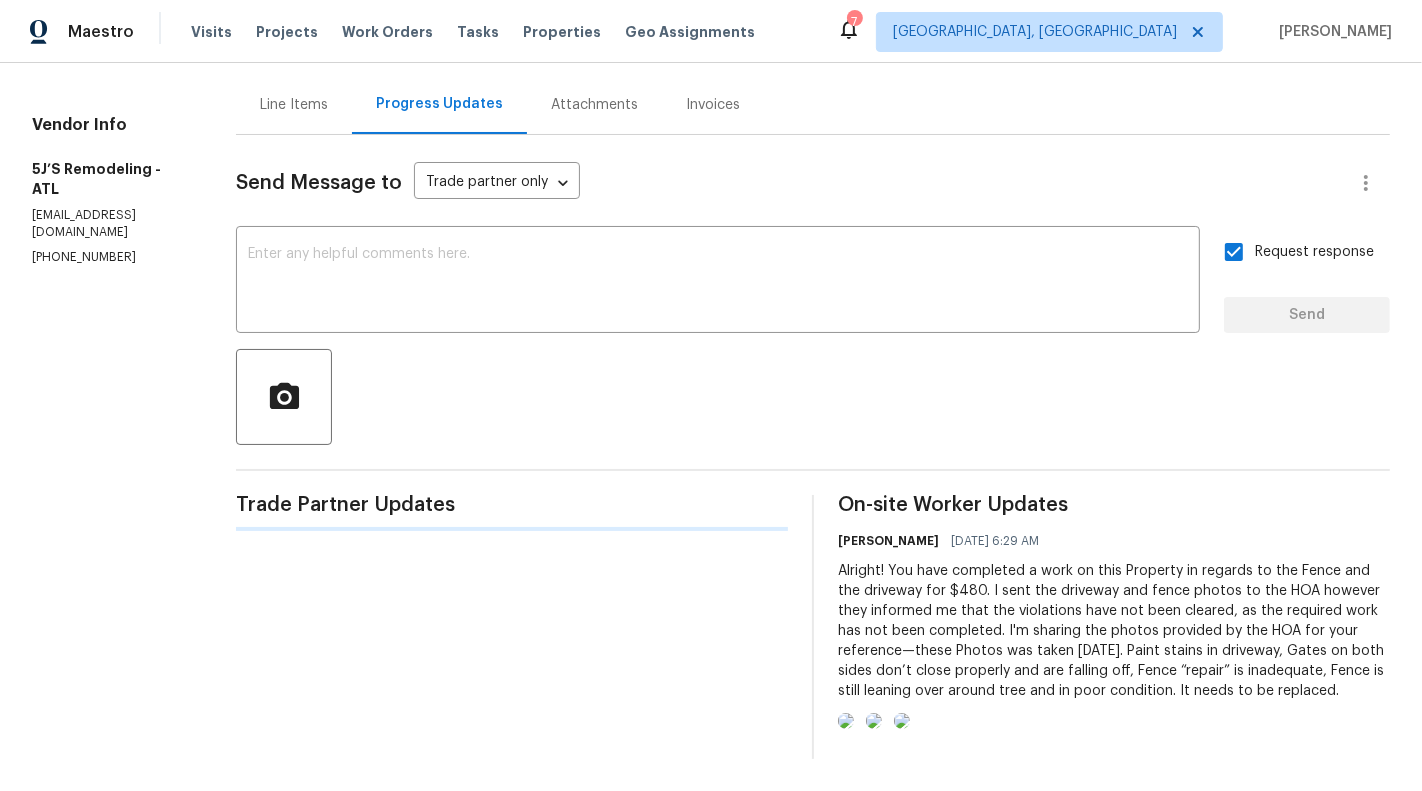 scroll, scrollTop: 277, scrollLeft: 0, axis: vertical 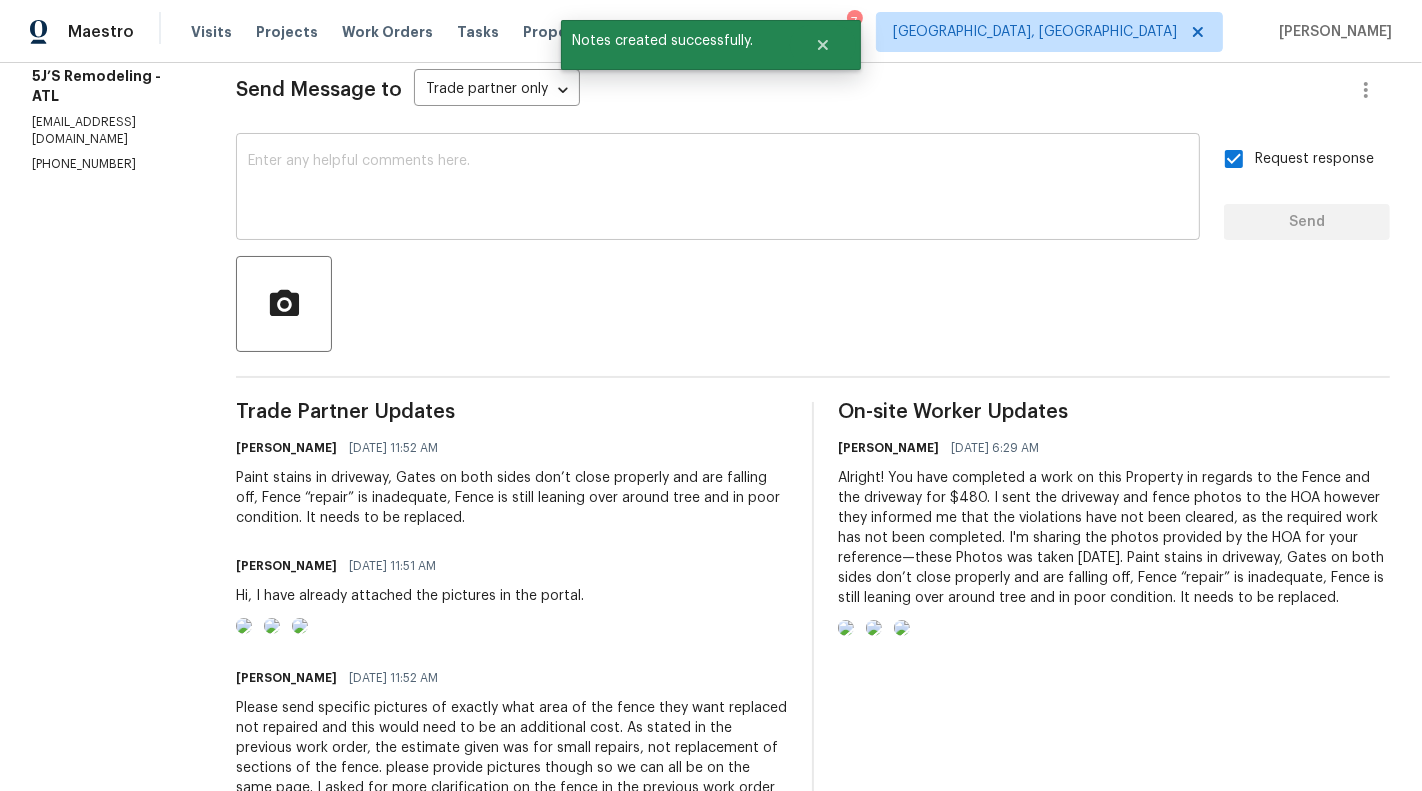 click at bounding box center [718, 189] 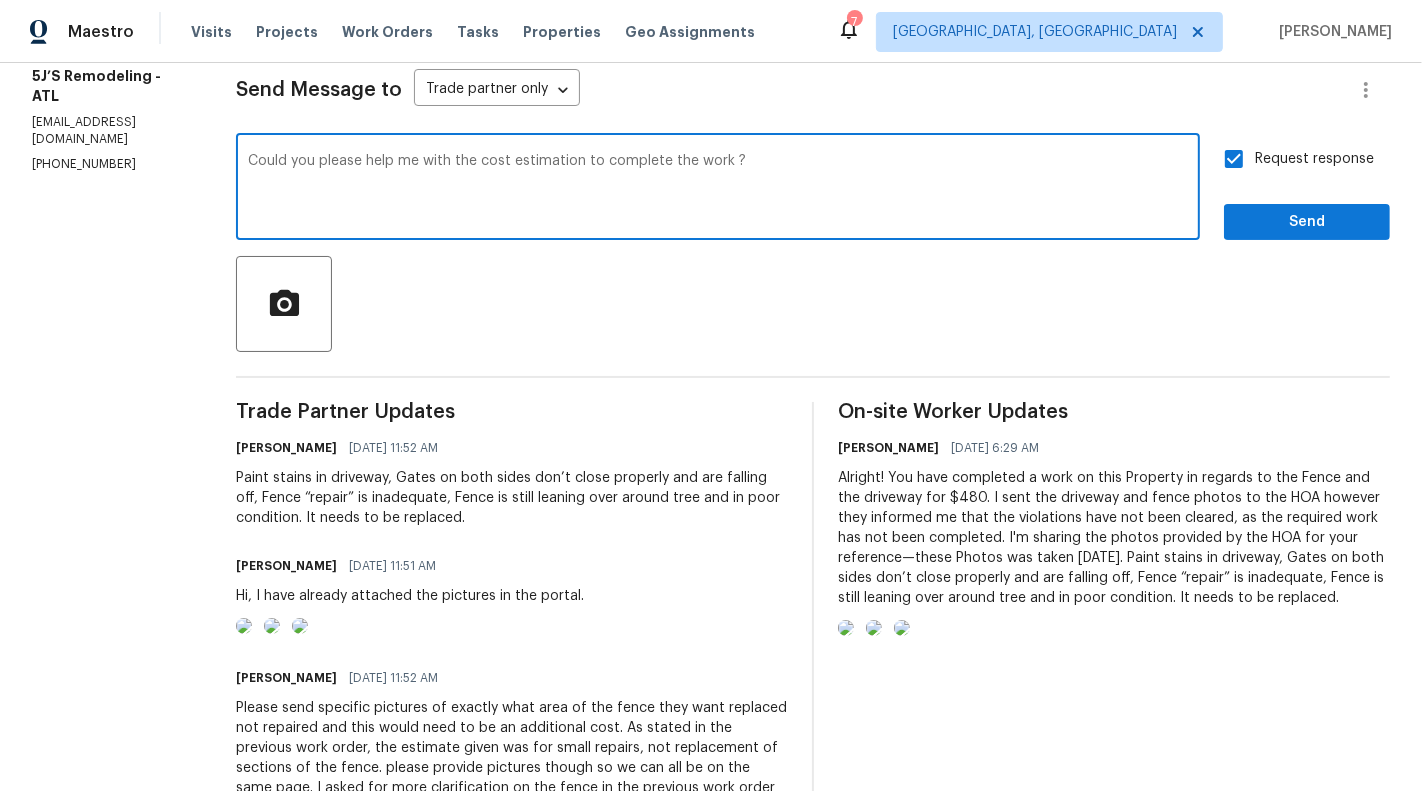type on "Could you please help me with the cost estimation to complete the work ?" 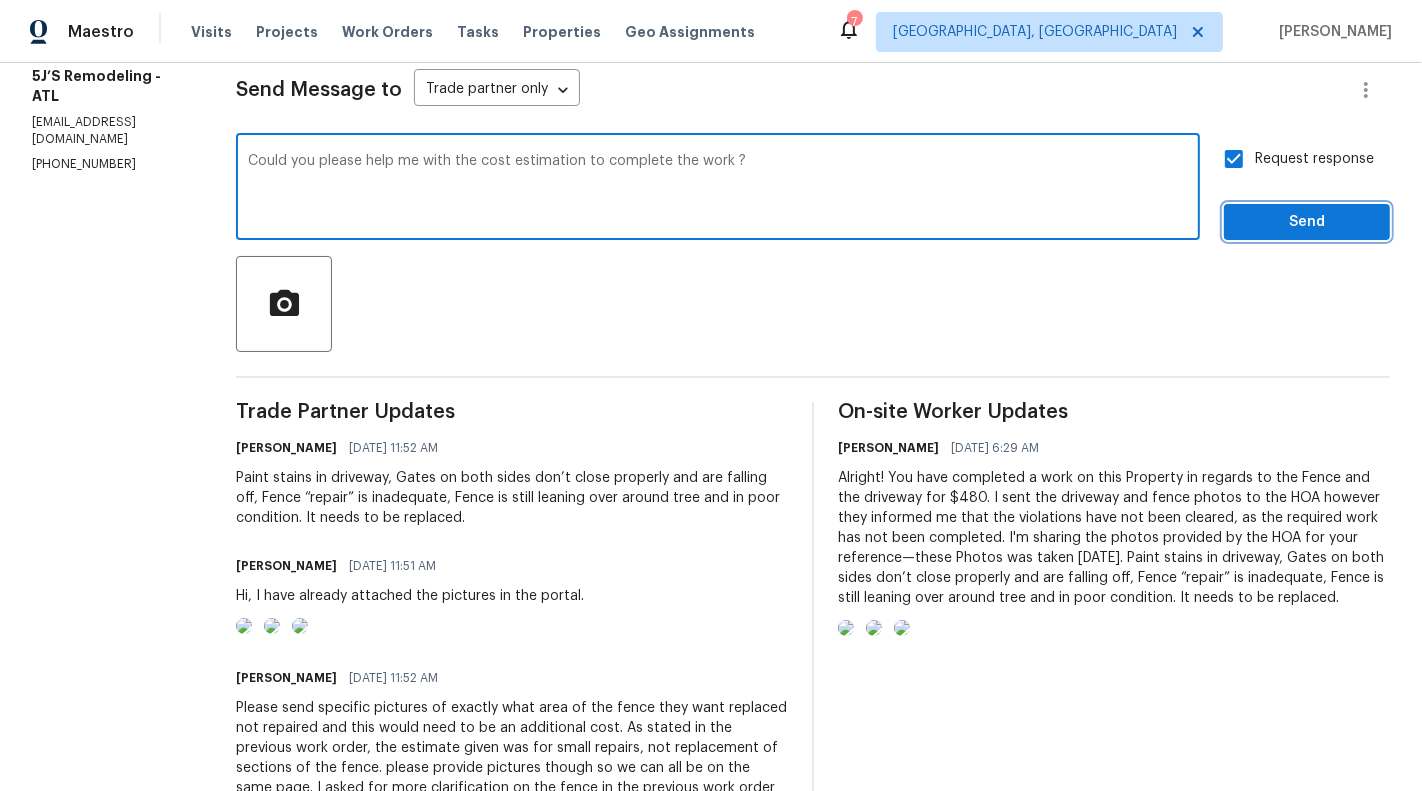 click on "Send" at bounding box center (1307, 222) 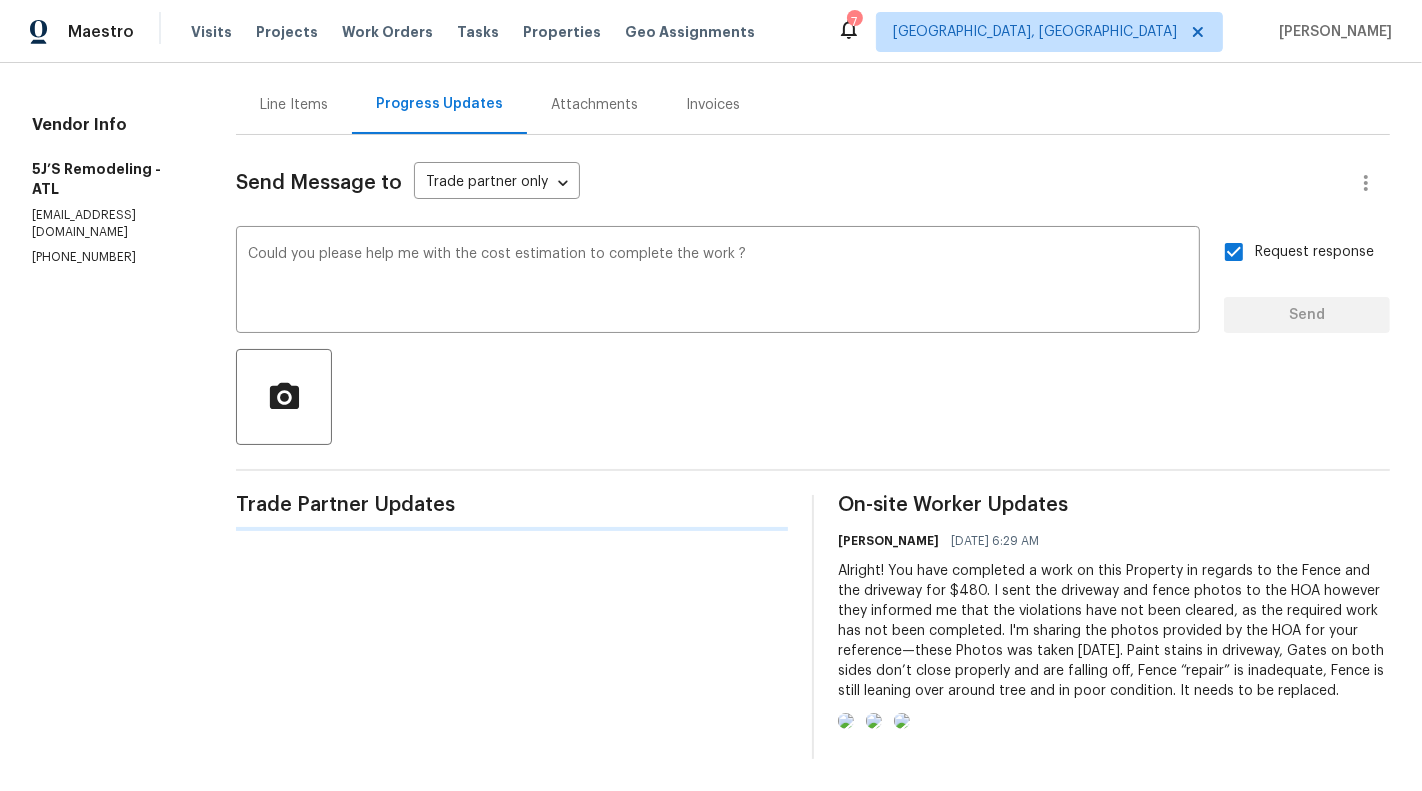 type 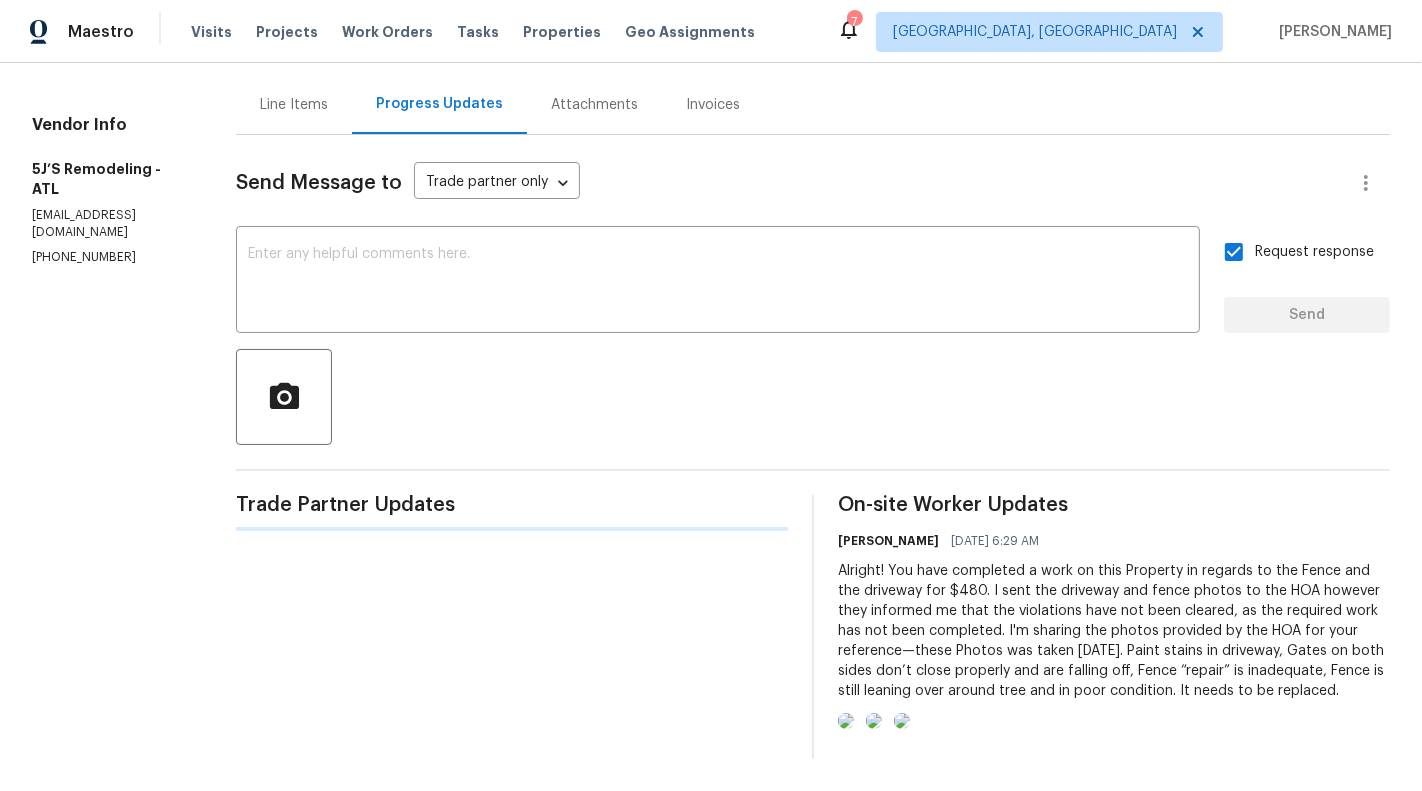 scroll, scrollTop: 277, scrollLeft: 0, axis: vertical 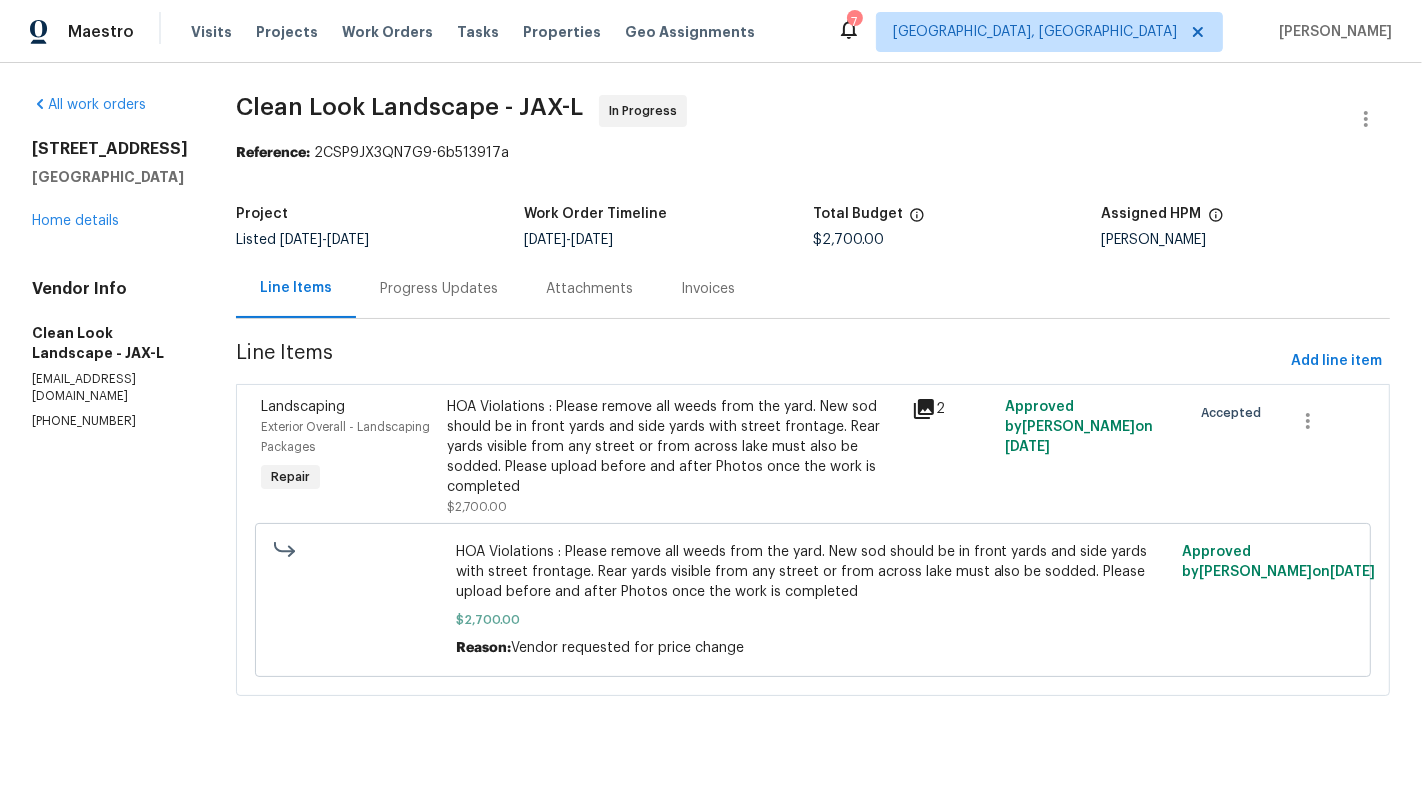 click on "Progress Updates" at bounding box center [439, 289] 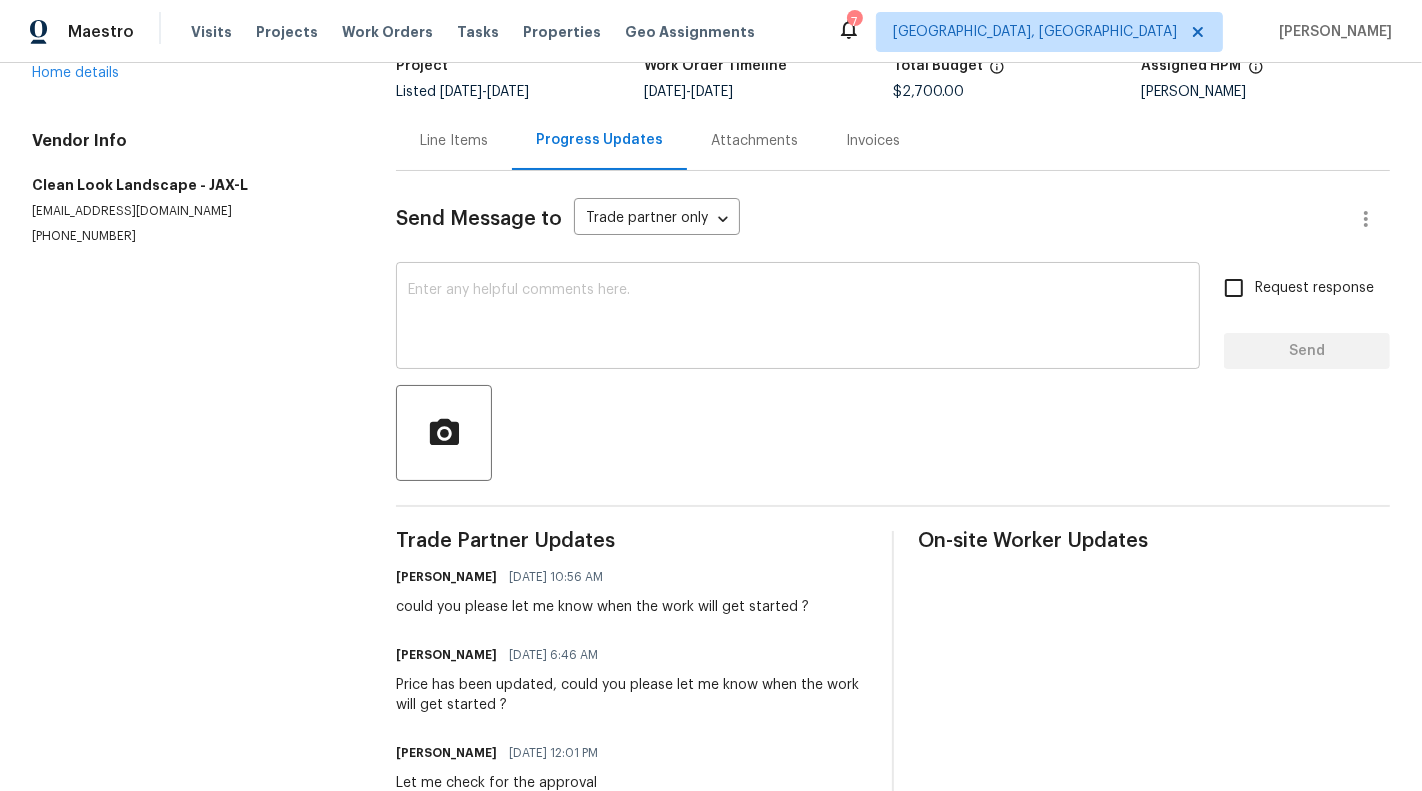 scroll, scrollTop: 195, scrollLeft: 0, axis: vertical 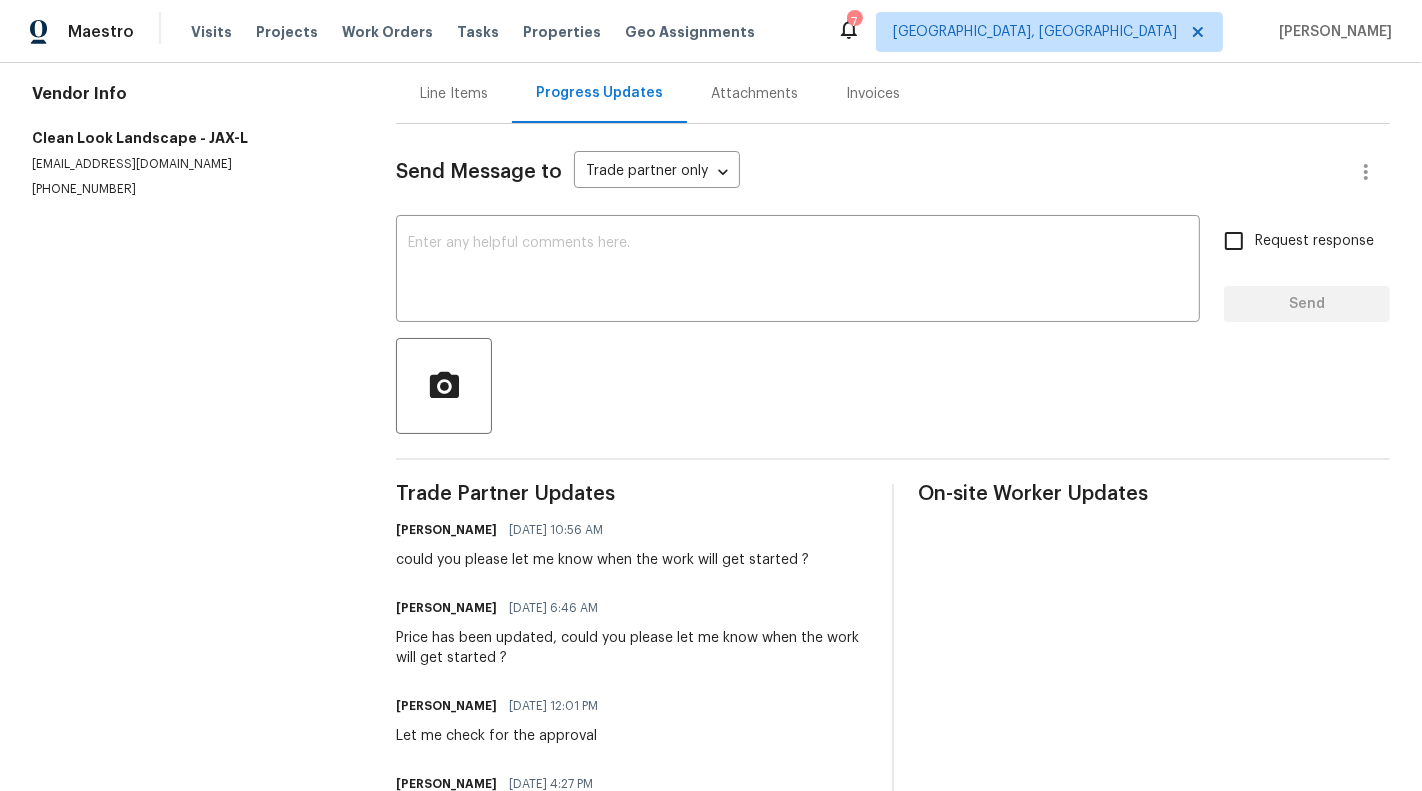 click on "could you please let me know when the work will get started ?" at bounding box center [602, 560] 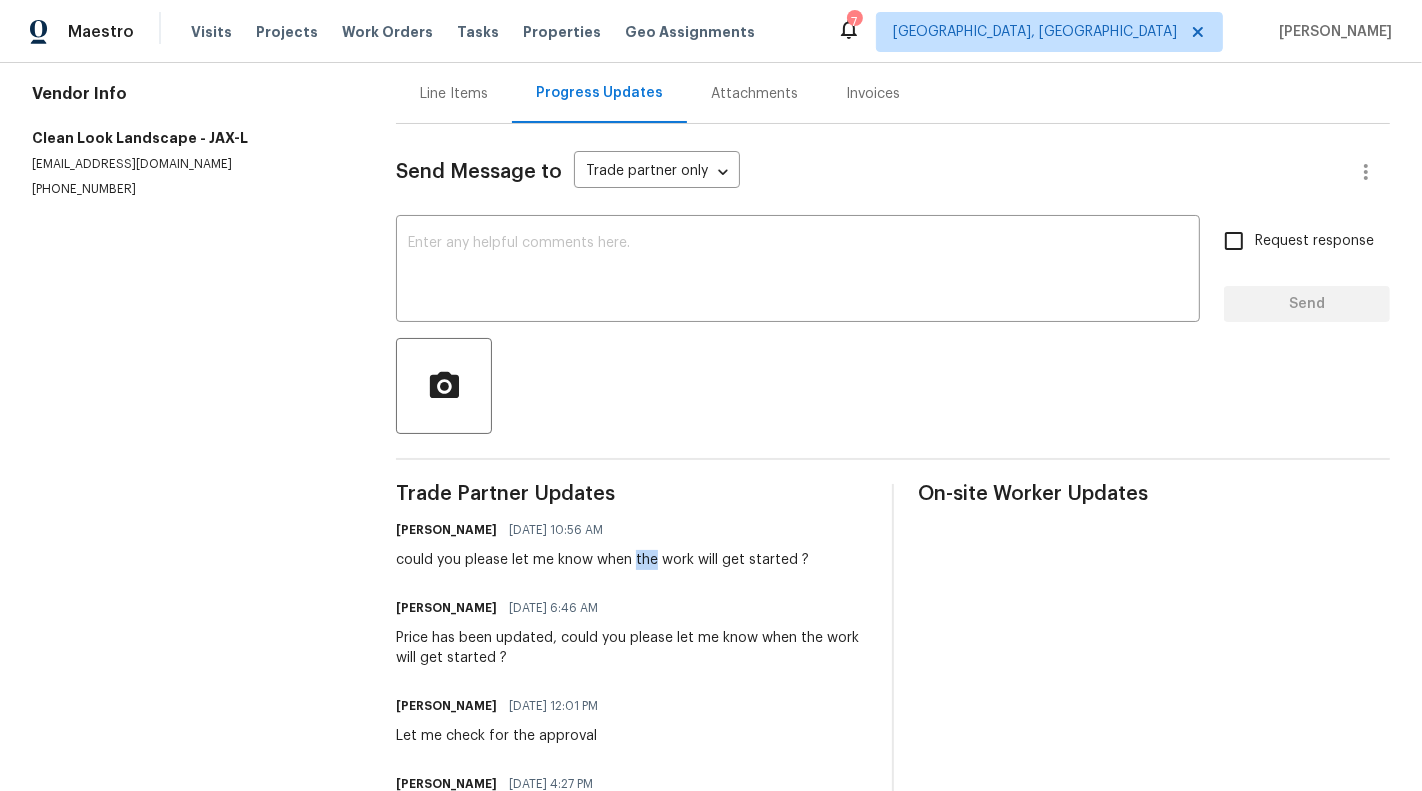 click on "could you please let me know when the work will get started ?" at bounding box center [602, 560] 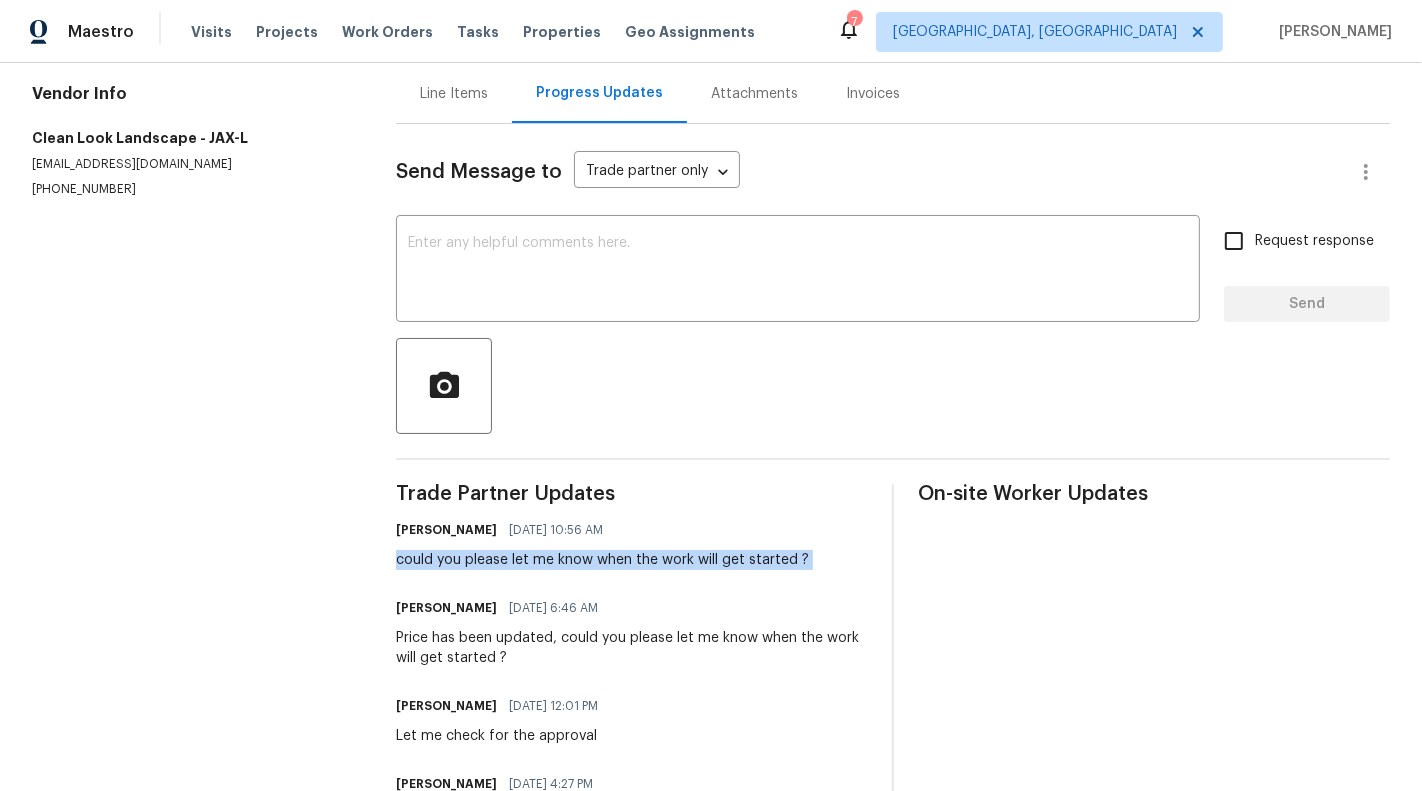 click on "could you please let me know when the work will get started ?" at bounding box center (602, 560) 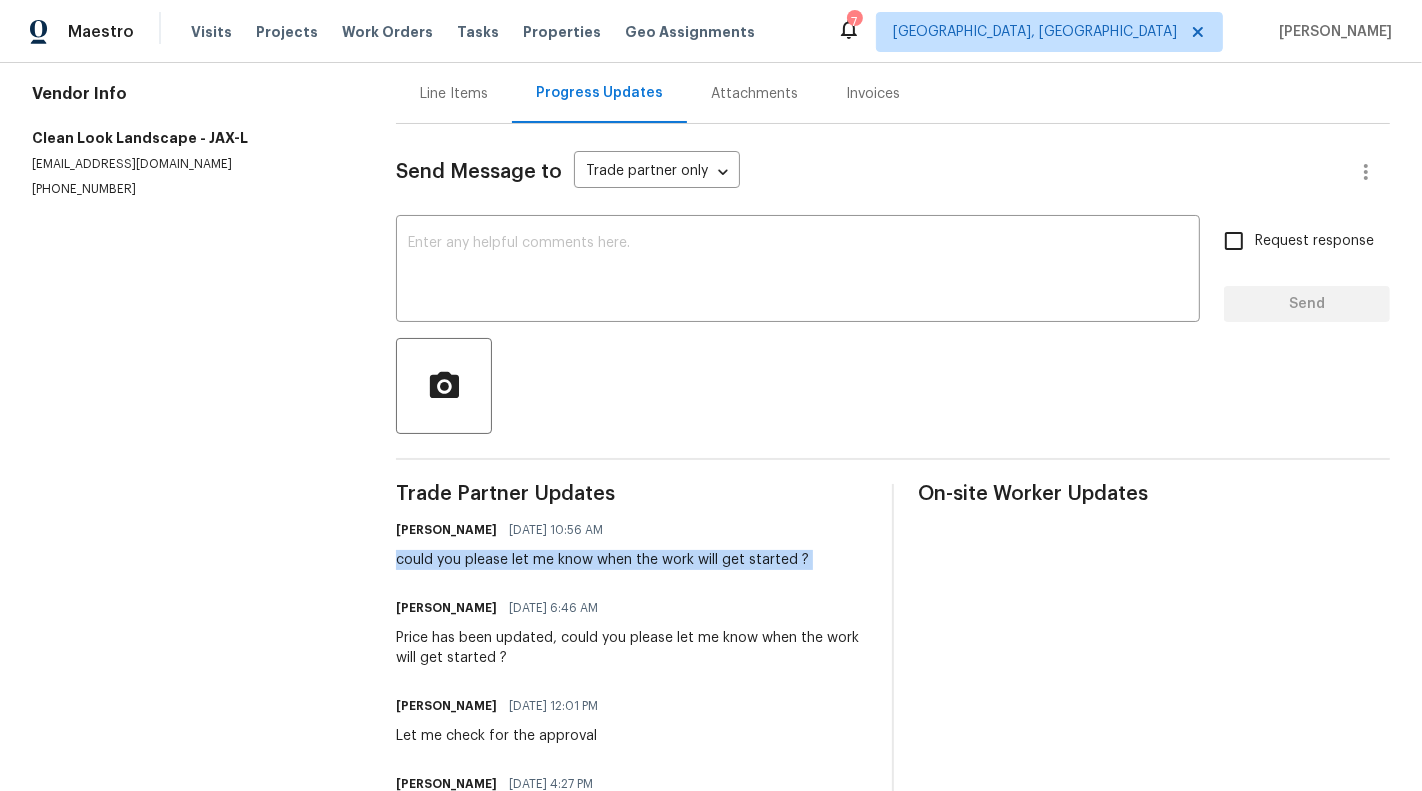 copy on "could you please let me know when the work will get started ?" 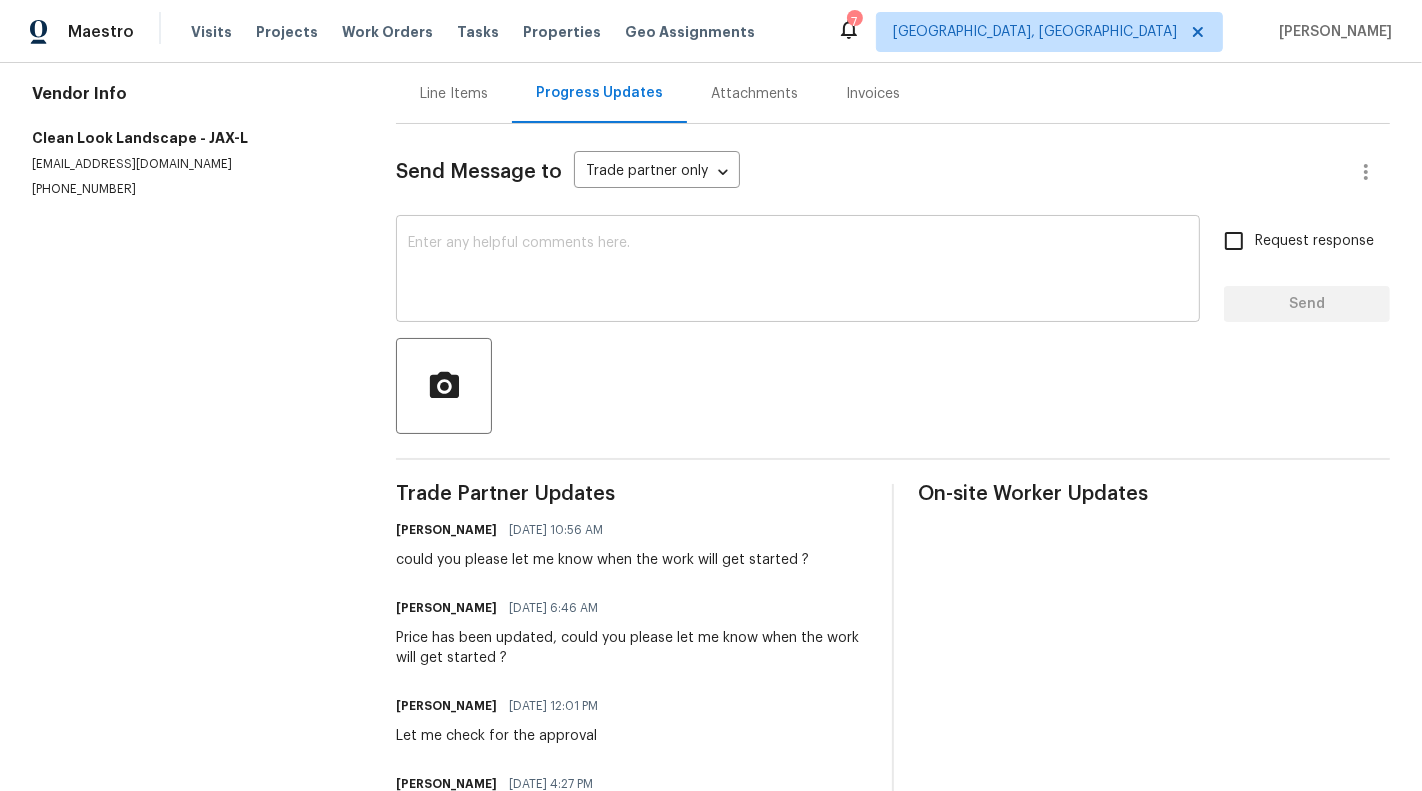 click at bounding box center [798, 271] 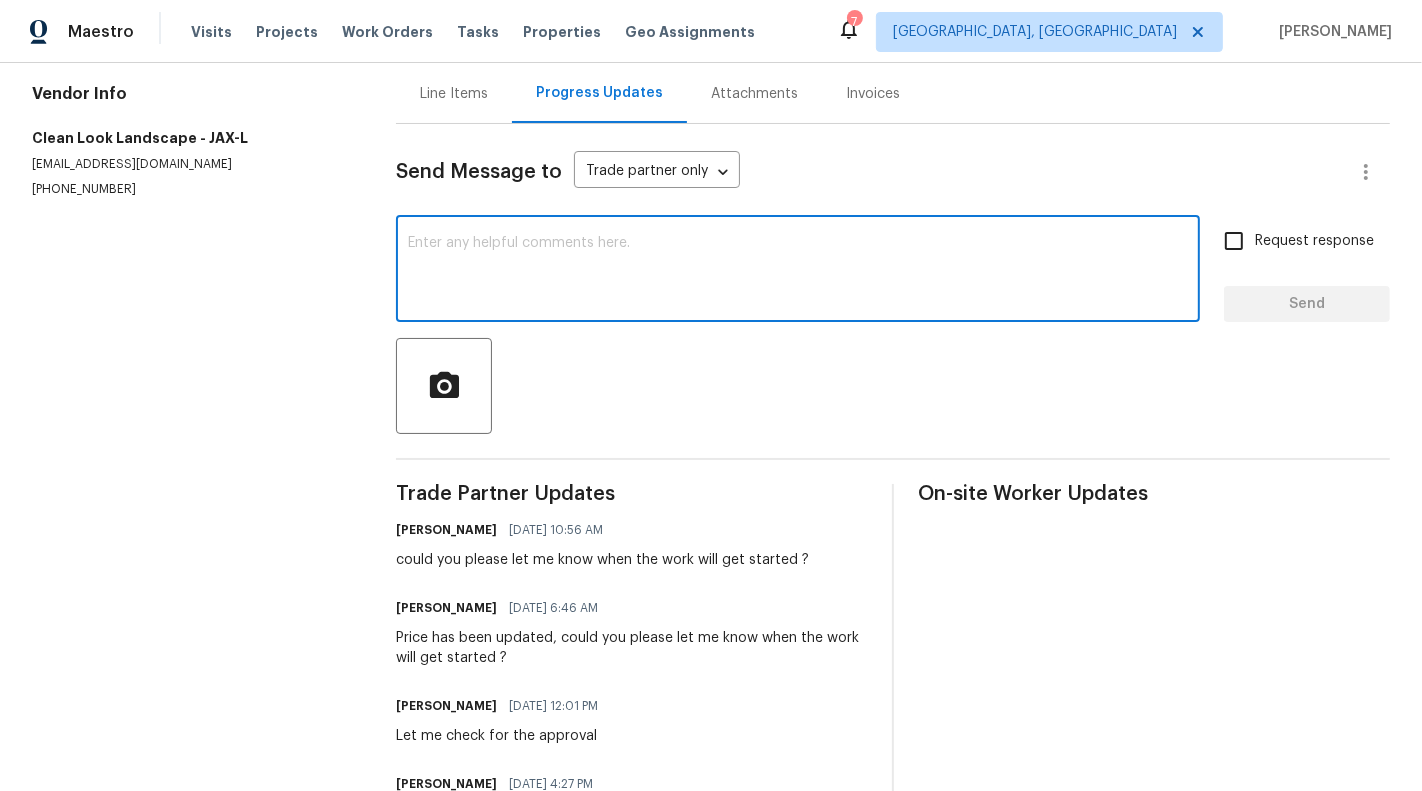 paste on "could you please let me know when the work will get started ?" 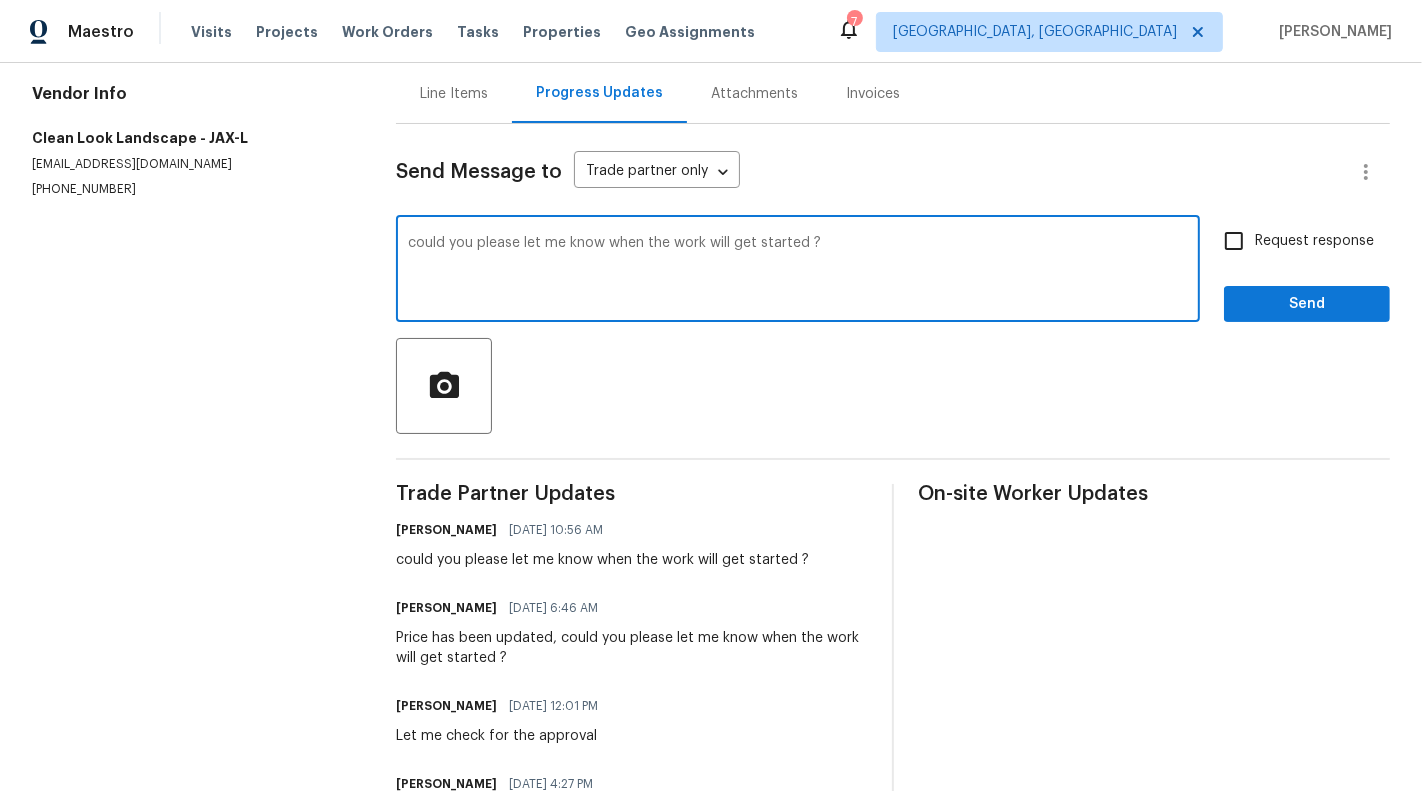 type on "could you please let me know when the work will get started ?" 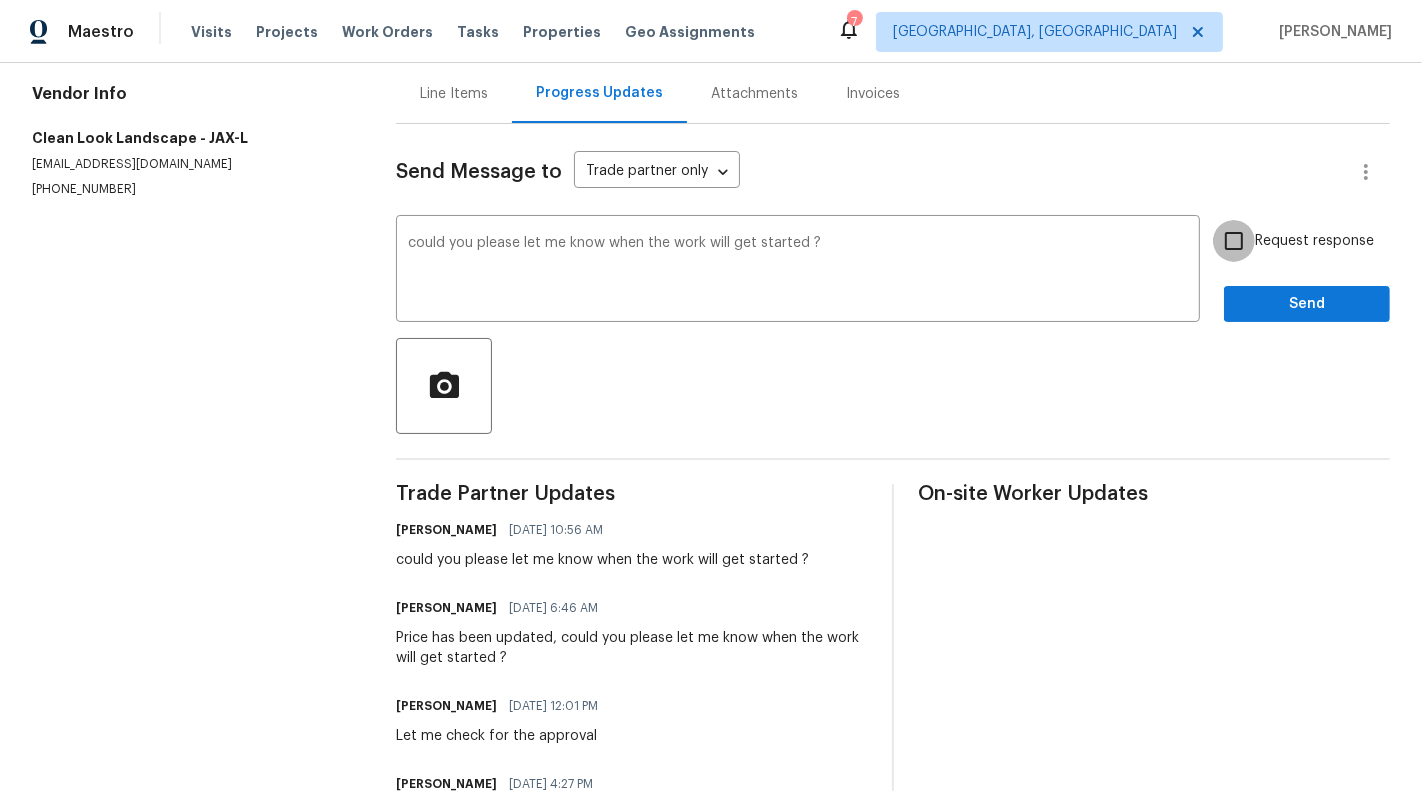 click on "Request response" at bounding box center (1234, 241) 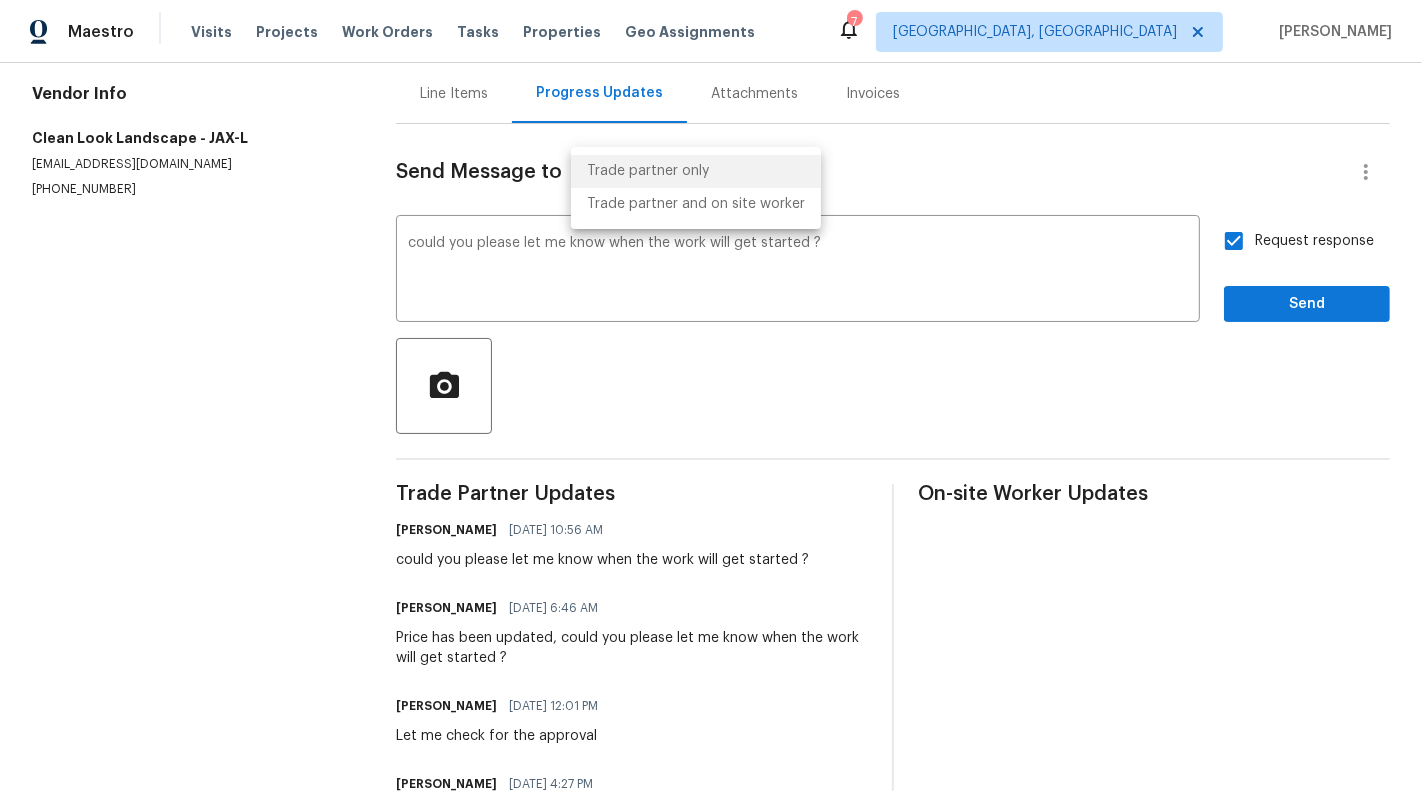 click on "Maestro Visits Projects Work Orders Tasks Properties Geo Assignments 7 Albuquerque, NM Sunmathy Wilson All work orders 8513 Star Leaf Ct Jacksonville, FL 32210 Home details Vendor Info Clean Look Landscape - JAX-L cleanlooklandscape@gmail.com (407) 487-6674 Clean Look Landscape - JAX-L In Progress Reference:   2CSP9JX3QN7G9-6b513917a Project Listed   6/20/2025  -  6/25/2025 Work Order Timeline 6/20/2025  -  6/25/2025 Total Budget $2,700.00 Assigned HPM Jeremy Dykes Line Items Progress Updates Attachments Invoices Send Message to Trade partner only Trade partner only ​ could you please let me know when the work will get started ?
x ​ Request response Send Trade Partner Updates Sunmathy Wilson 07/09/2025 10:56 AM could you please let me know when the work will get started ? Sunmathy Wilson 06/30/2025 6:46 AM Price has been updated, could you please let me know when the work will get started ? Sunmathy Wilson 06/26/2025 12:01 PM Let me check for the approval Anthony herring 06/23/2025 4:27 PM" at bounding box center [711, 395] 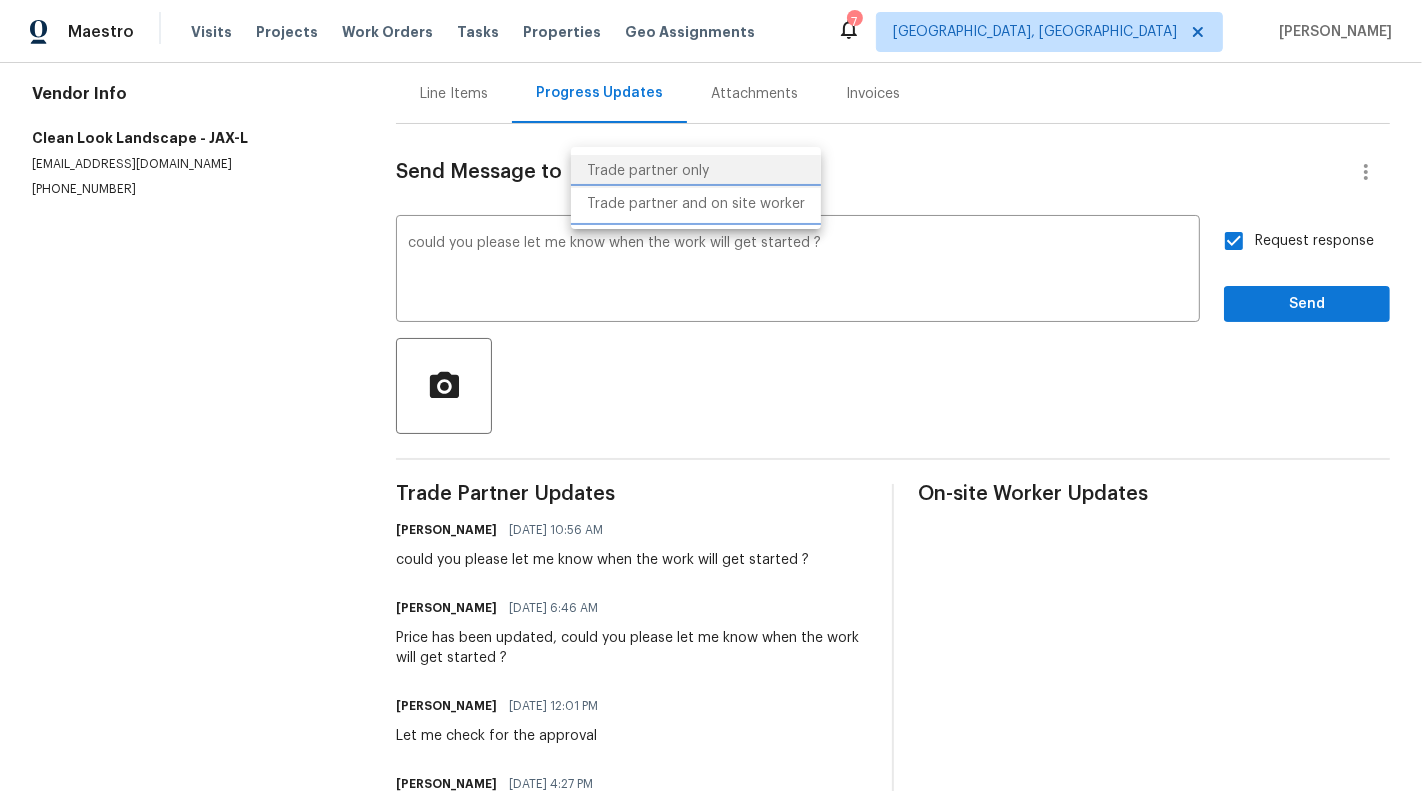 click on "Trade partner and on site worker" at bounding box center [696, 204] 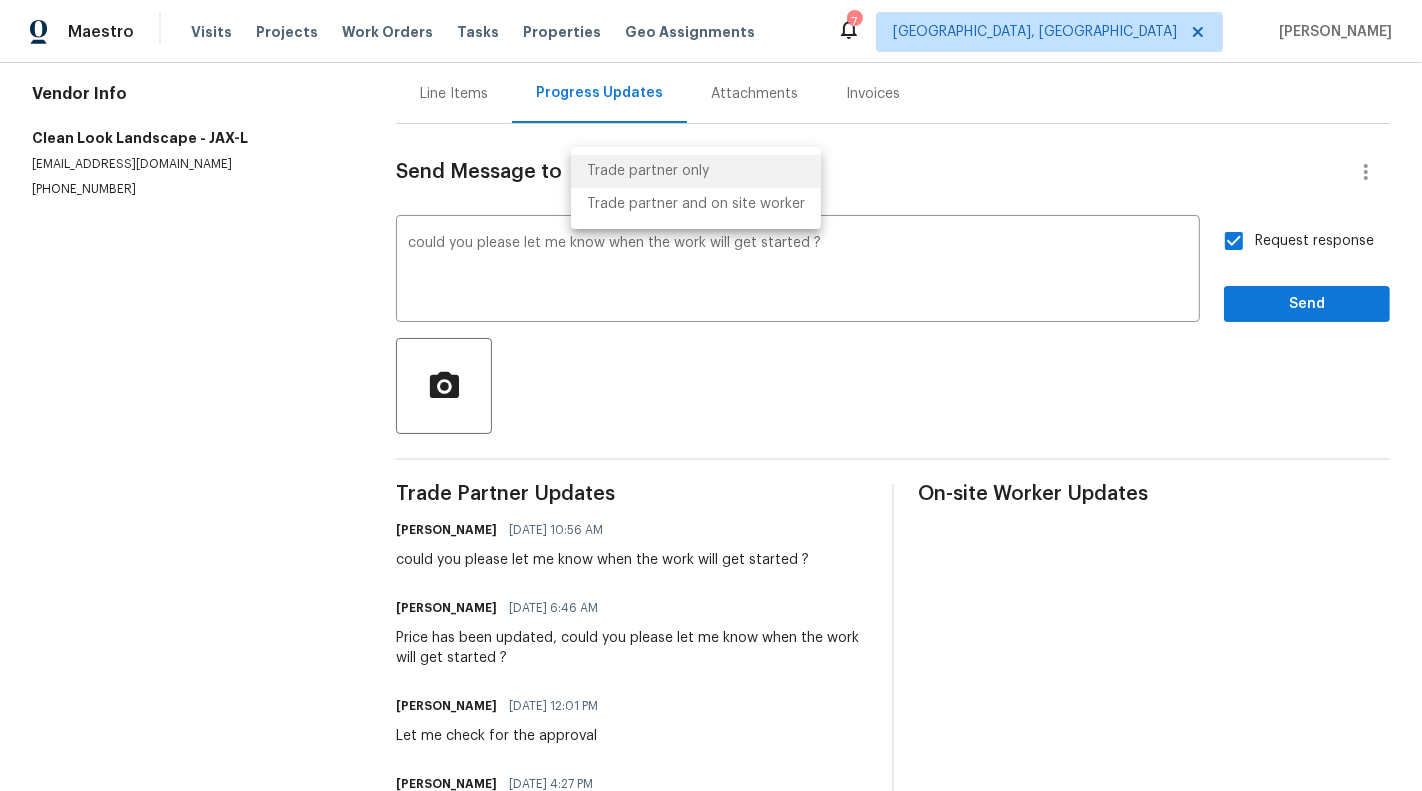 type on "Trade Partner and On-Site Worker" 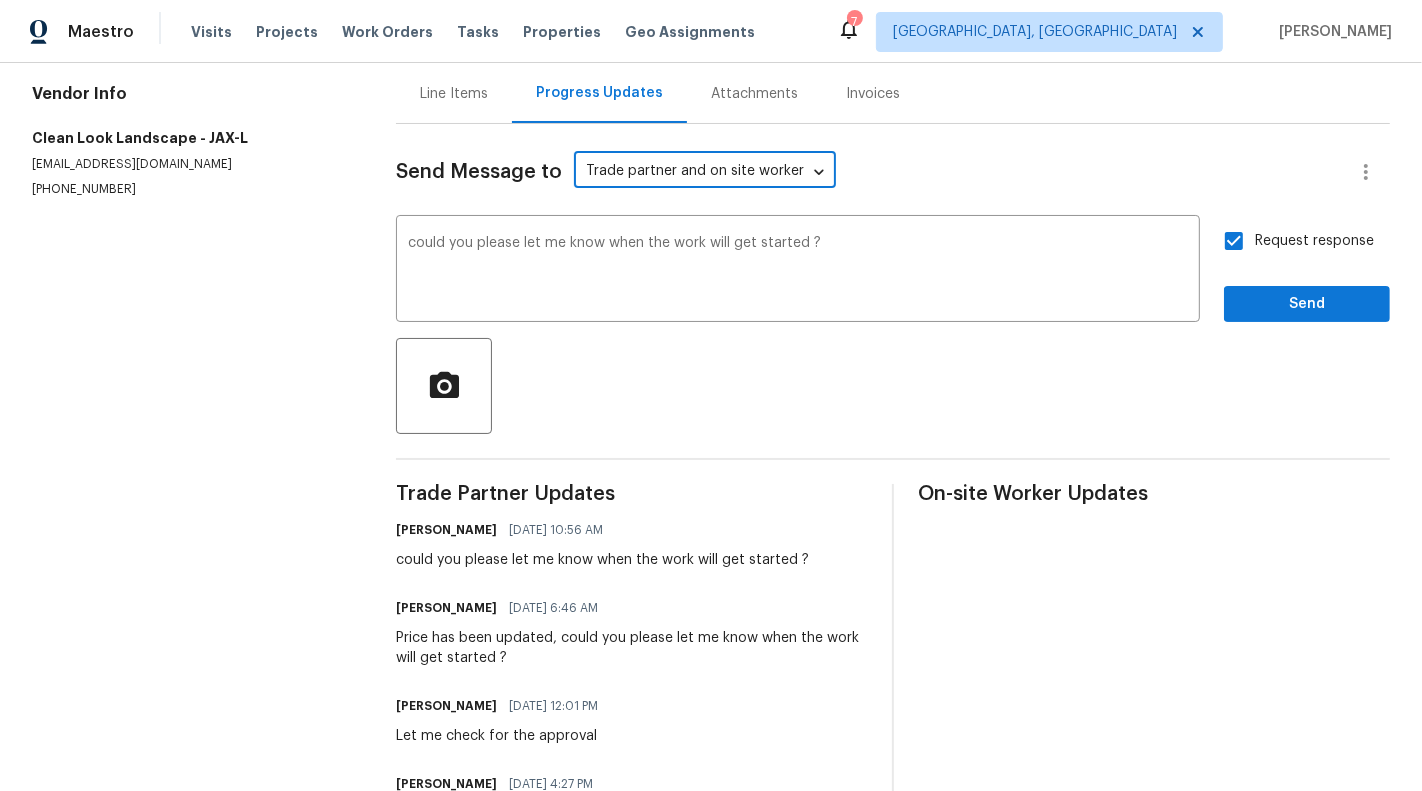 click on "Request response Send" at bounding box center [1307, 271] 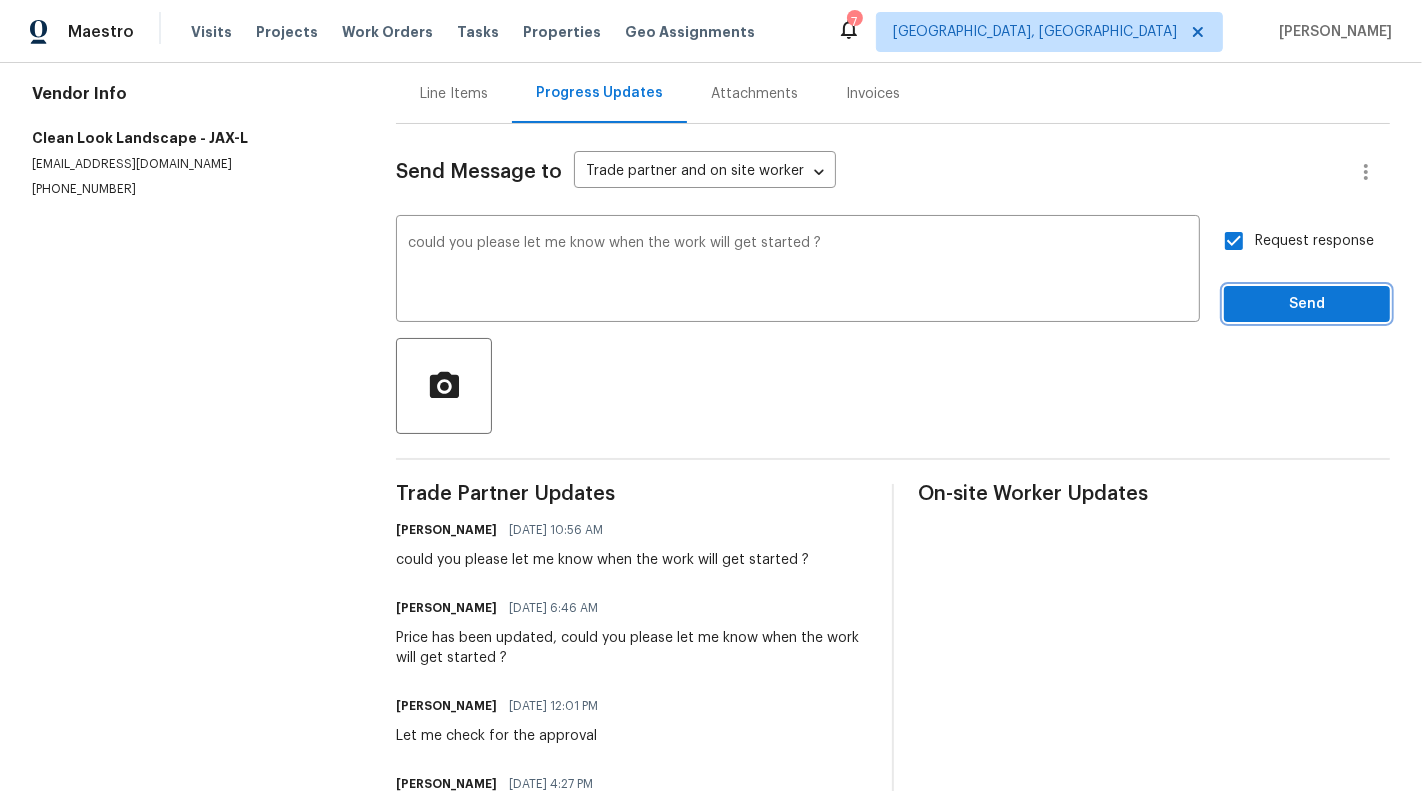 click on "Send" at bounding box center (1307, 304) 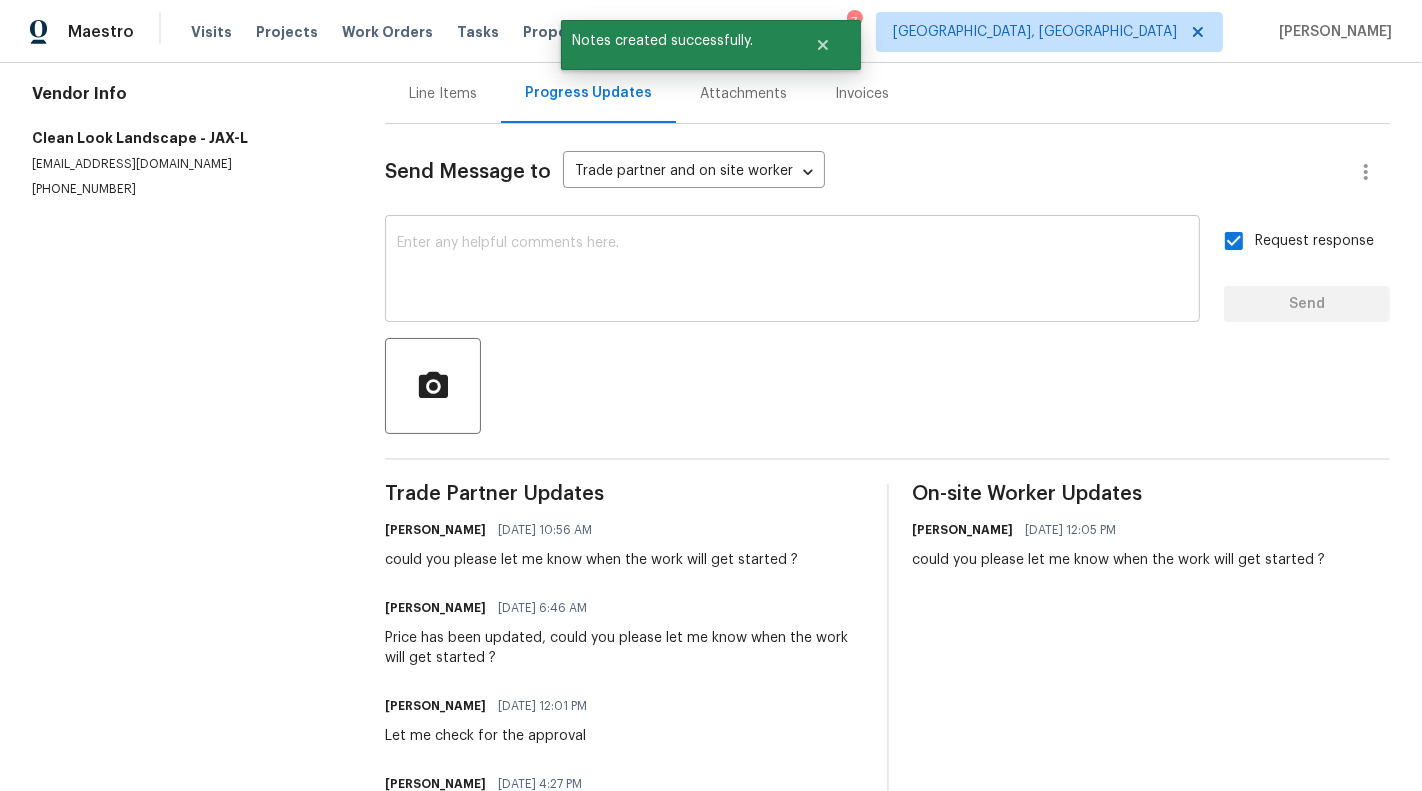click at bounding box center [792, 271] 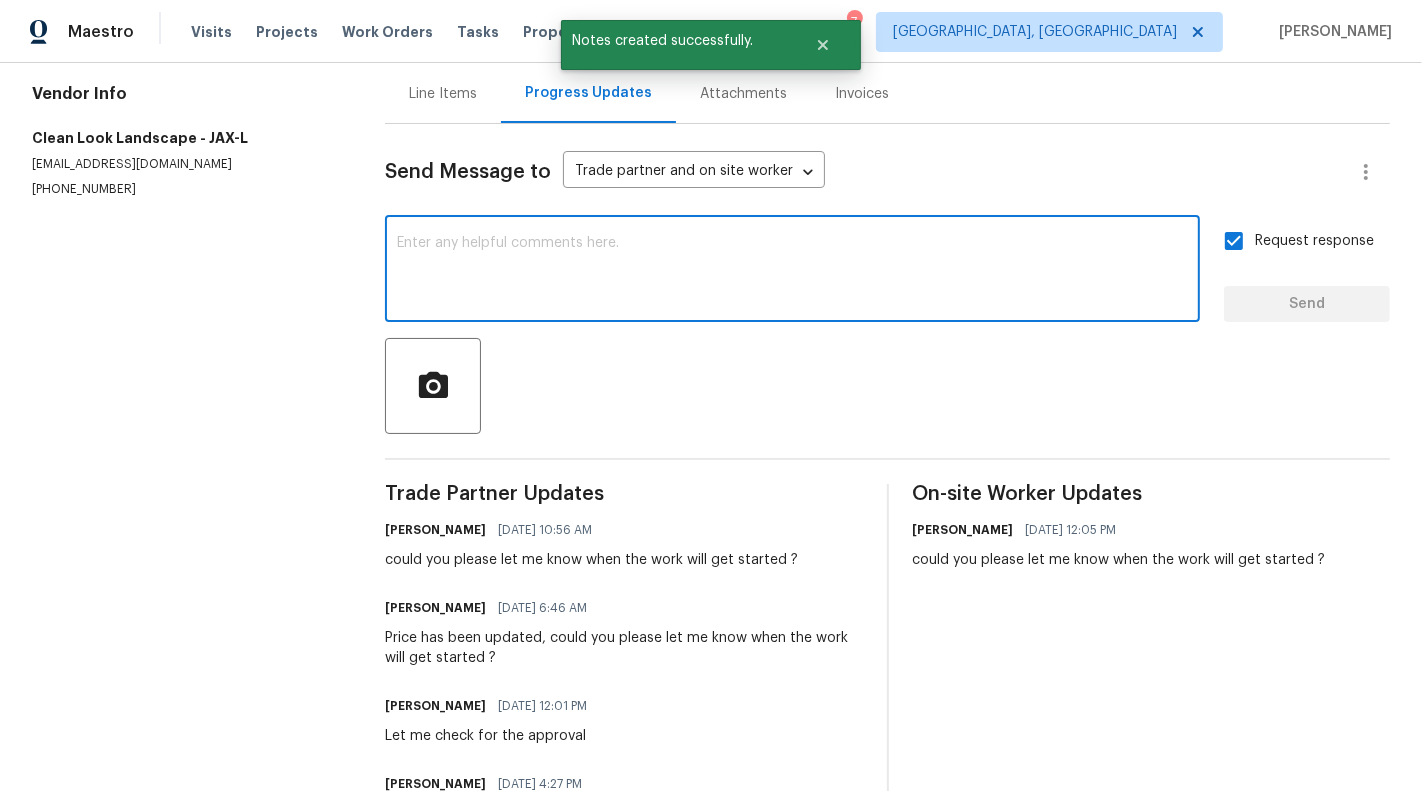 paste on "could you please let me know when the work will get started ?" 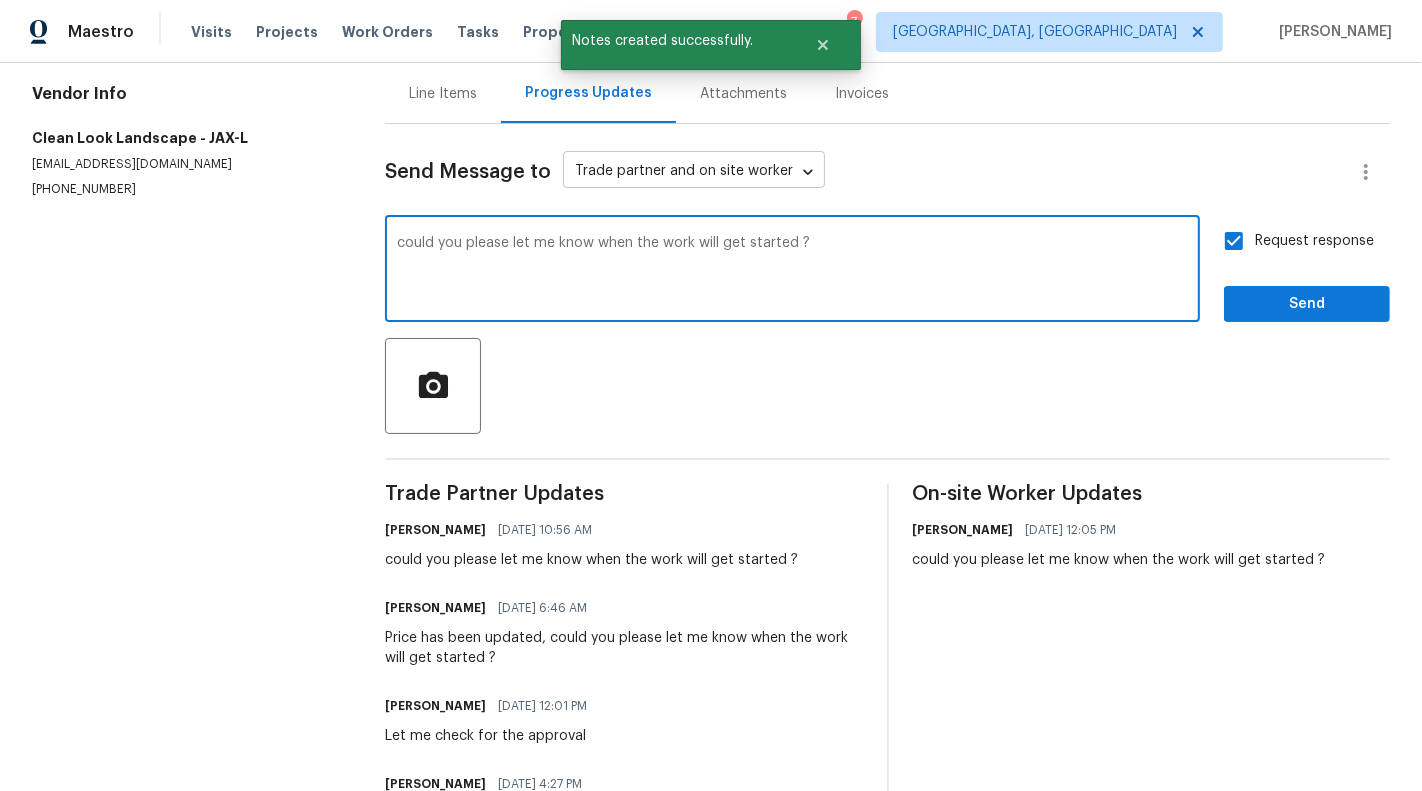 type on "could you please let me know when the work will get started ?" 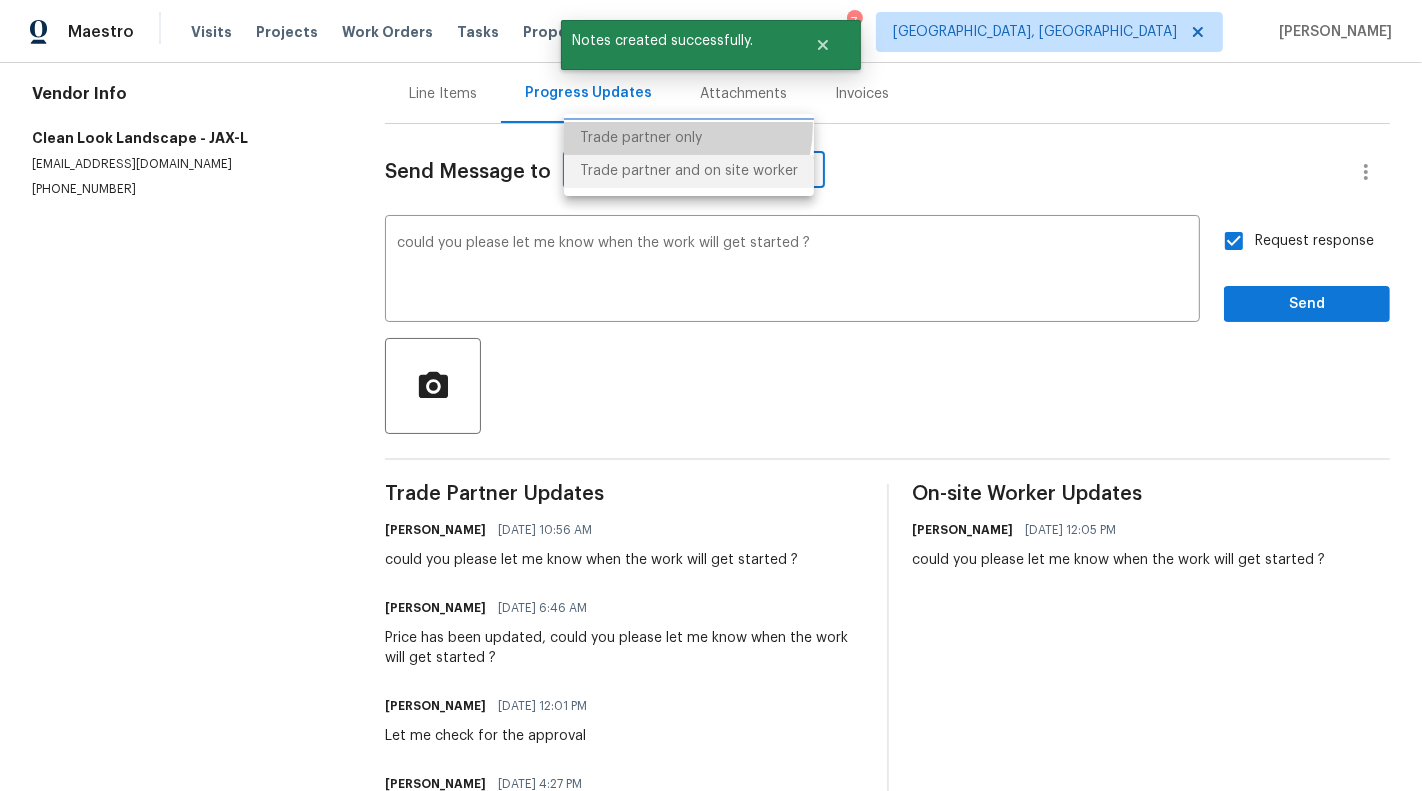 click on "Trade partner only" at bounding box center [689, 138] 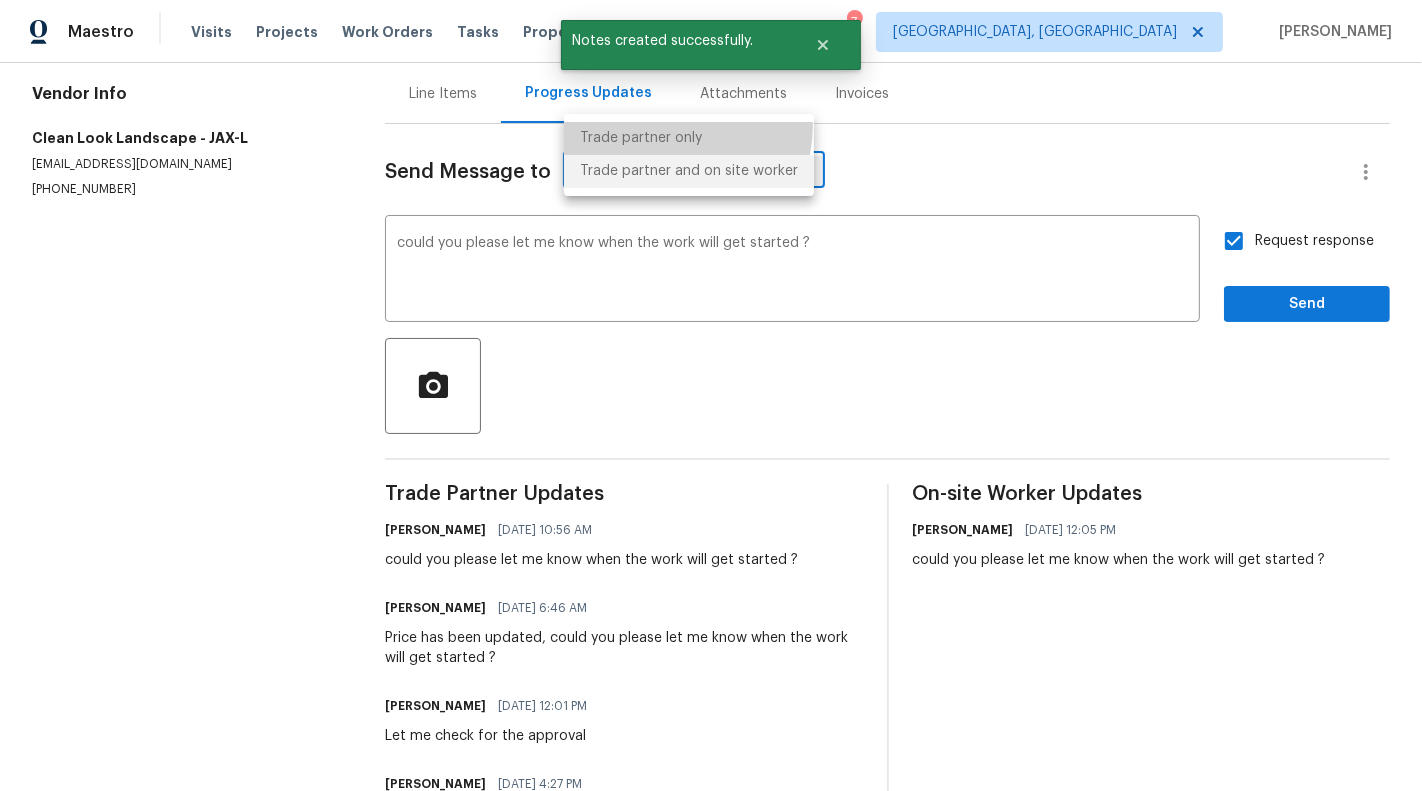 type on "Trade partner only" 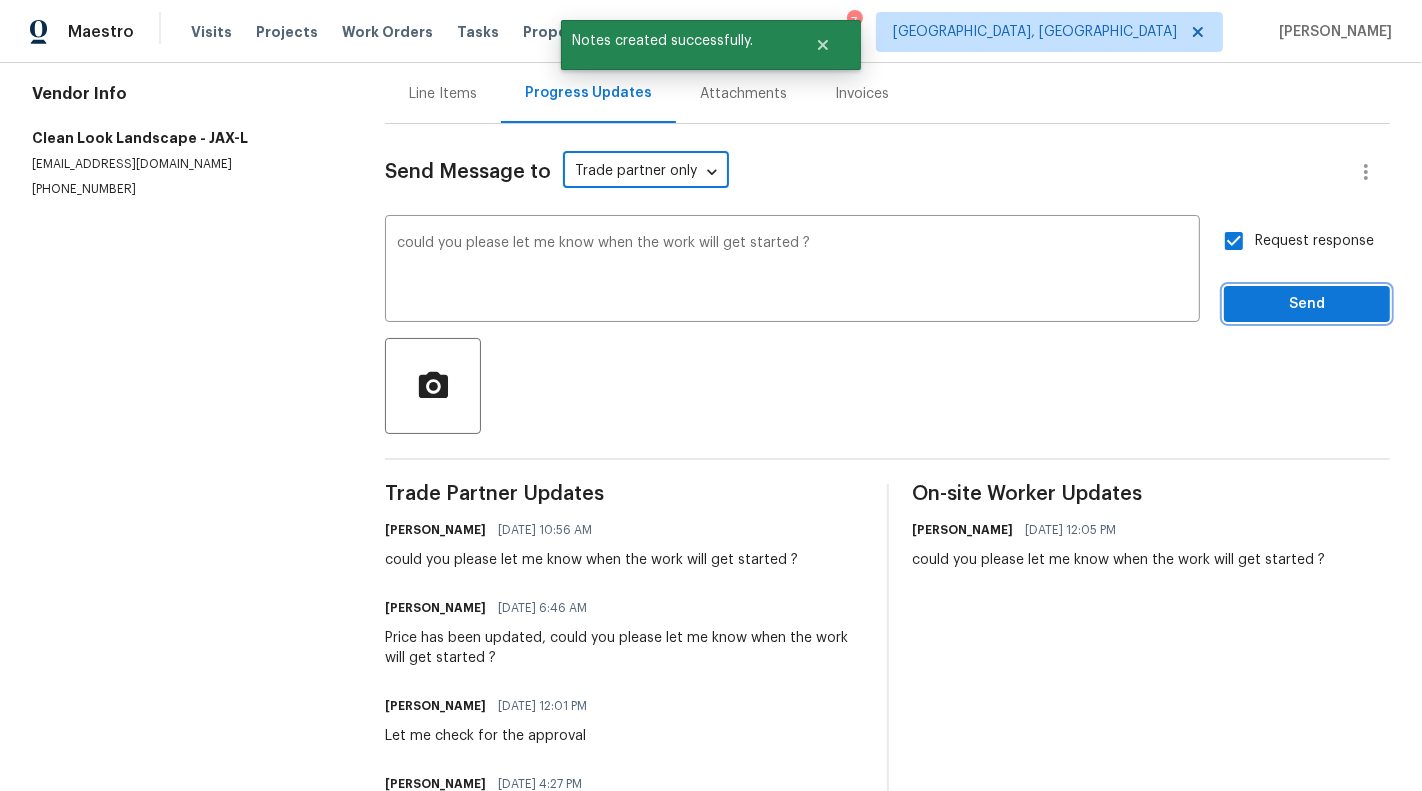 click on "Send" at bounding box center (1307, 304) 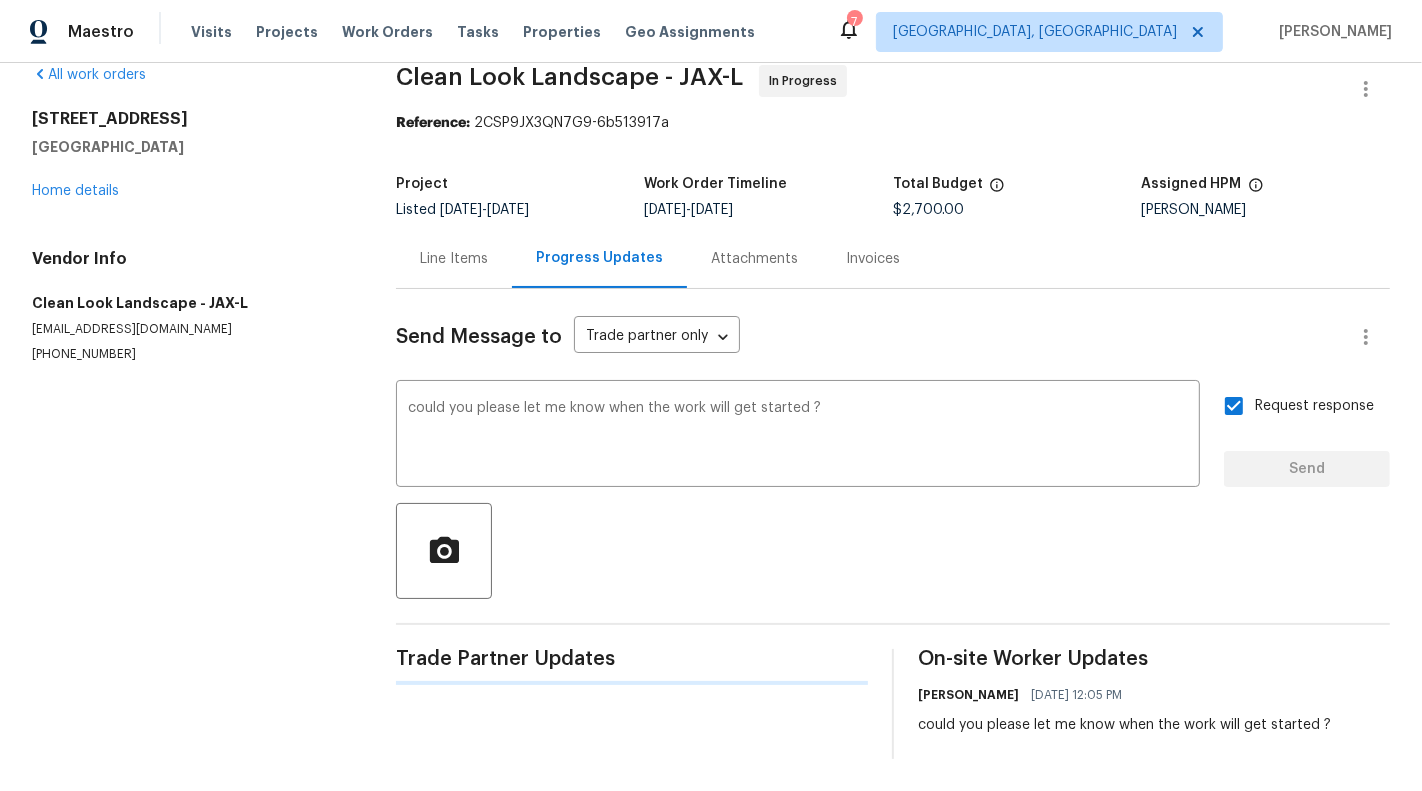 type 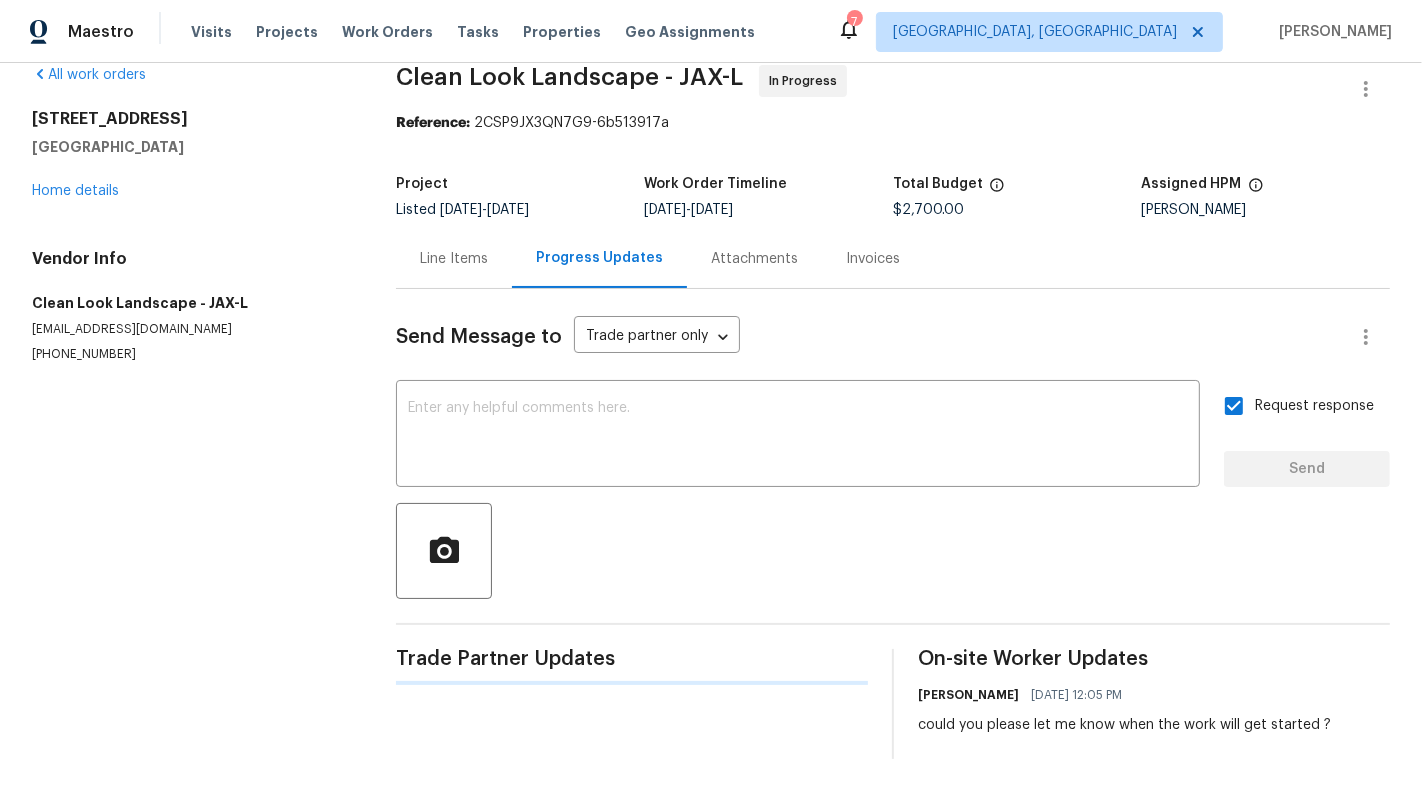 scroll, scrollTop: 195, scrollLeft: 0, axis: vertical 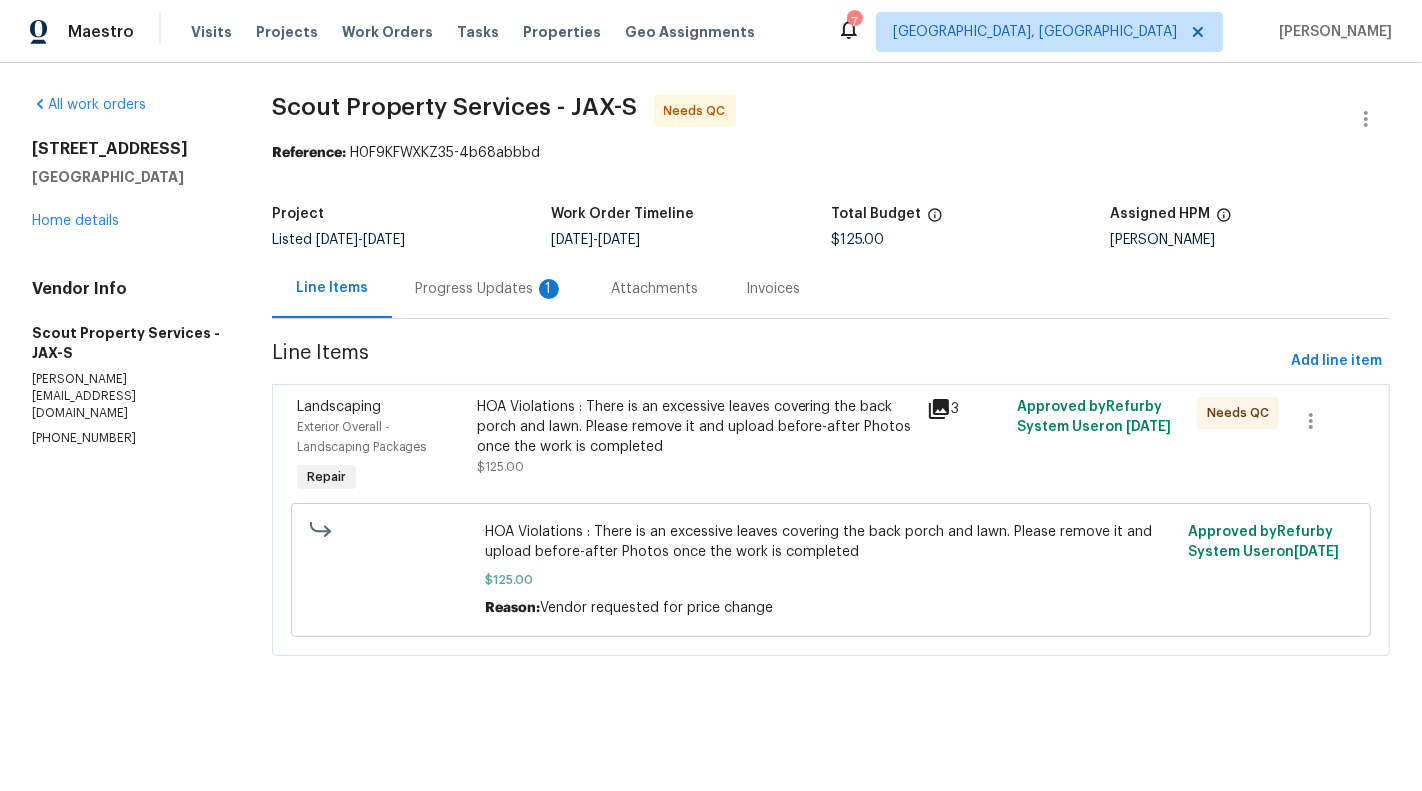 click on "Progress Updates 1" at bounding box center [490, 289] 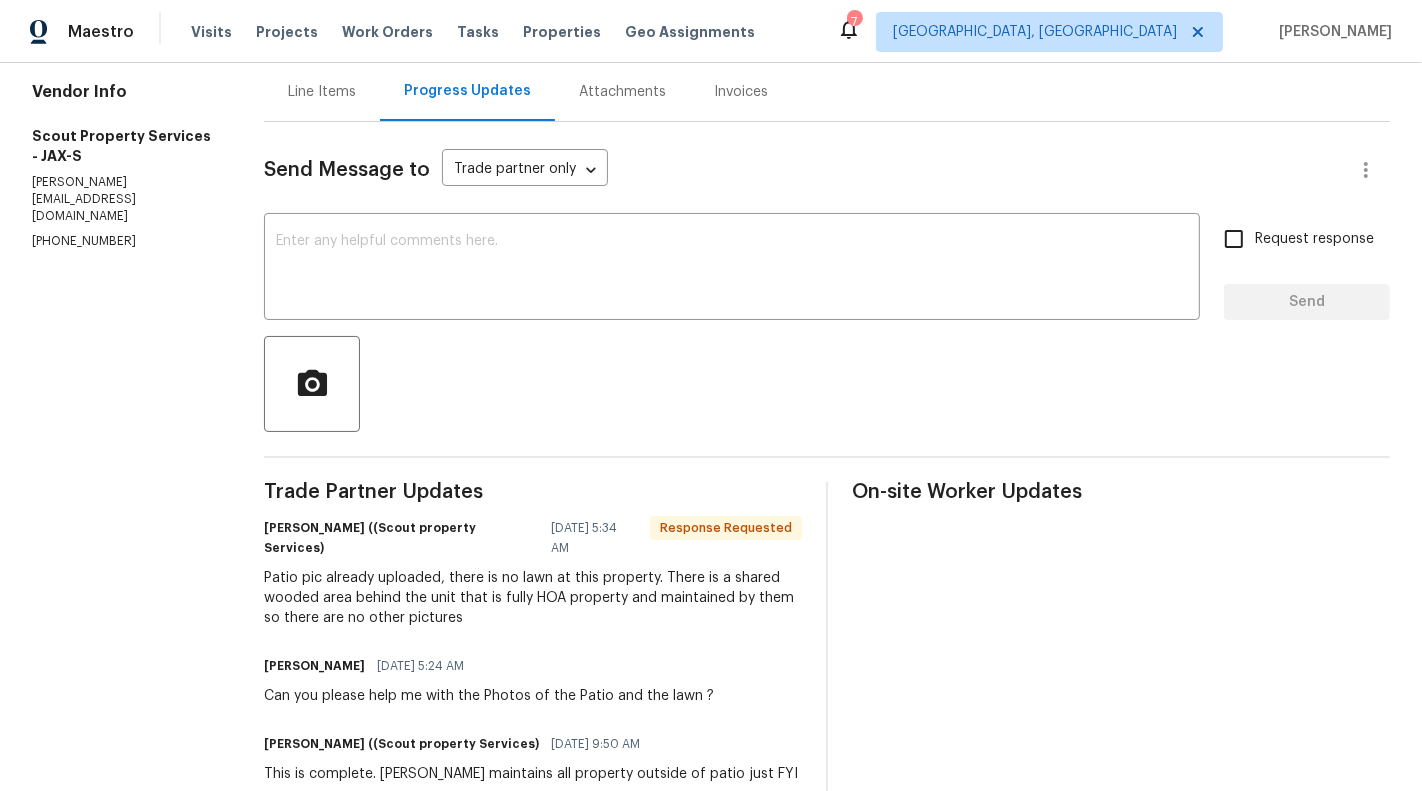 scroll, scrollTop: 194, scrollLeft: 0, axis: vertical 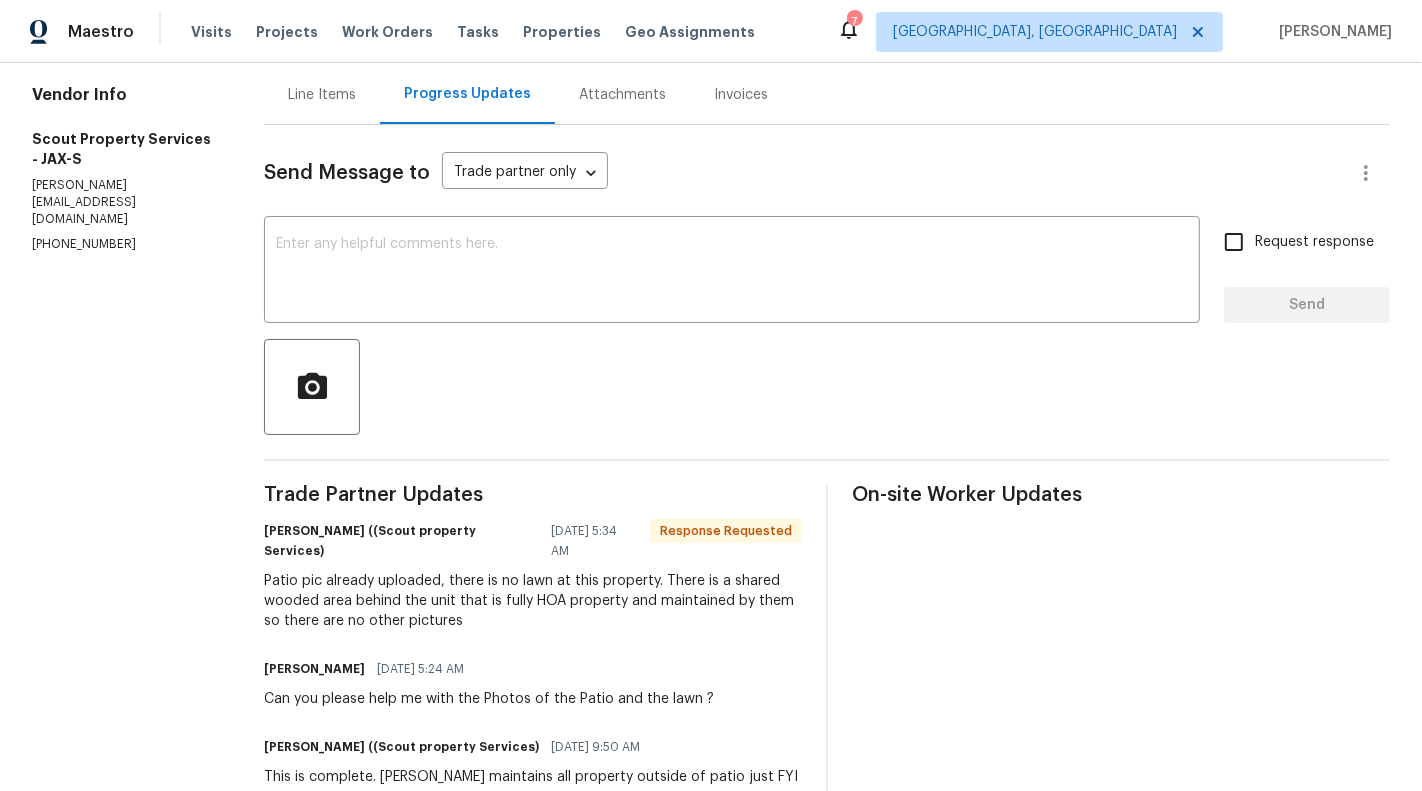 click on "Send Message to Trade partner only Trade partner only ​ x ​ Request response Send Trade Partner Updates [PERSON_NAME] ((Scout property Services)  [DATE] 5:34 AM Response Requested Patio pic already uploaded, there is no lawn at this property. There is a shared wooded area behind the unit that is fully HOA property and maintained by them so there are no other pictures [PERSON_NAME] [DATE] 5:24 AM Can you please help me with the Photos of the Patio and the lawn ? [PERSON_NAME] ((Scout property Services)  [DATE] 9:50 AM This is complete. [PERSON_NAME] maintains all property outside of patio just FYI [PERSON_NAME] [DATE] 7:09 AM Alright, Please remove the excessive leaves covering the back porch and lawn [PERSON_NAME] ((Scout property Services)  [DATE] 3:46 PM [PERSON_NAME] ((Scout property Services)  [DATE] 7:56 AM The leaves were cleared off when we did the initial work that was done a month ago. More leaves have fallen since then. Will get this on schedule. [PERSON_NAME] [DATE] 5:29 AM" at bounding box center (827, 674) 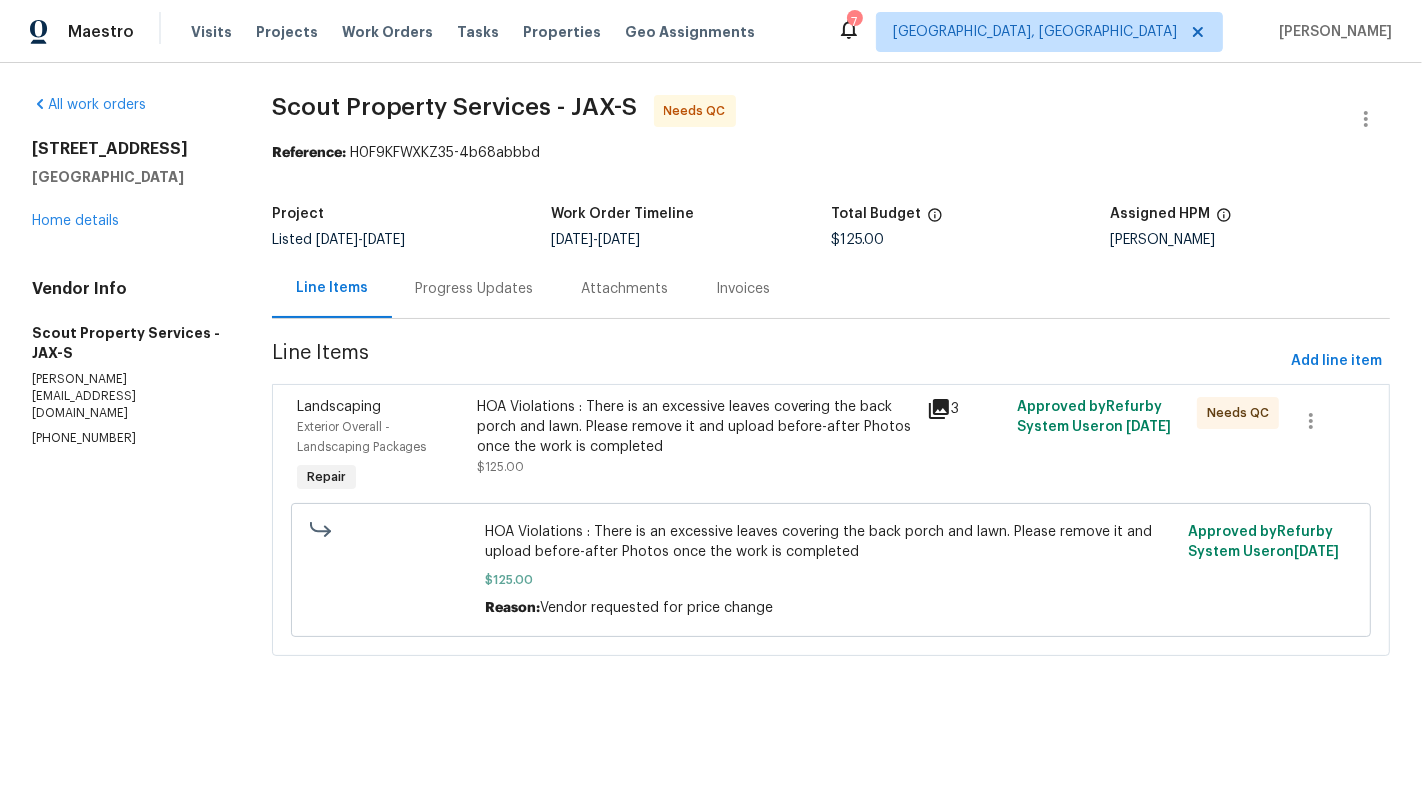 scroll, scrollTop: 0, scrollLeft: 0, axis: both 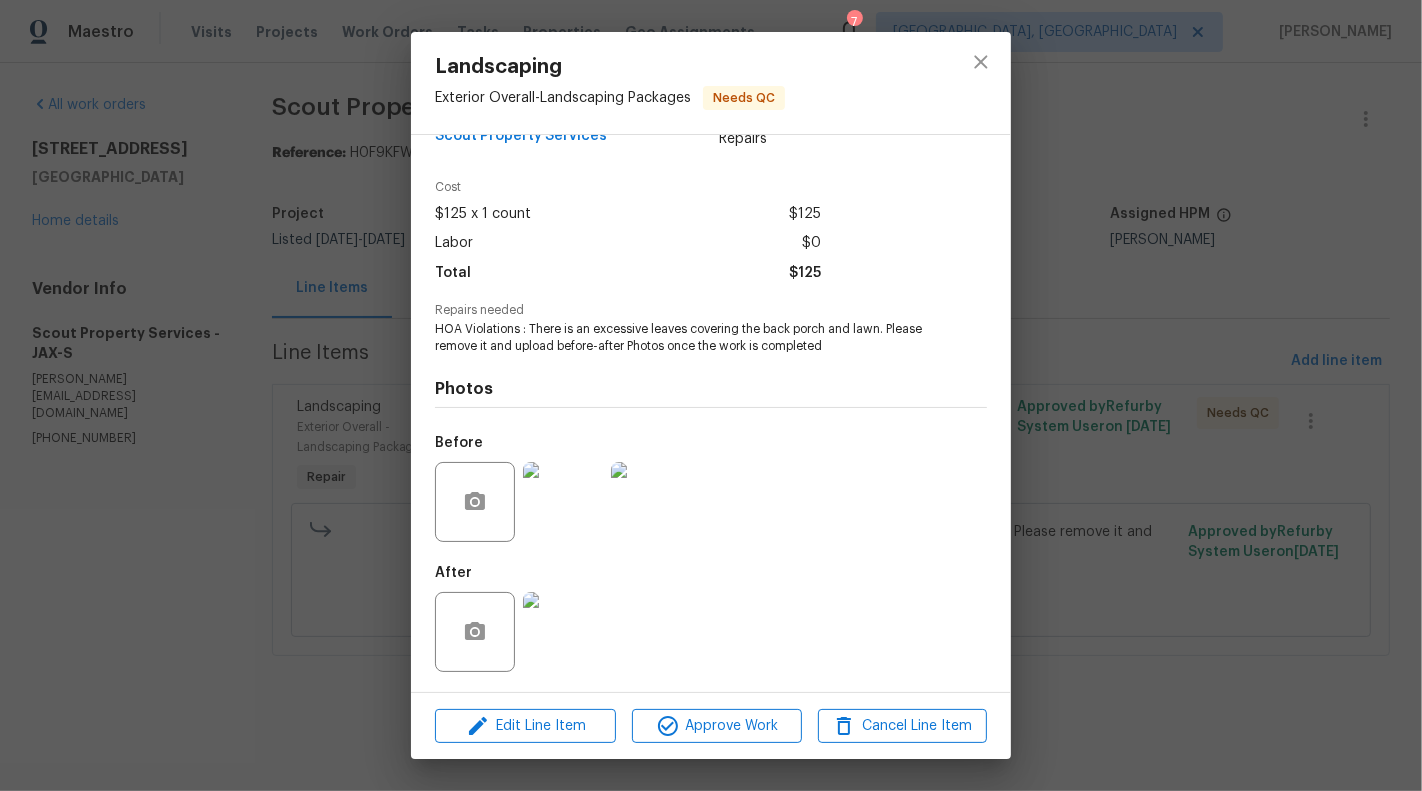click at bounding box center (563, 632) 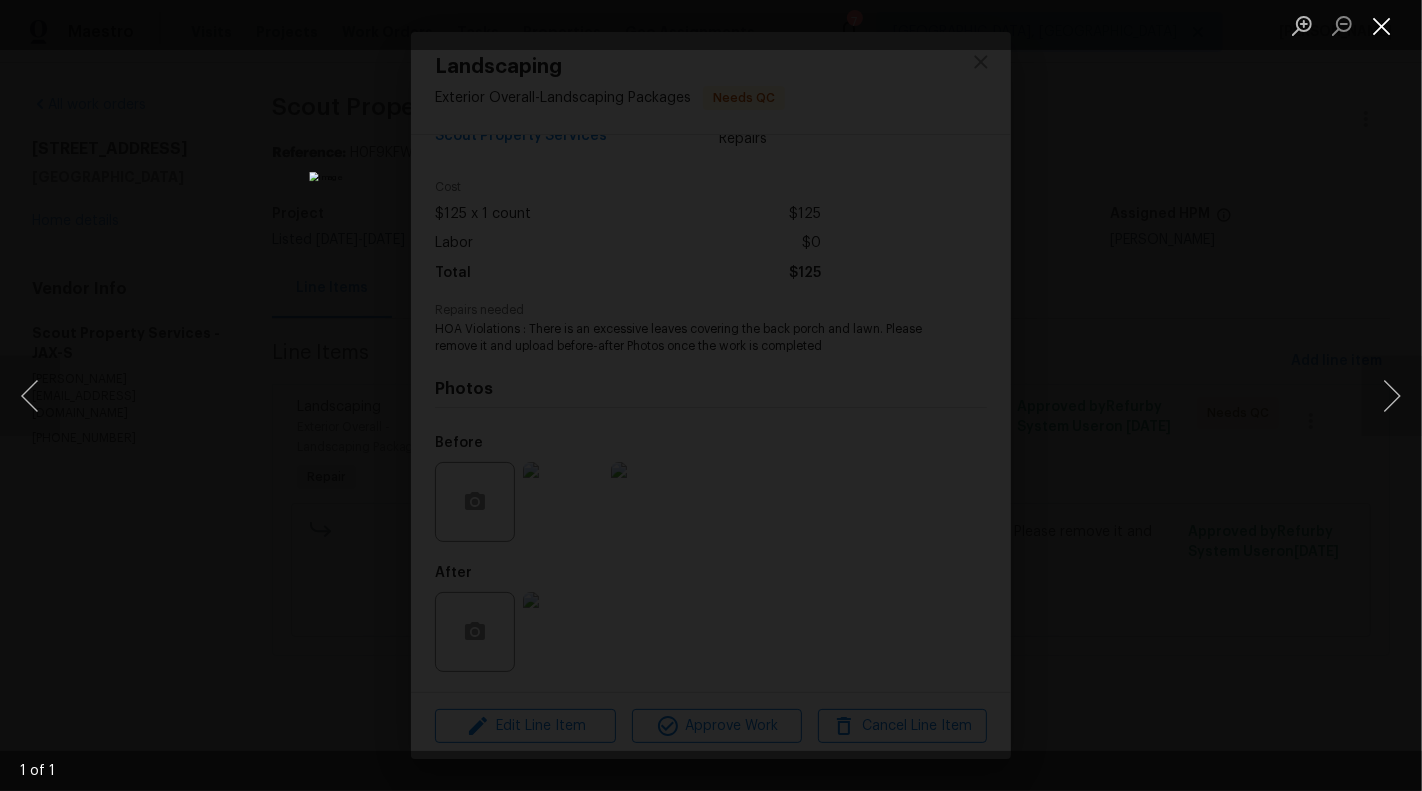 click at bounding box center [1382, 25] 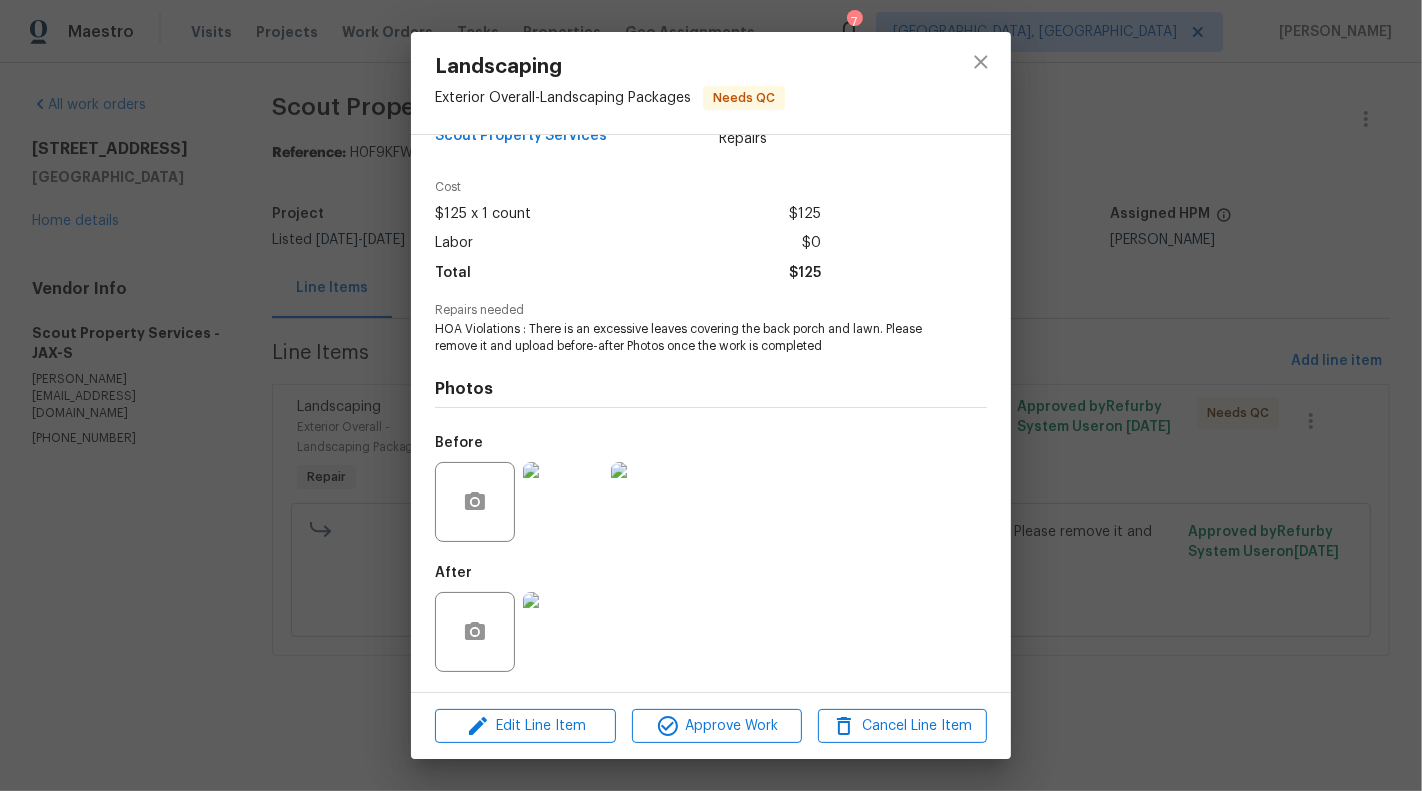 click on "Landscaping Exterior Overall  -  Landscaping Packages Needs QC Vendor Scout Property Services Account Category Repairs Cost $125 x 1 count $125 Labor $0 Total $125 Repairs needed HOA Violations : There is an excessive leaves covering the back porch and lawn. Please remove it and upload before-after Photos once the work is completed Photos Before After  Edit Line Item  Approve Work  Cancel Line Item" at bounding box center [711, 395] 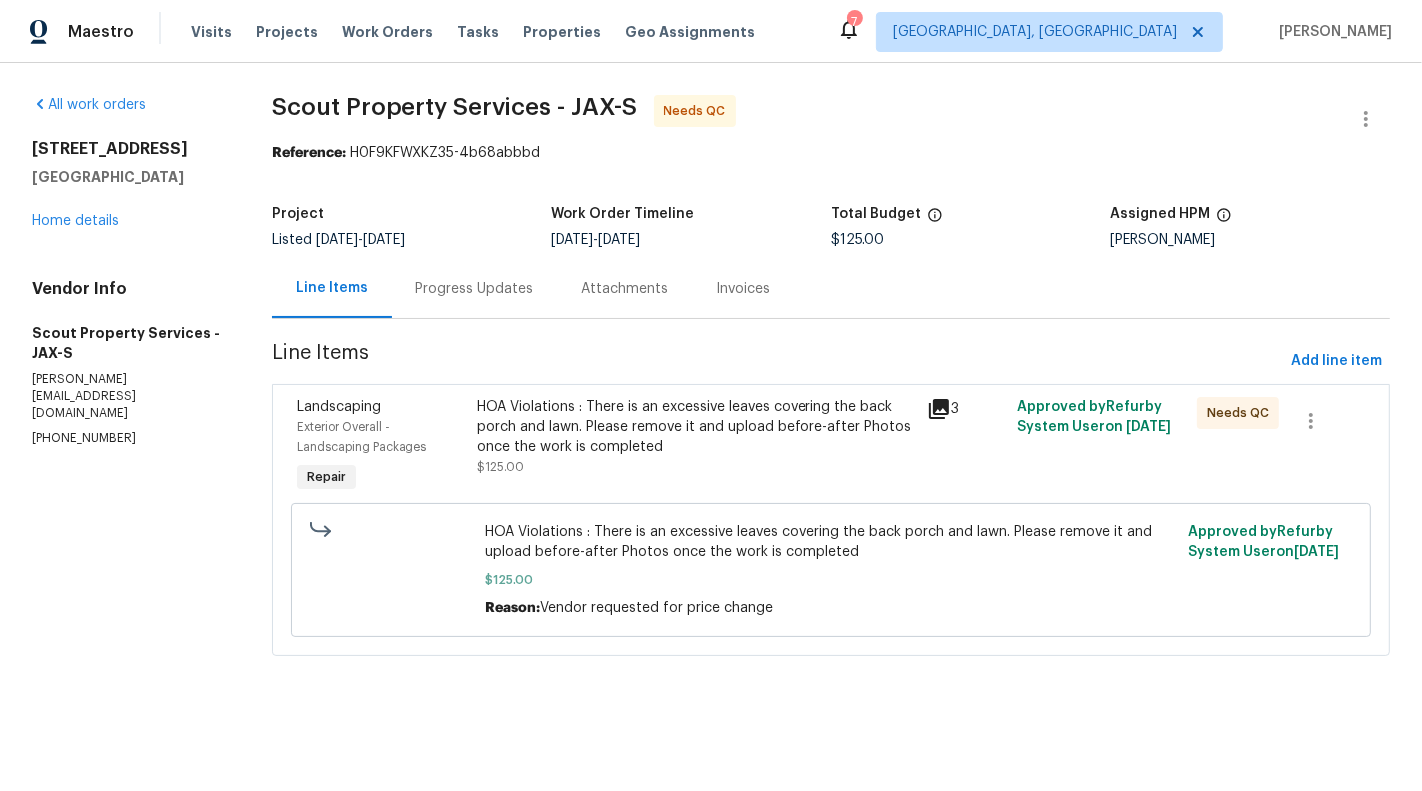 click on "Progress Updates" at bounding box center [475, 288] 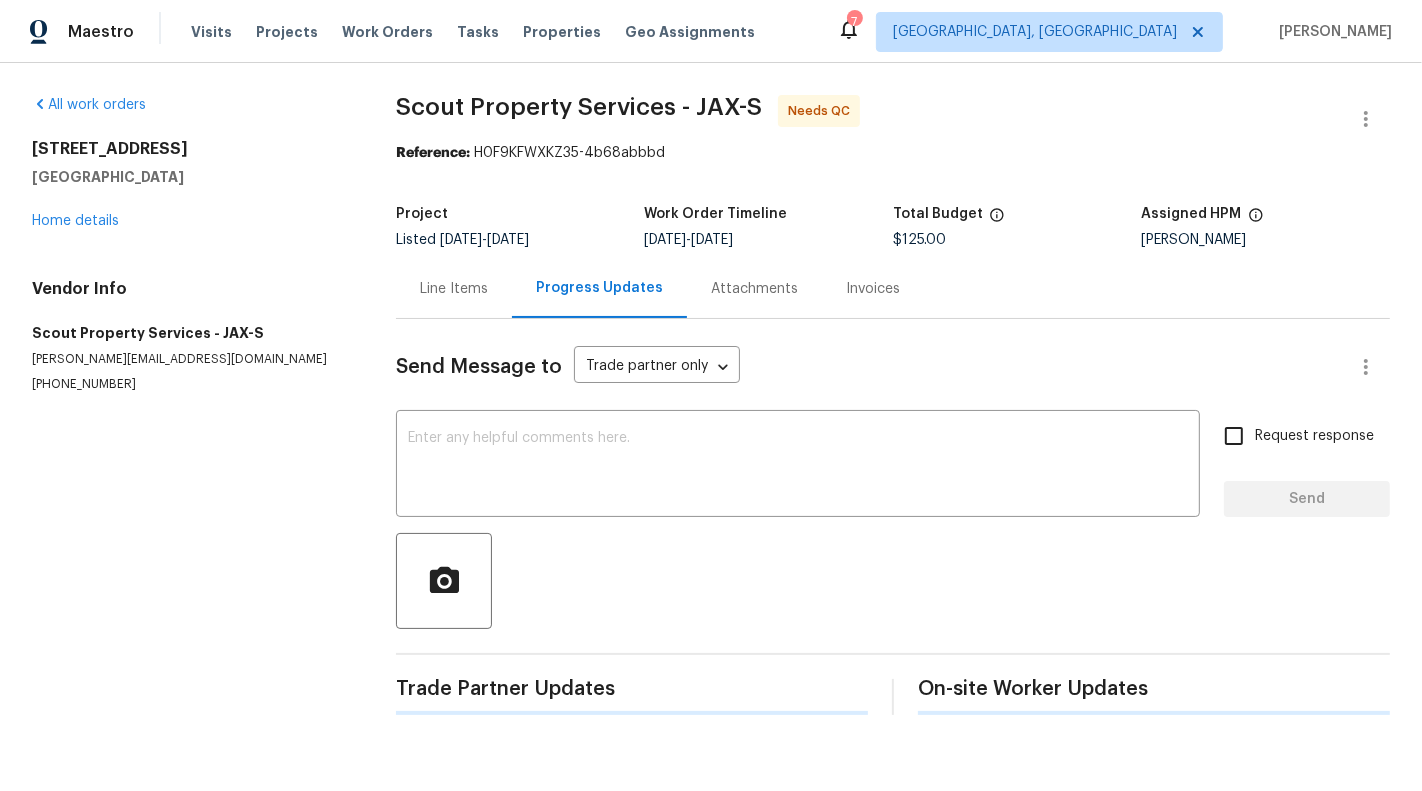 click on "Line Items" at bounding box center (454, 288) 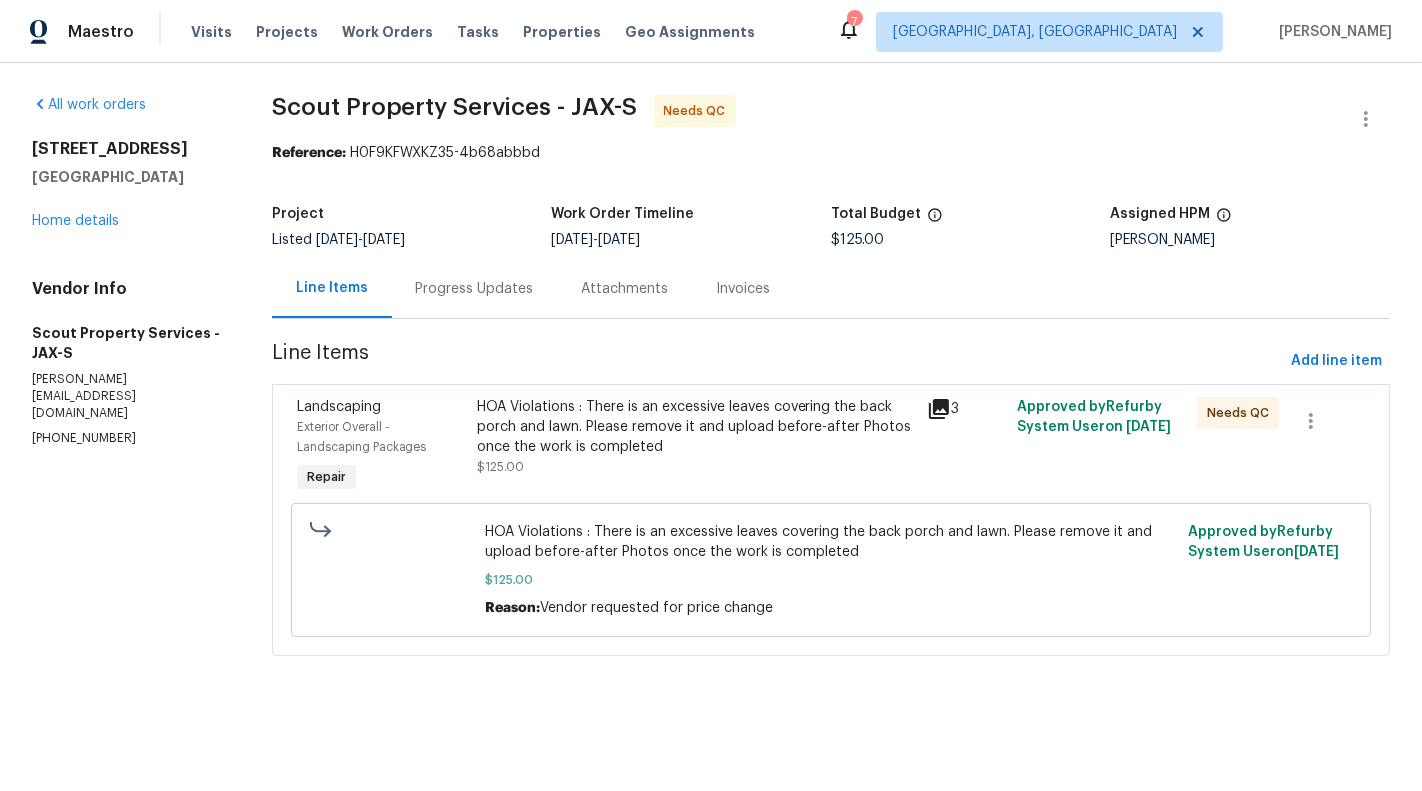 click on "Progress Updates" at bounding box center [475, 288] 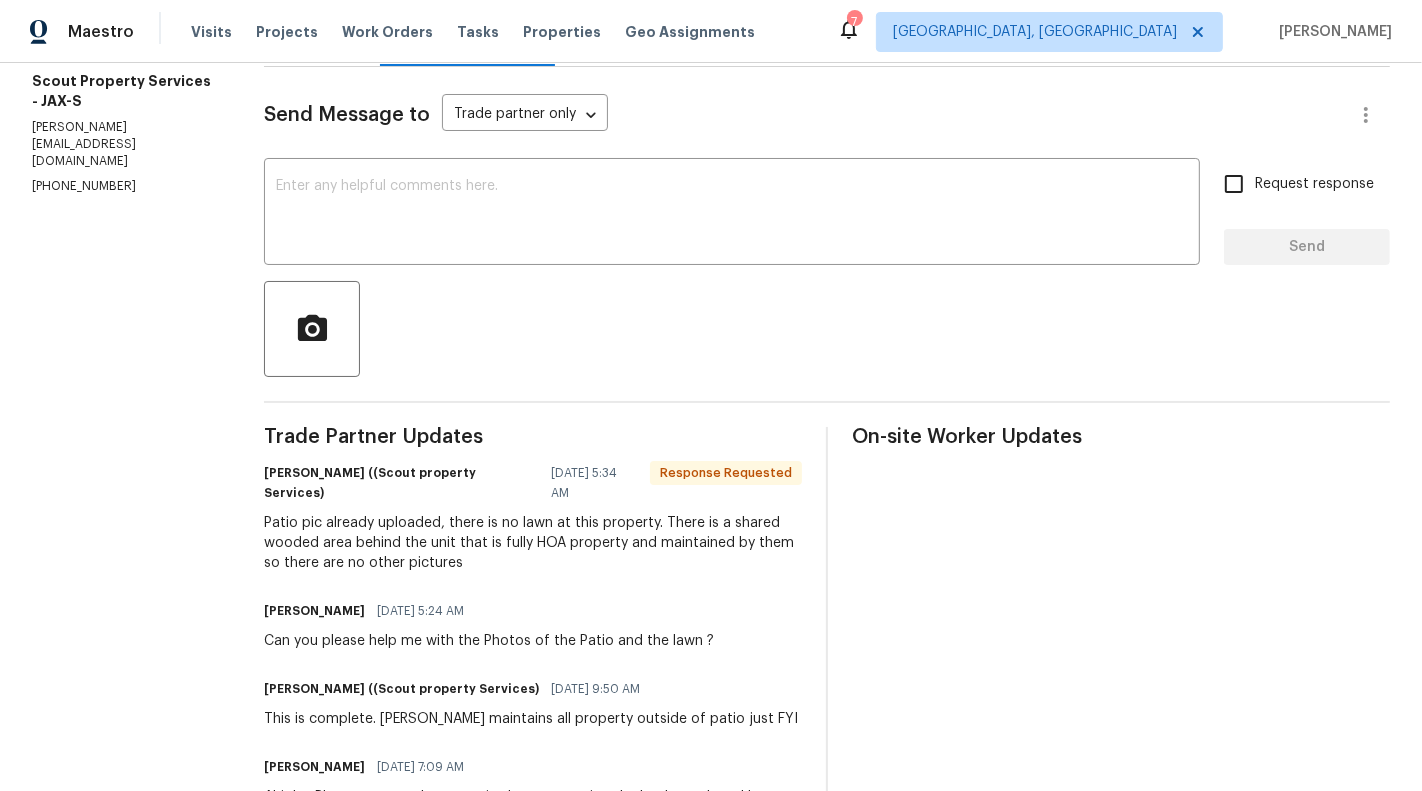 scroll, scrollTop: 343, scrollLeft: 0, axis: vertical 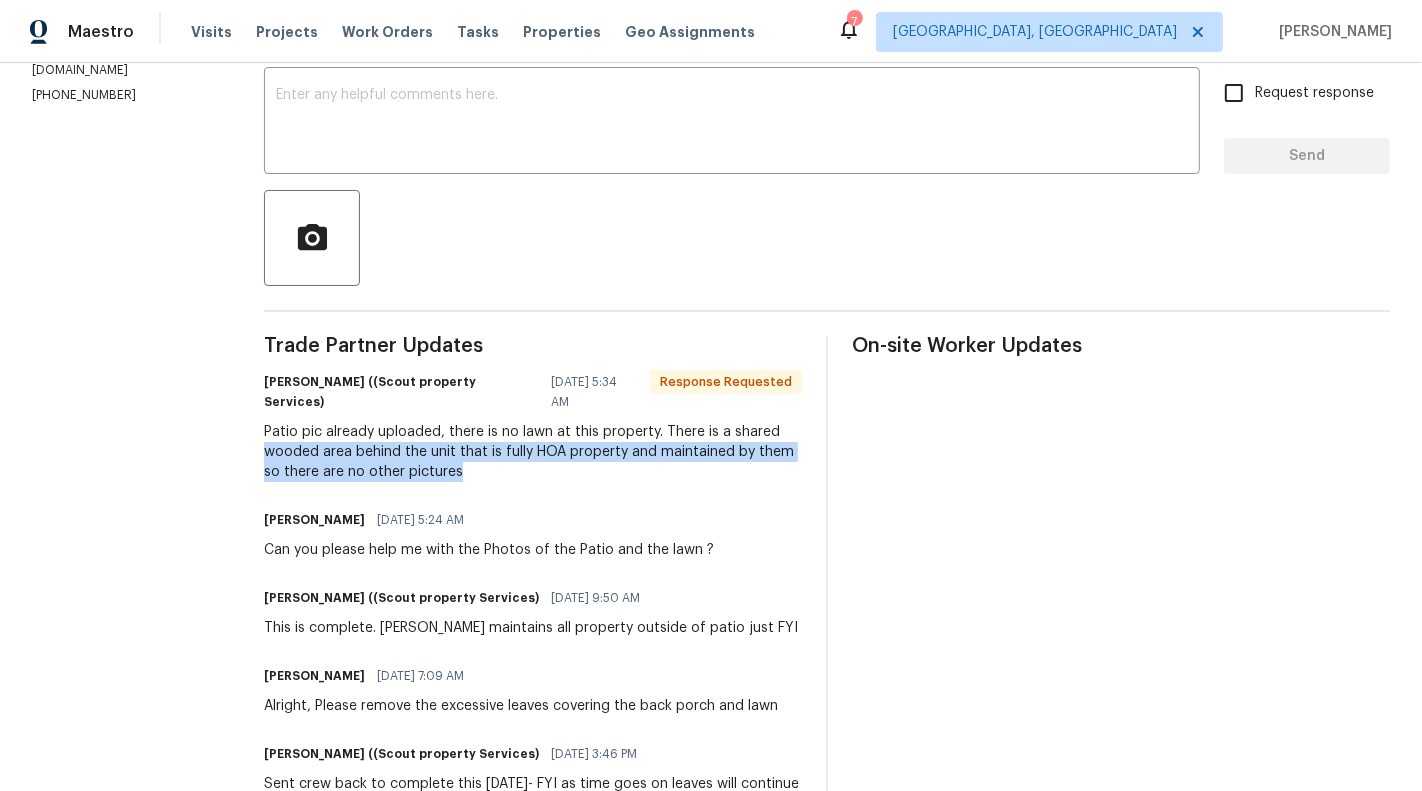 drag, startPoint x: 359, startPoint y: 437, endPoint x: 534, endPoint y: 459, distance: 176.37744 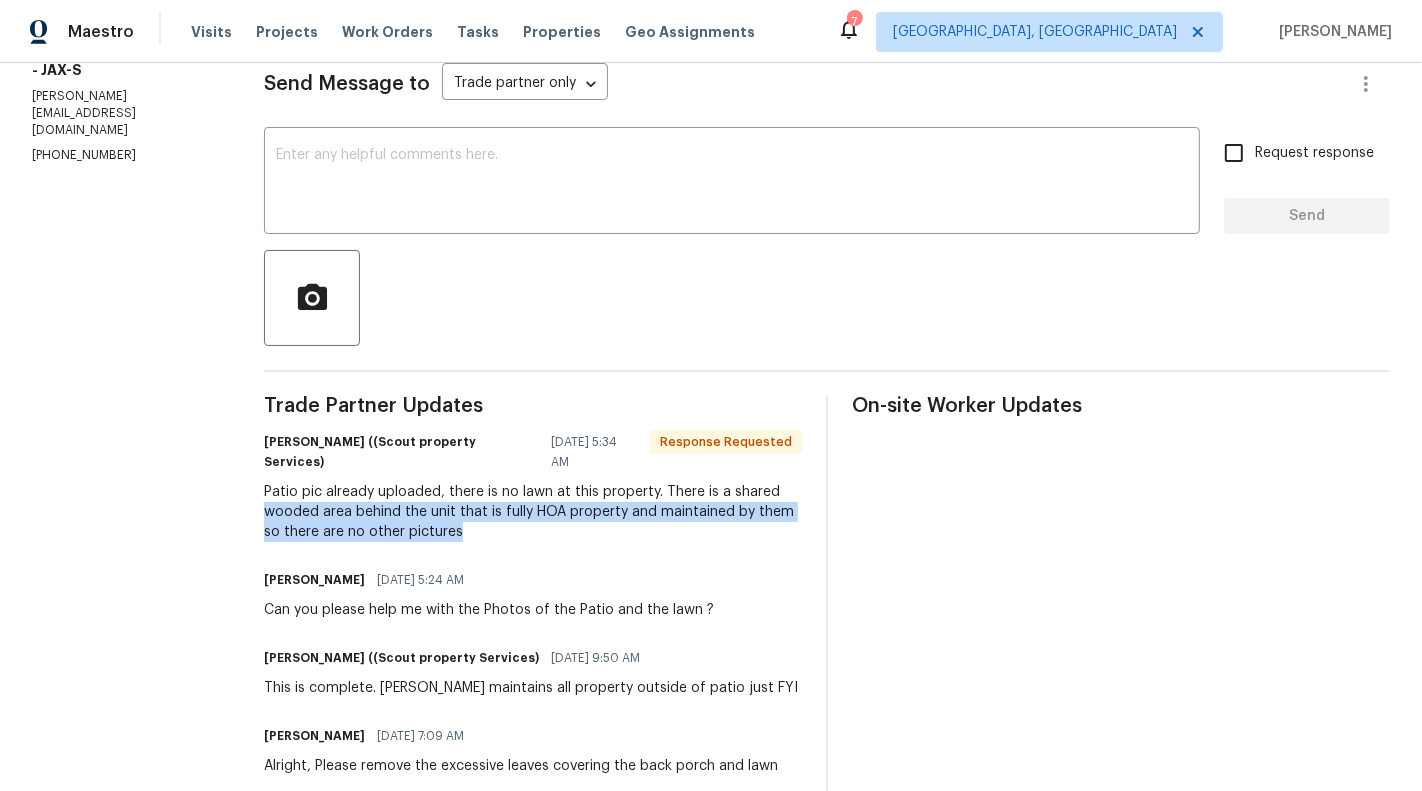 scroll, scrollTop: 76, scrollLeft: 0, axis: vertical 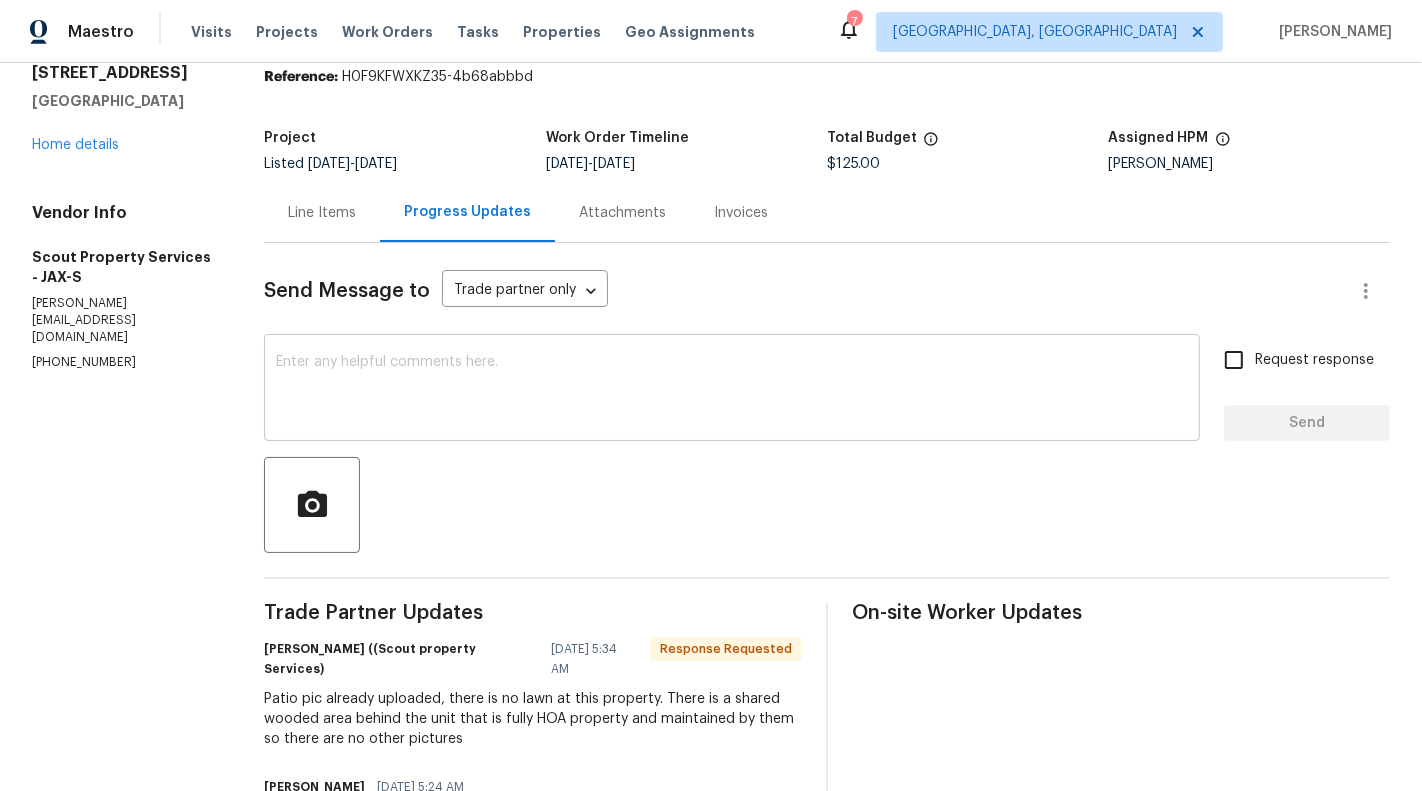 click at bounding box center [732, 390] 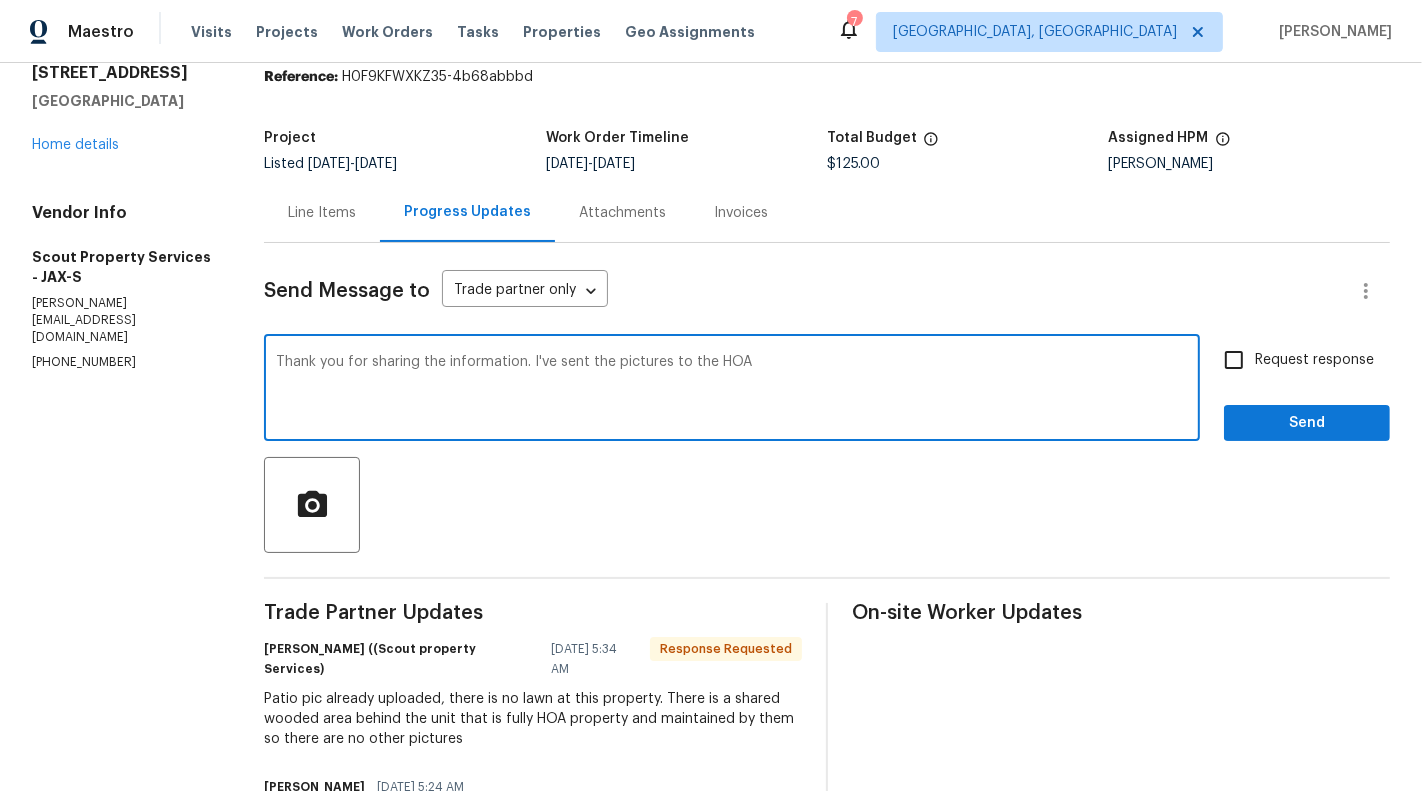 type on "Thank you for sharing the information. I've sent the pictures to the HOA" 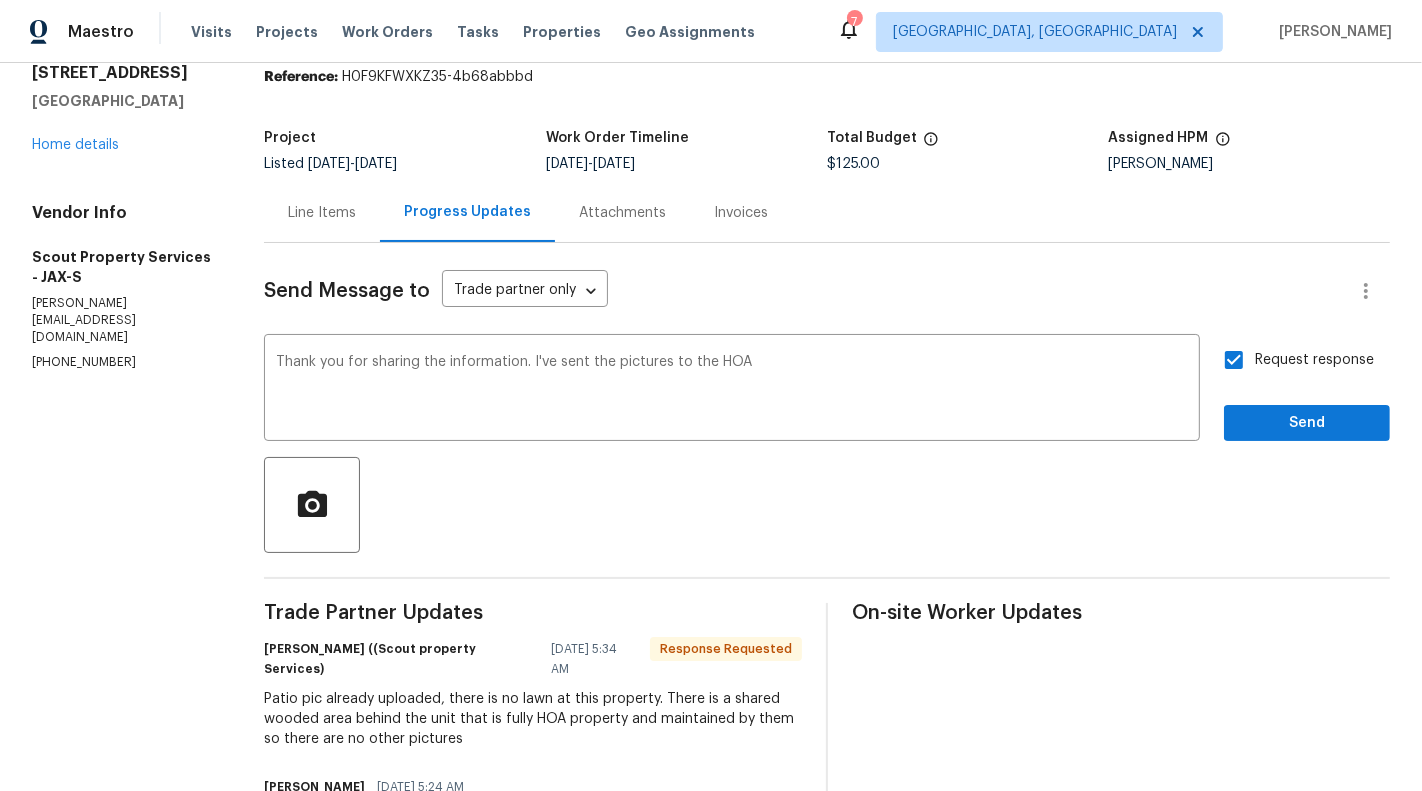 click at bounding box center [827, 505] 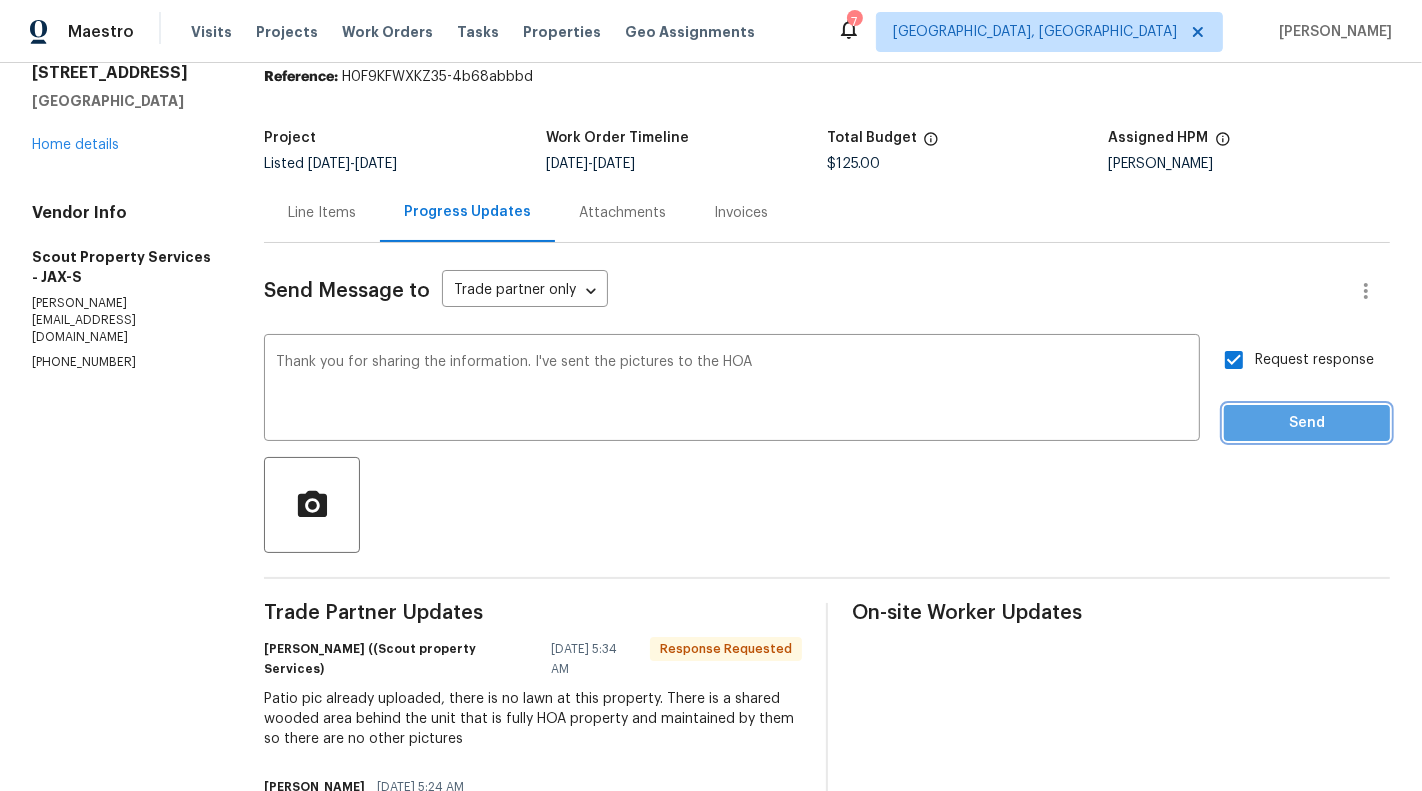 click on "Send" at bounding box center (1307, 423) 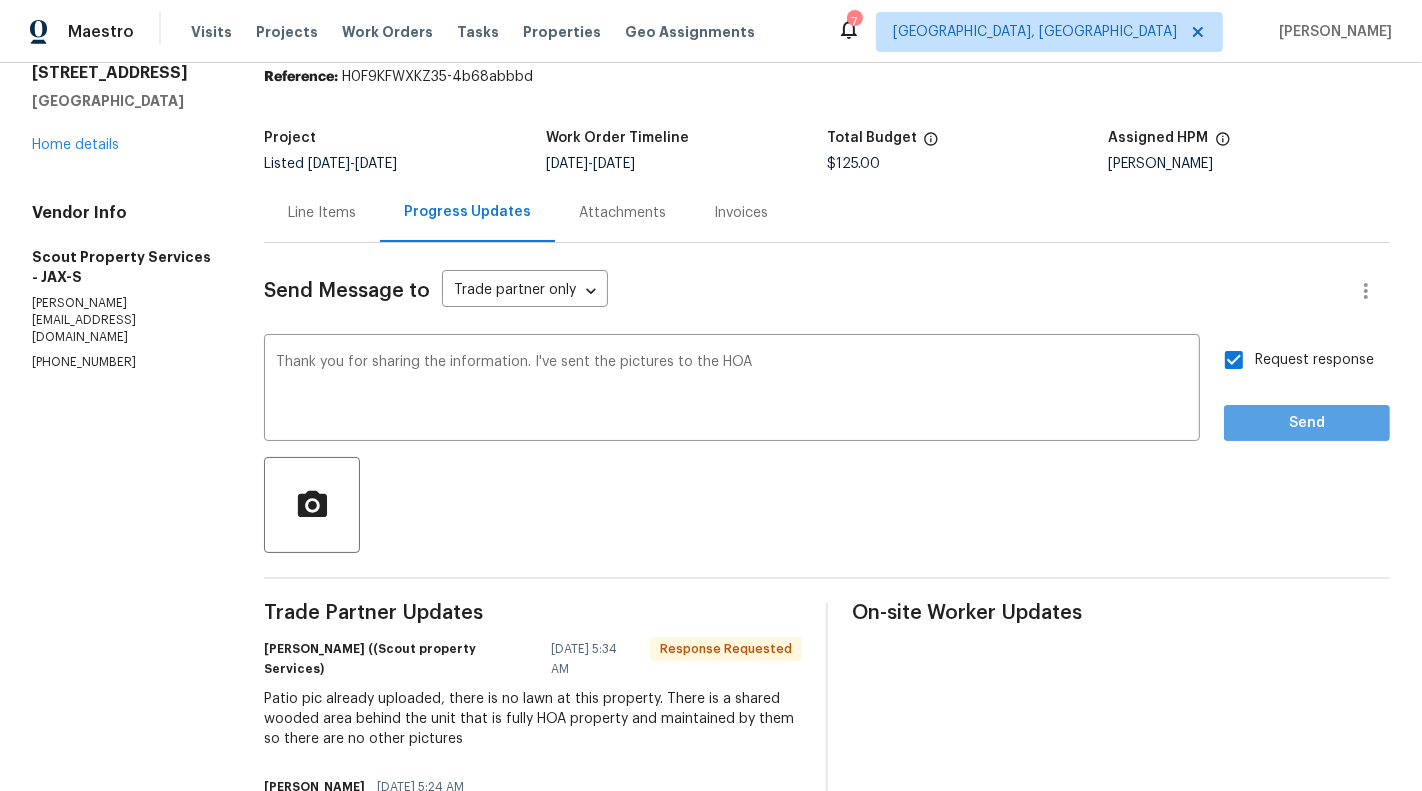 scroll, scrollTop: 0, scrollLeft: 0, axis: both 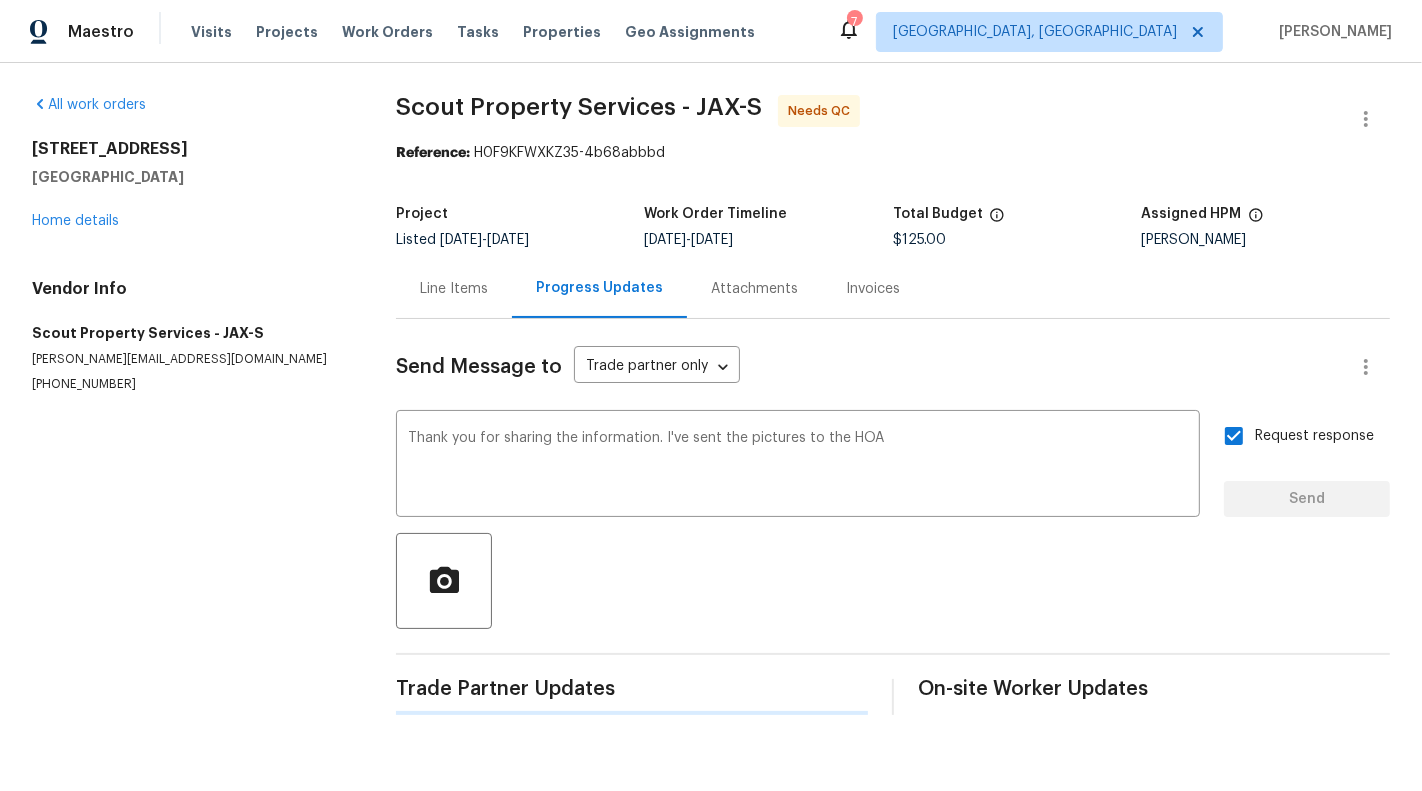 type 